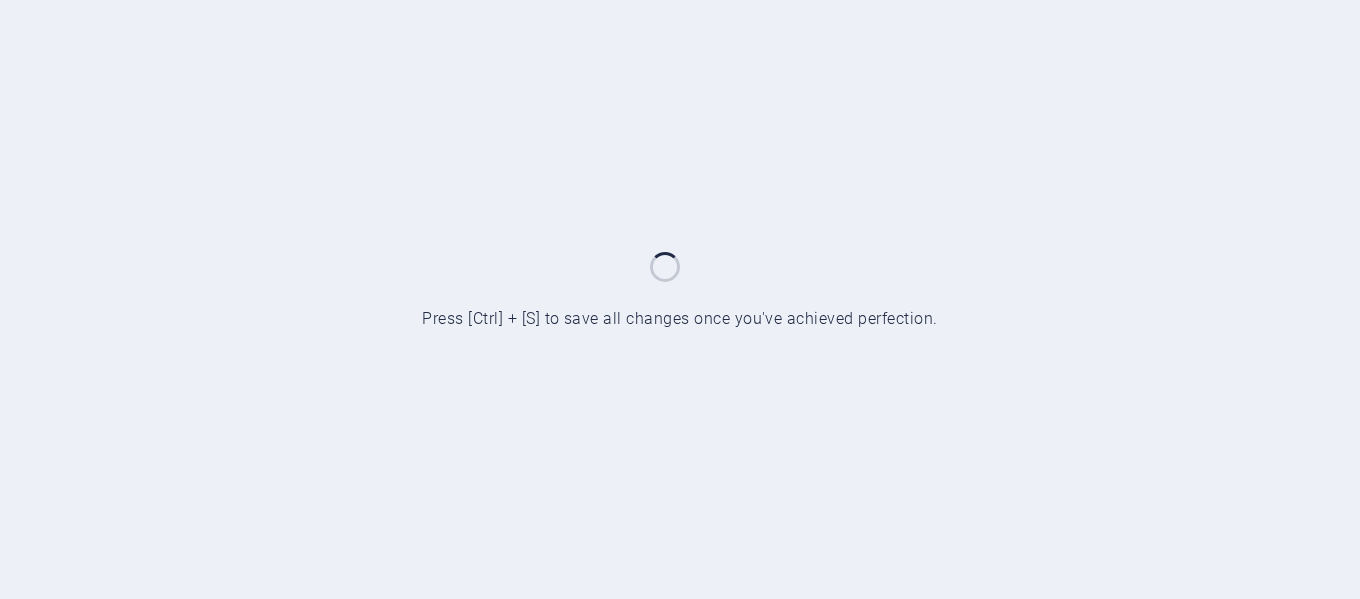 scroll, scrollTop: 0, scrollLeft: 0, axis: both 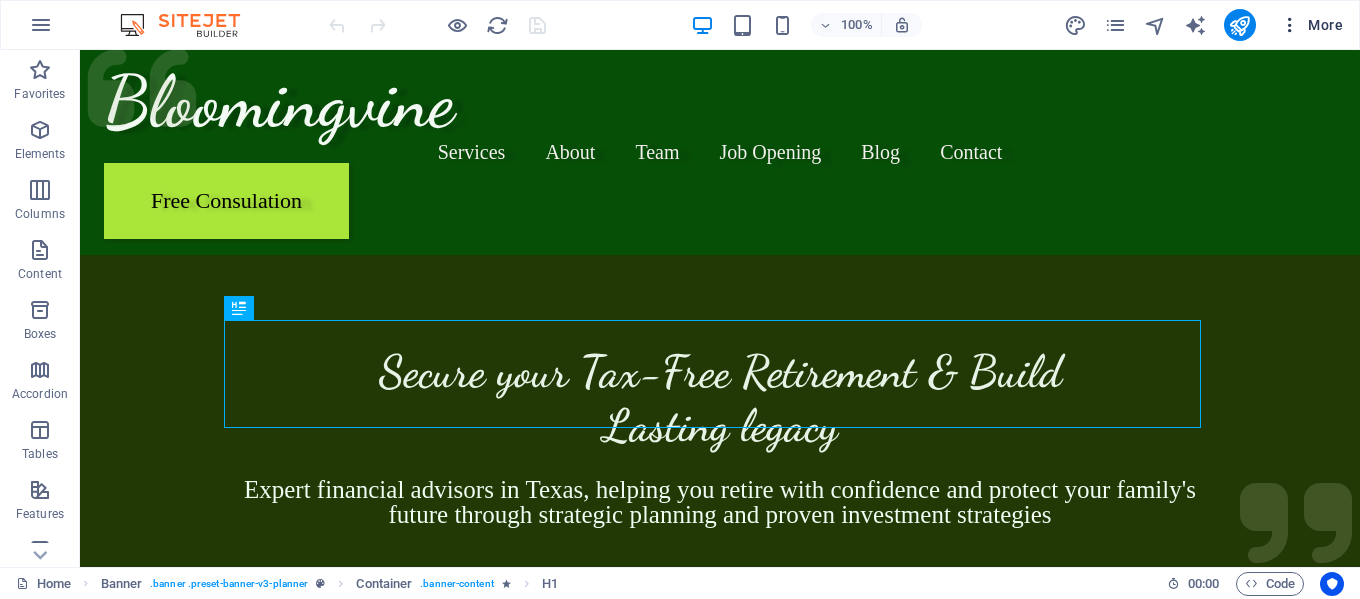 click on "More" at bounding box center (1311, 25) 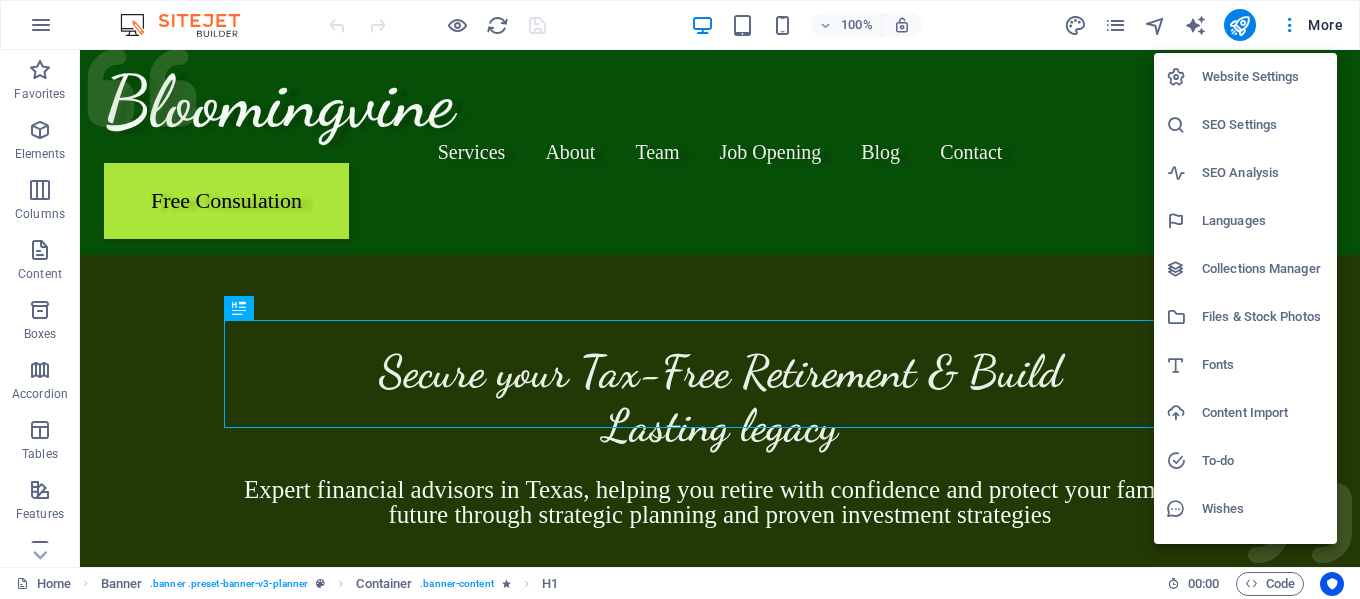 click on "SEO Settings" at bounding box center [1263, 125] 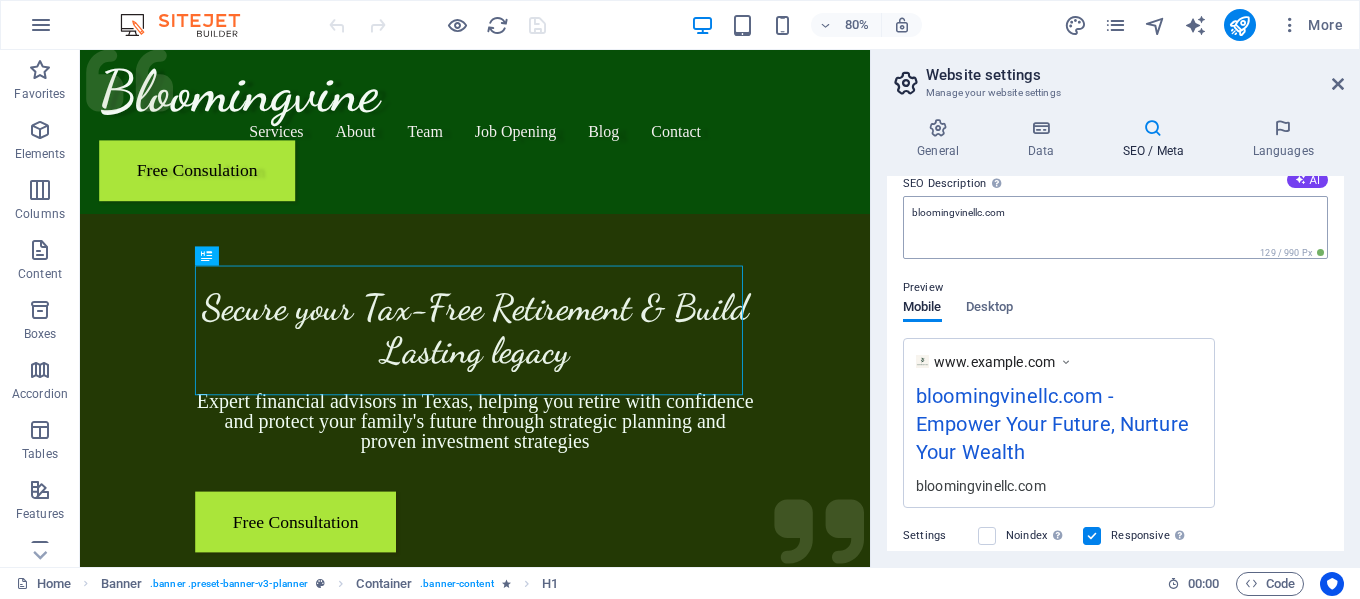 scroll, scrollTop: 0, scrollLeft: 0, axis: both 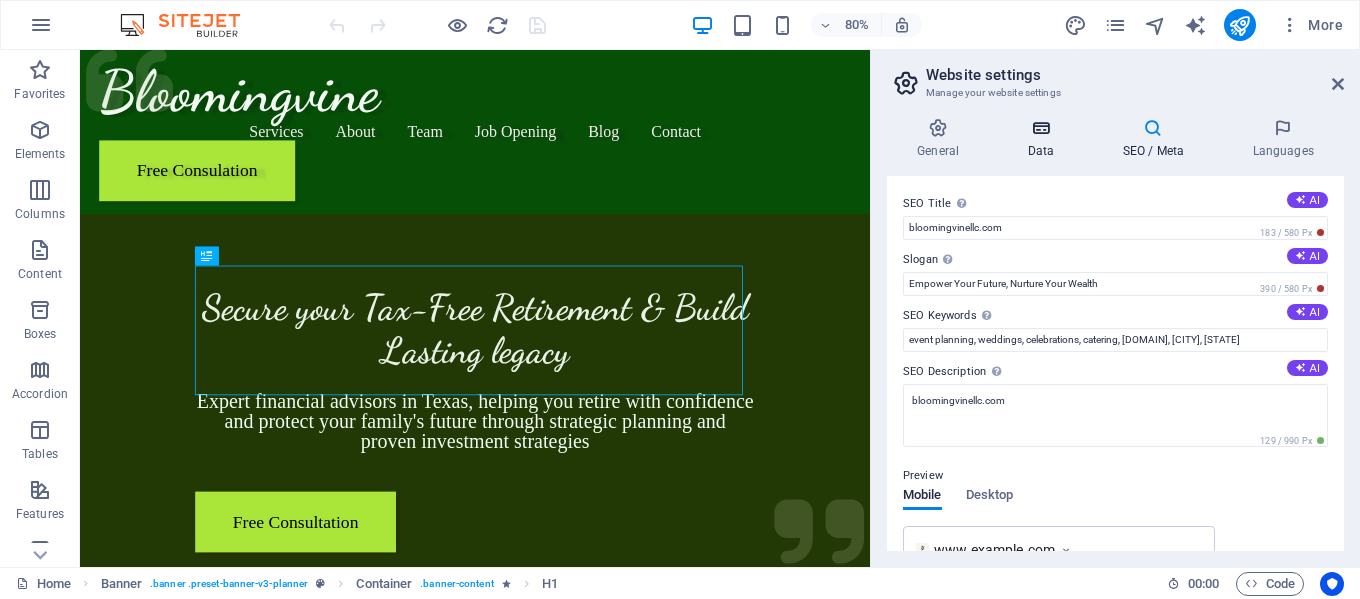 click on "Data" at bounding box center [1044, 139] 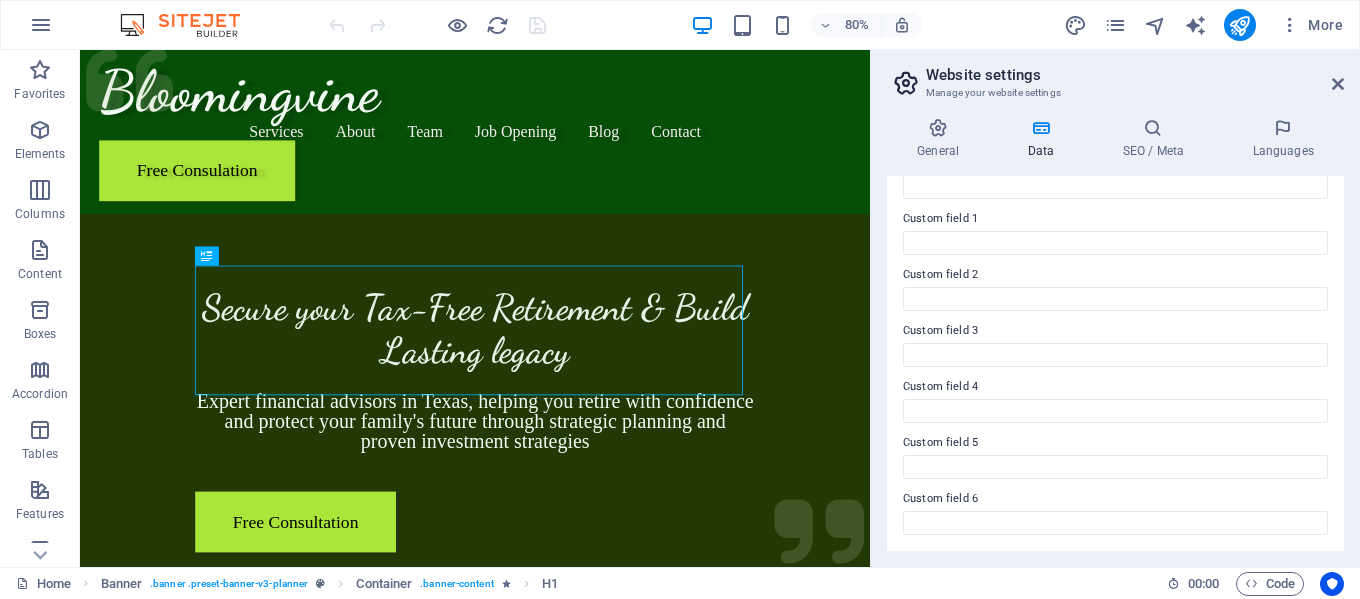 scroll, scrollTop: 0, scrollLeft: 0, axis: both 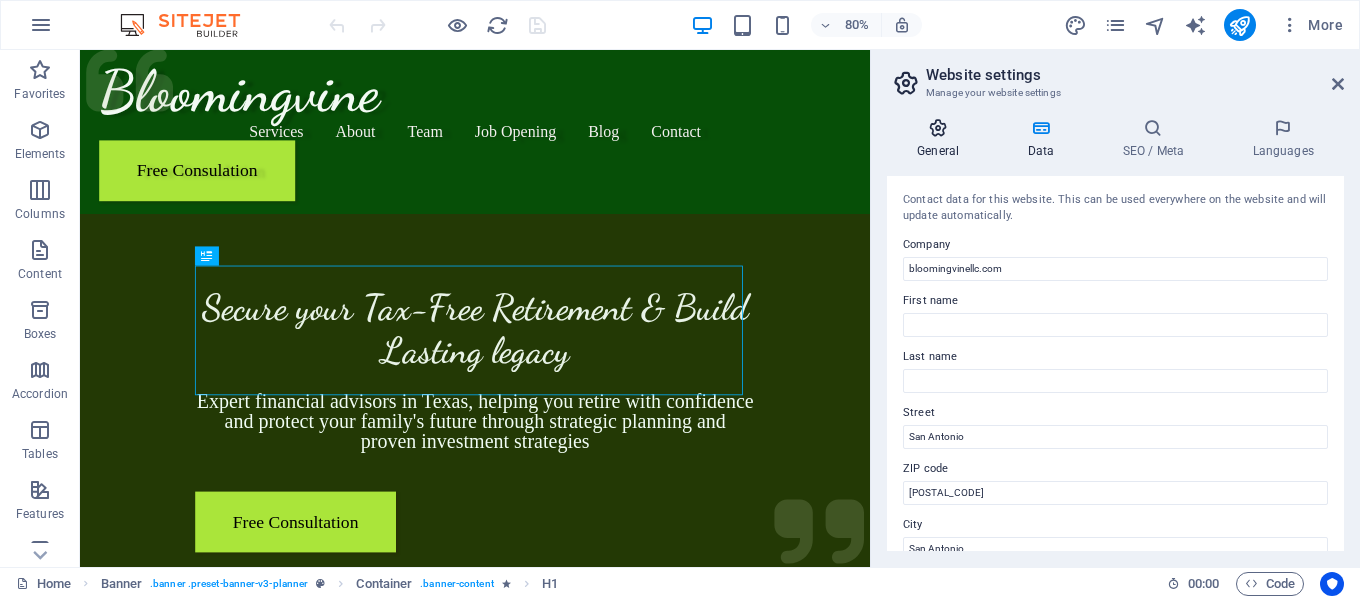 click at bounding box center [938, 128] 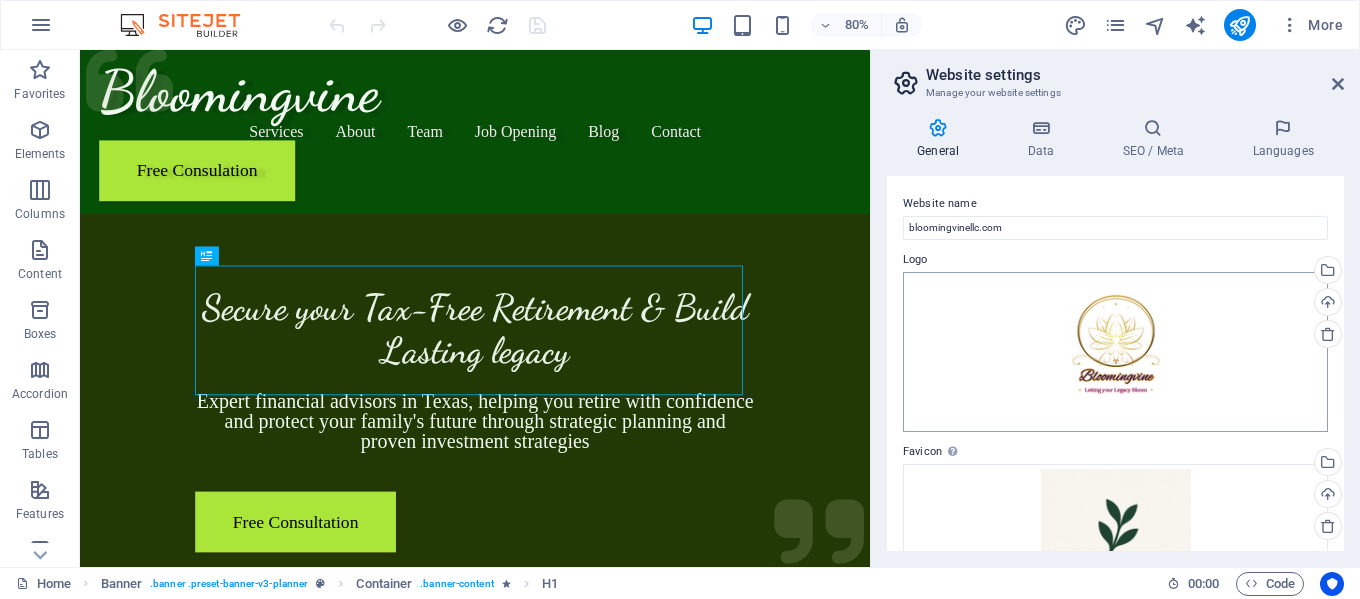 scroll, scrollTop: 438, scrollLeft: 0, axis: vertical 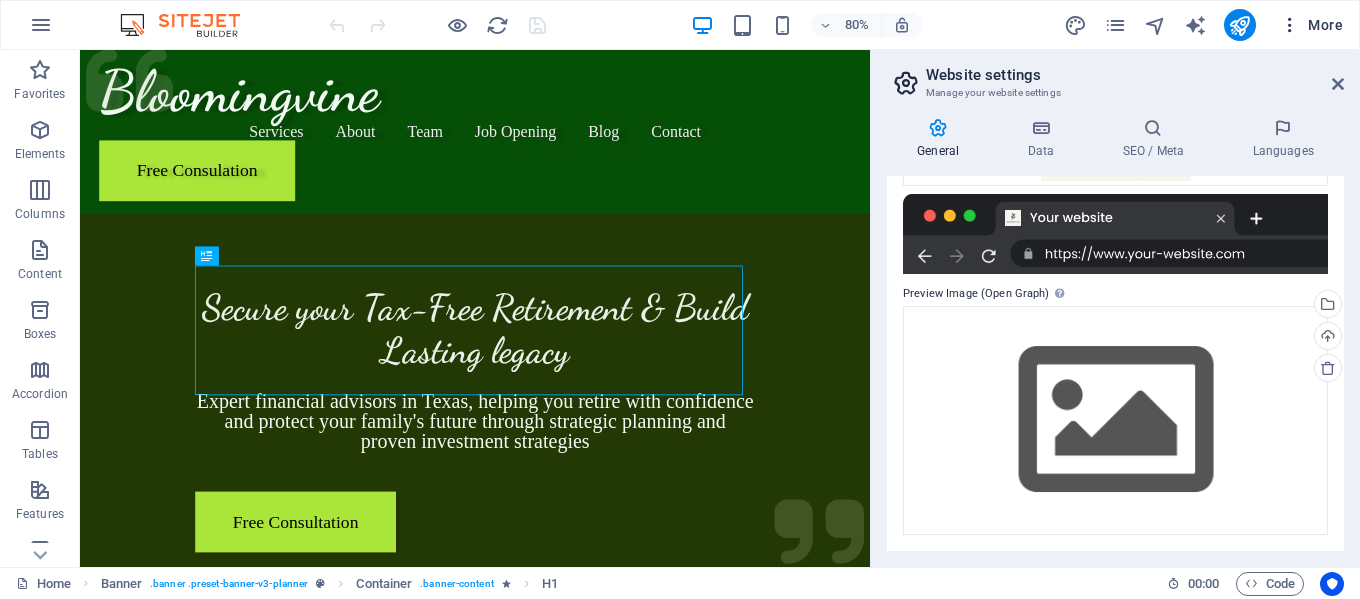 click on "More" at bounding box center (1311, 25) 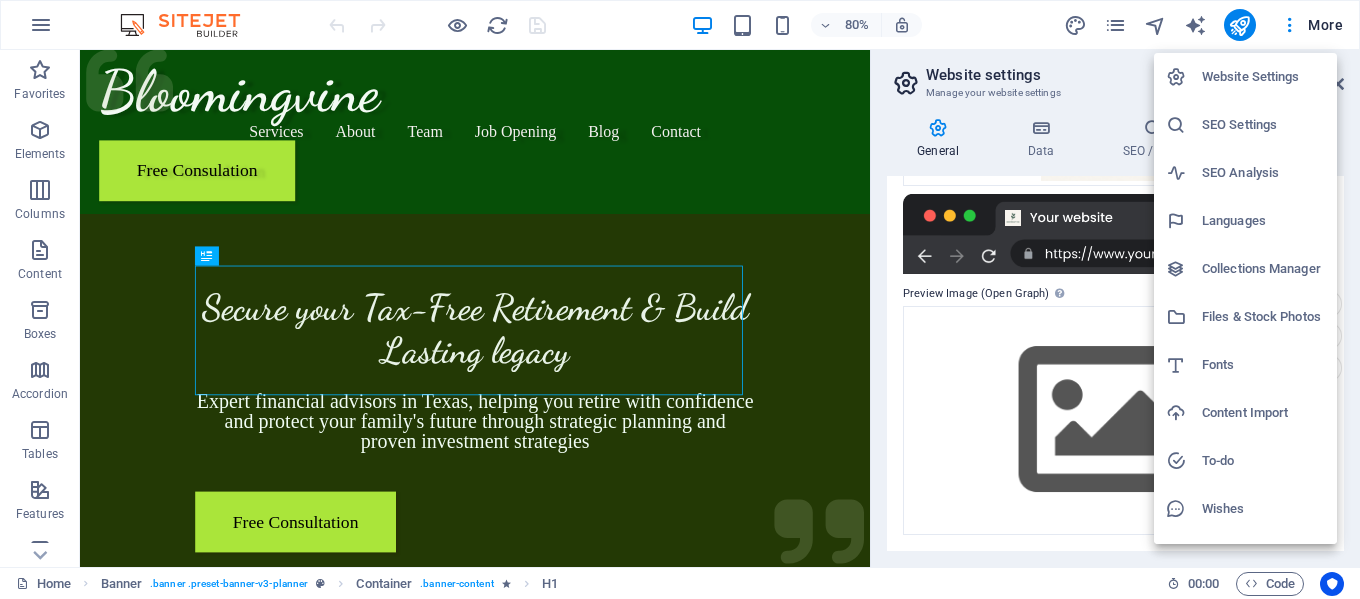 click on "SEO Analysis" at bounding box center (1263, 173) 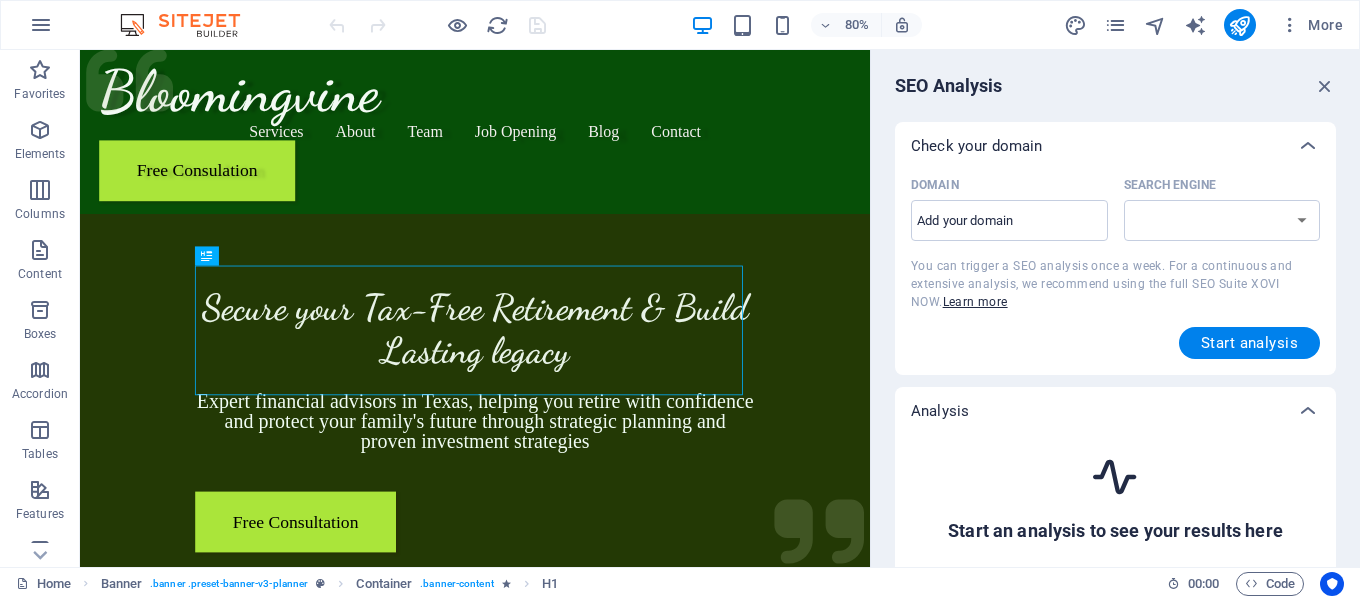 select on "google.com" 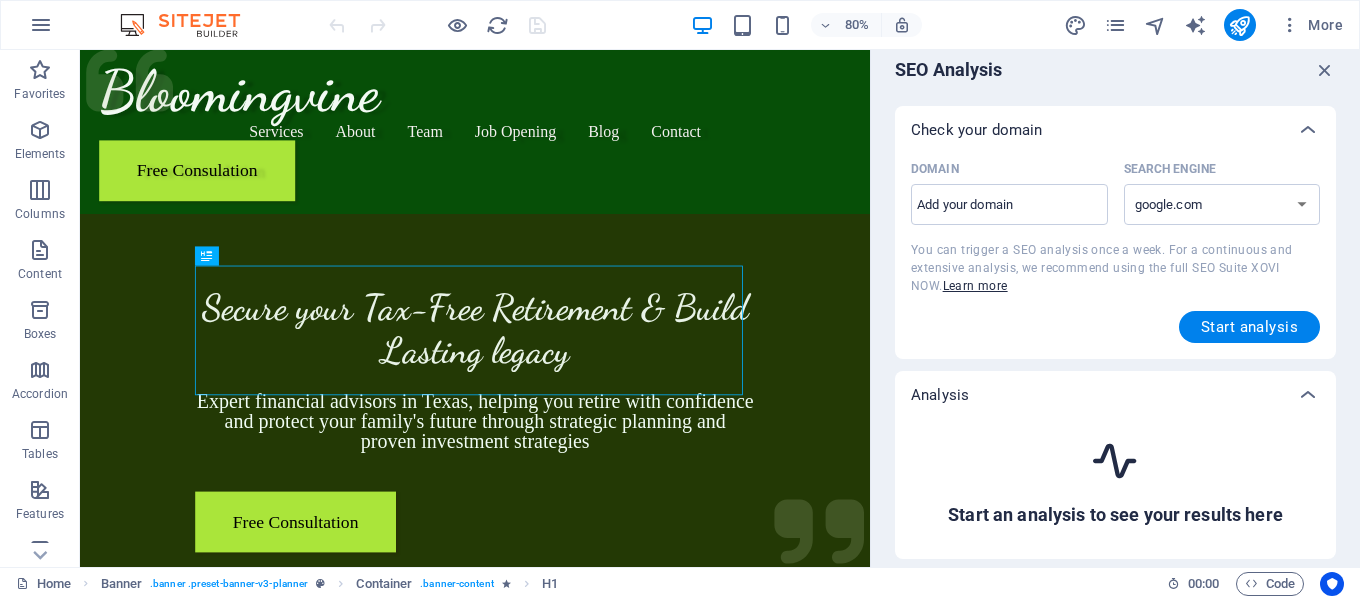 scroll, scrollTop: 0, scrollLeft: 0, axis: both 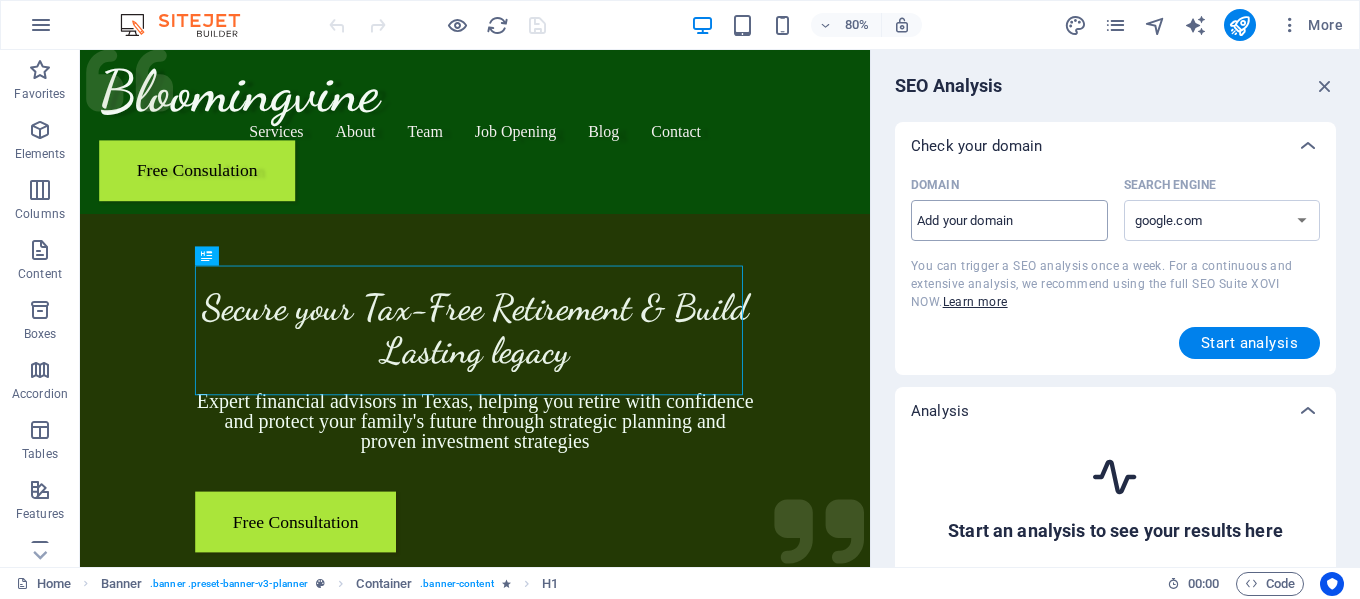 click on "Domain ​" at bounding box center [1009, 221] 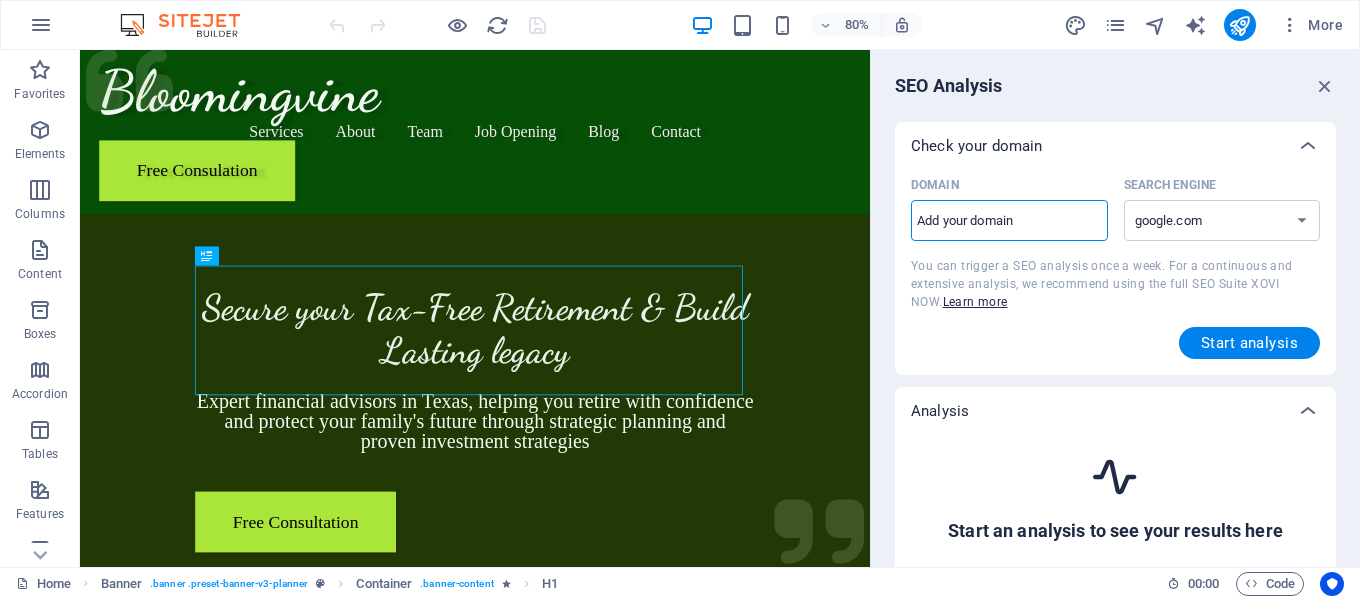 click on "Domain ​" at bounding box center (1009, 221) 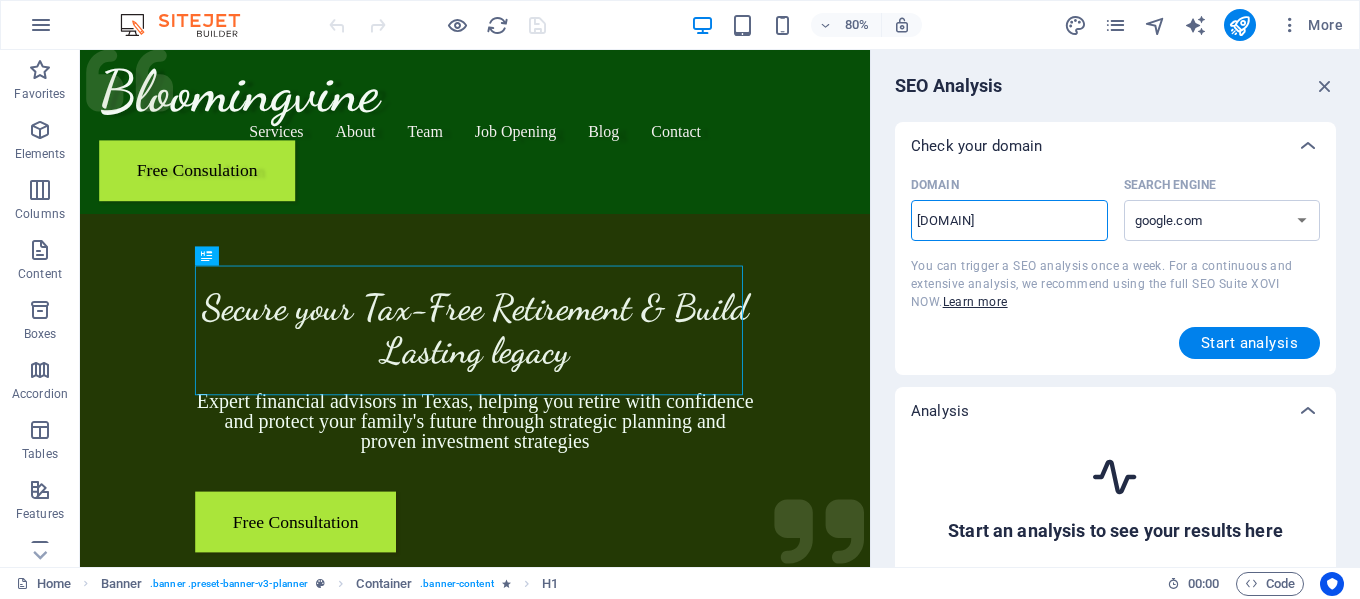 type on "bloomingvinellc.co" 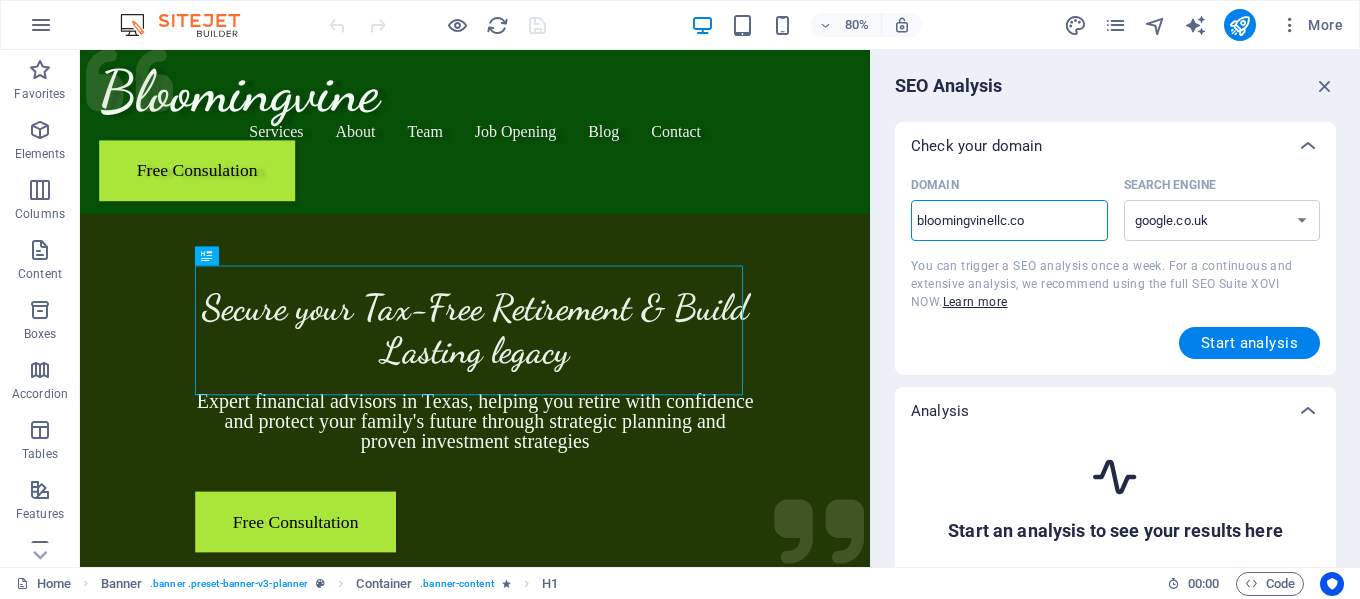 type on "bloomingvinellc.com" 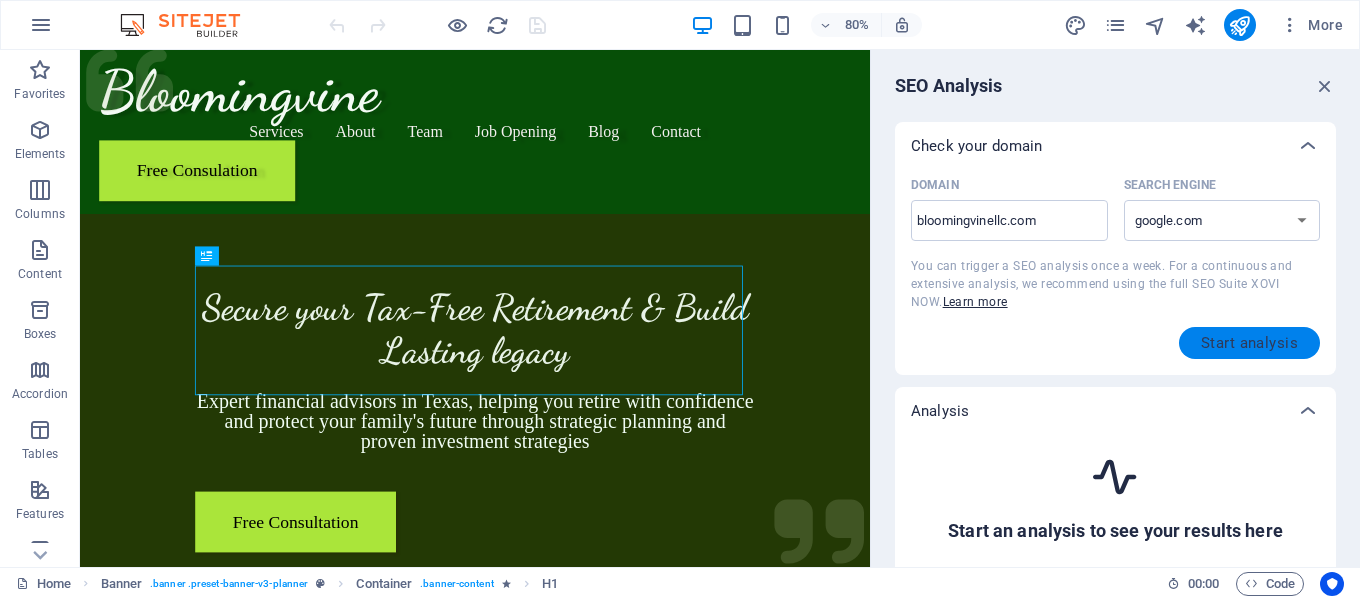 click on "Start analysis" at bounding box center [1249, 343] 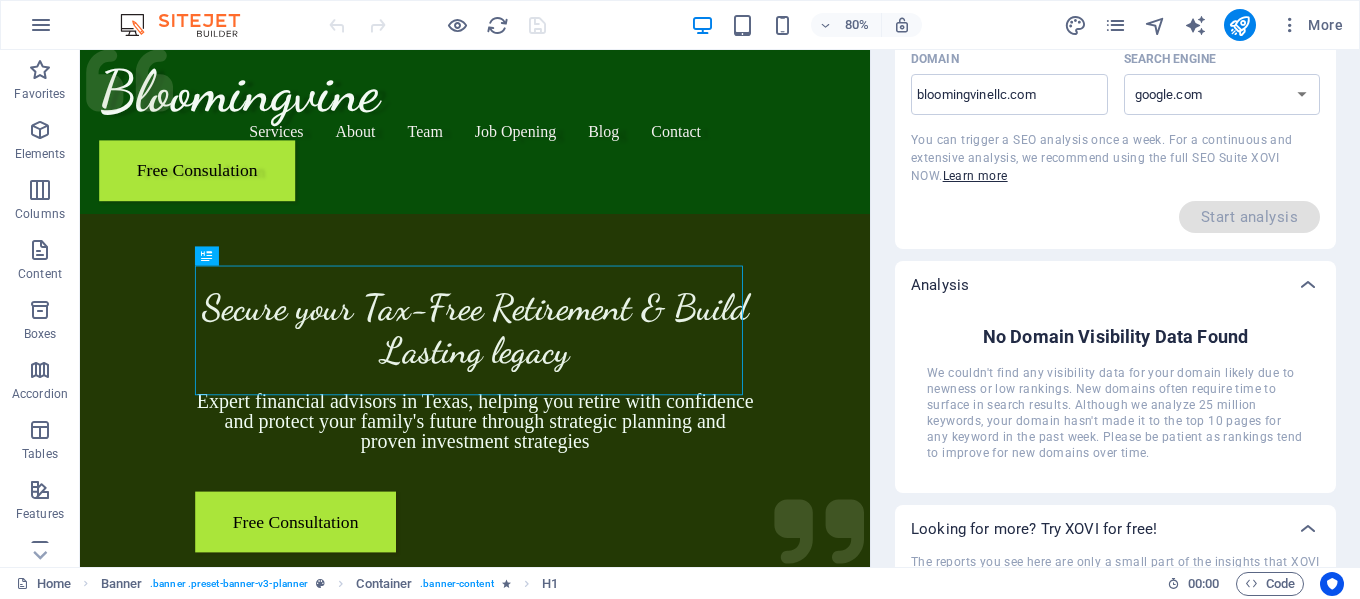 scroll, scrollTop: 129, scrollLeft: 0, axis: vertical 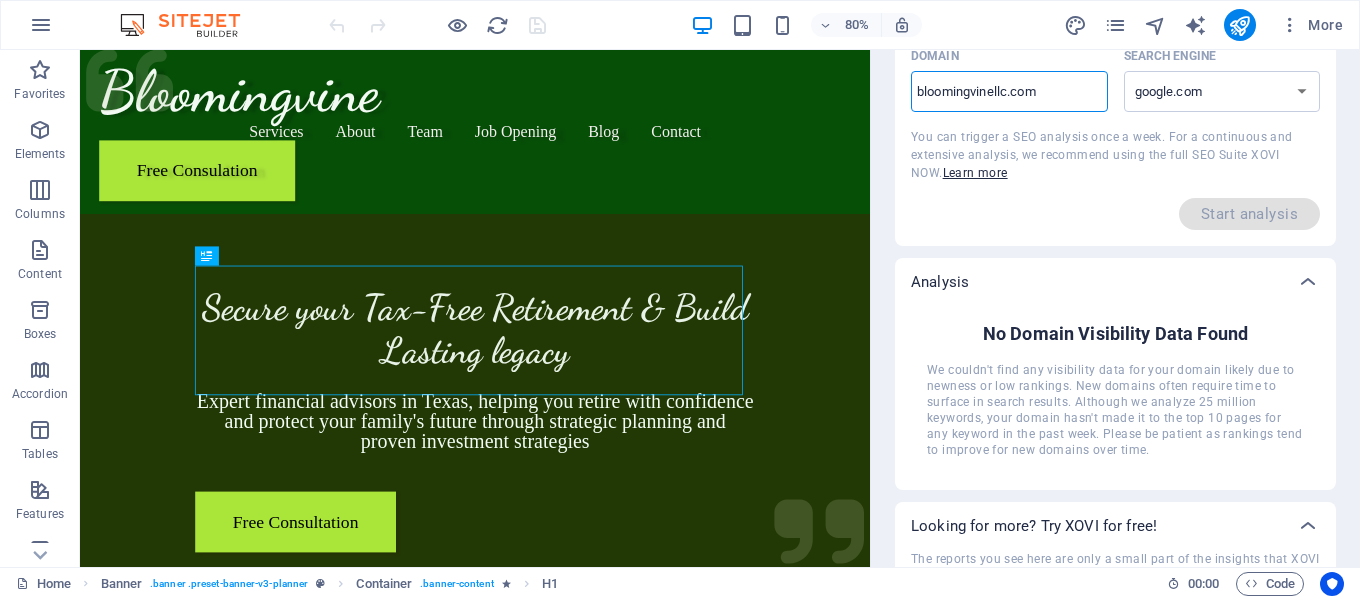 click on "bloomingvinellc.com" at bounding box center [1009, 92] 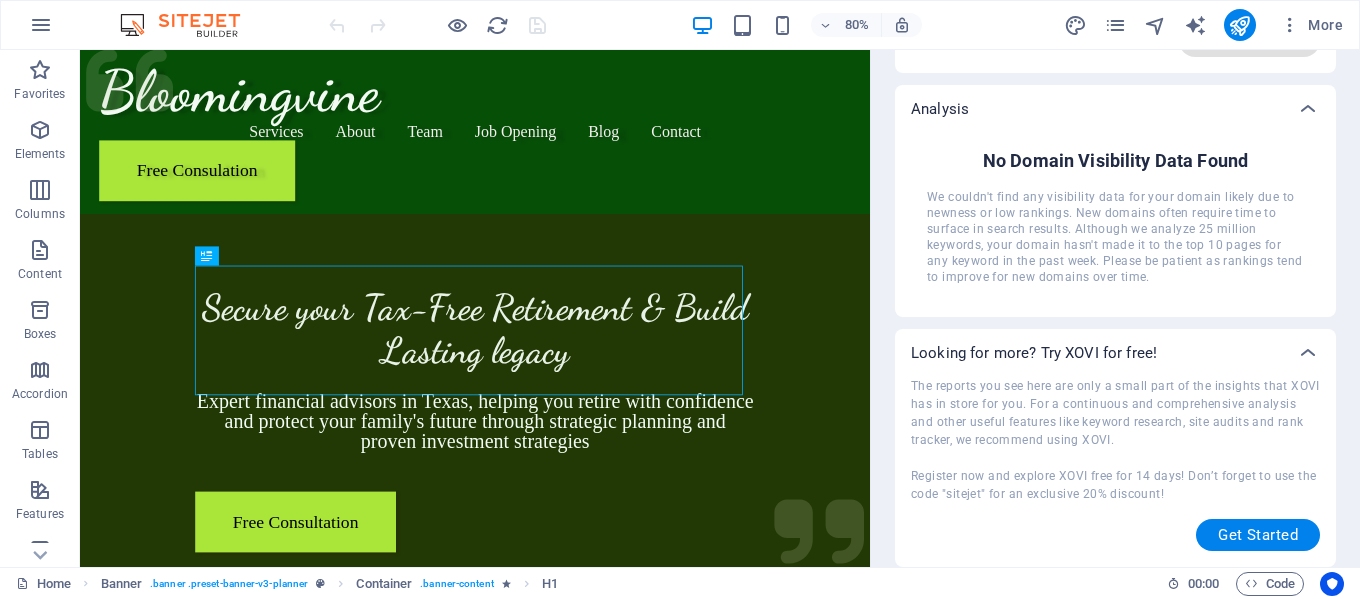 scroll, scrollTop: 0, scrollLeft: 0, axis: both 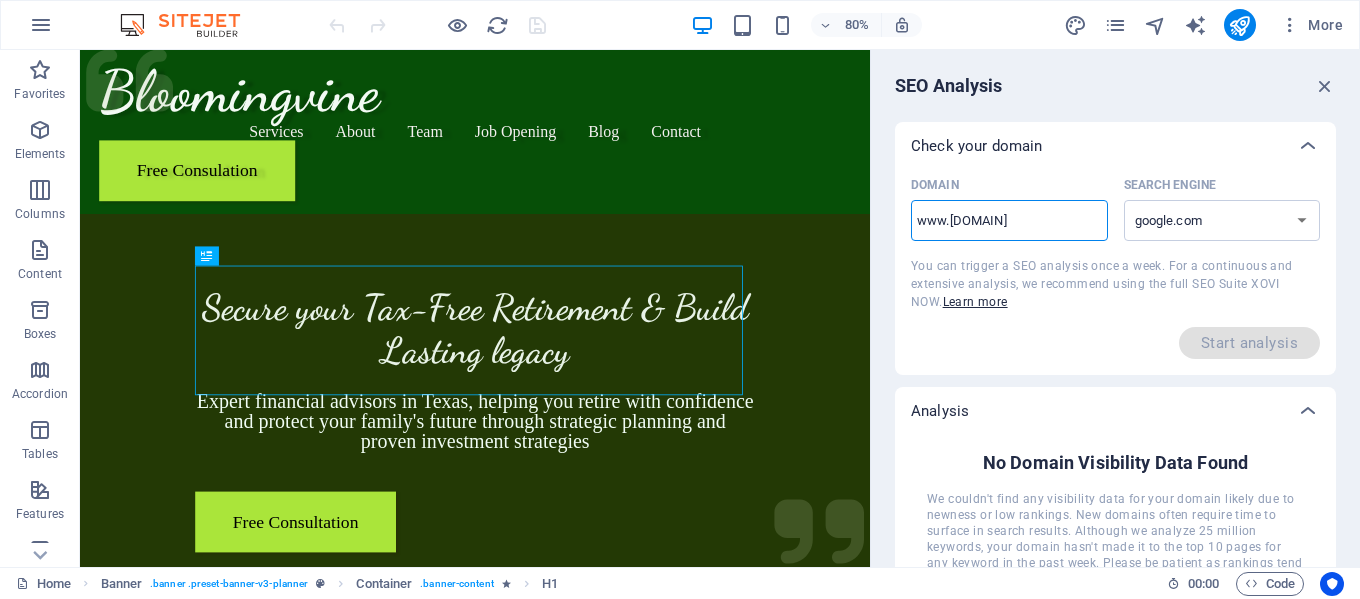 type on "www.bloomingvinellc.com" 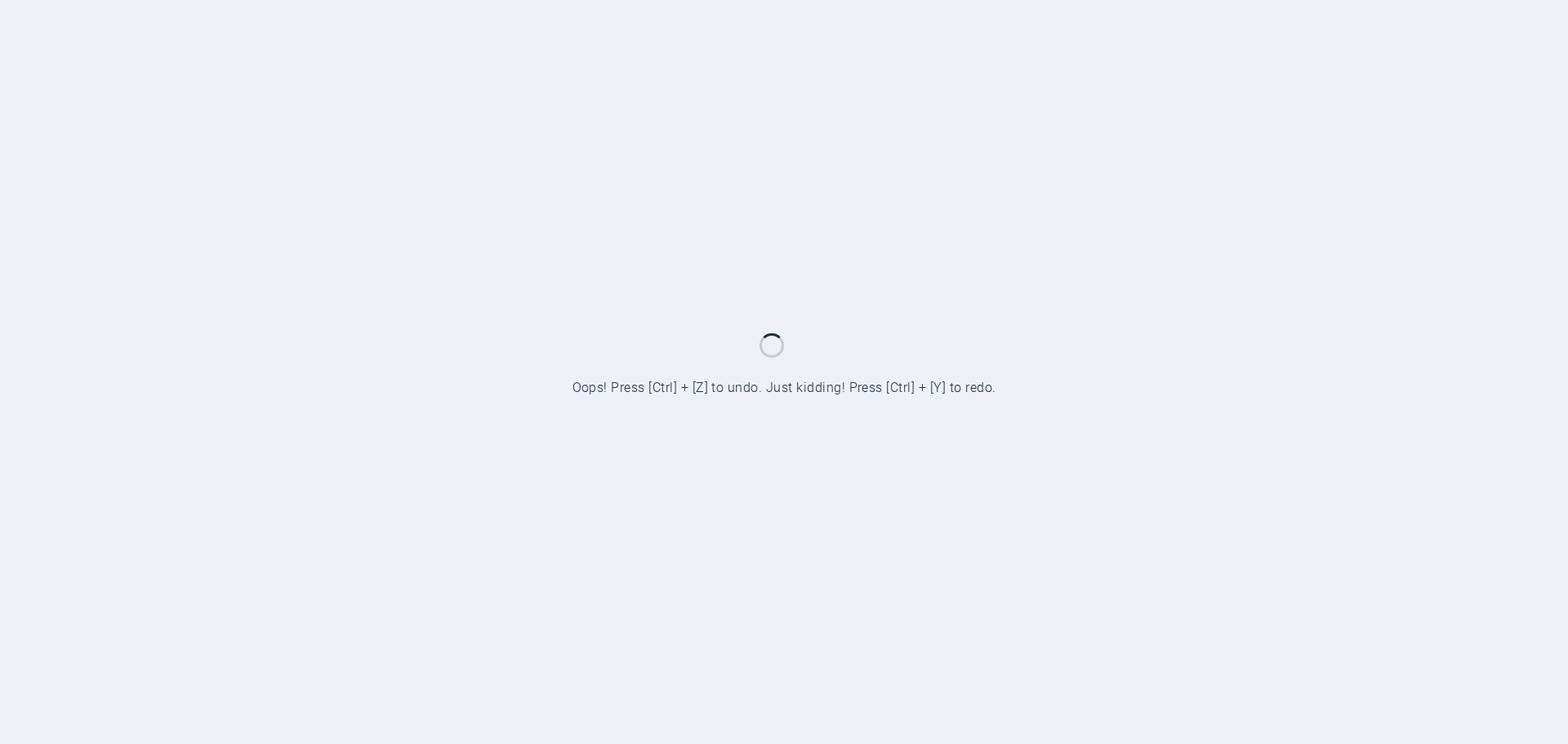 scroll, scrollTop: 0, scrollLeft: 0, axis: both 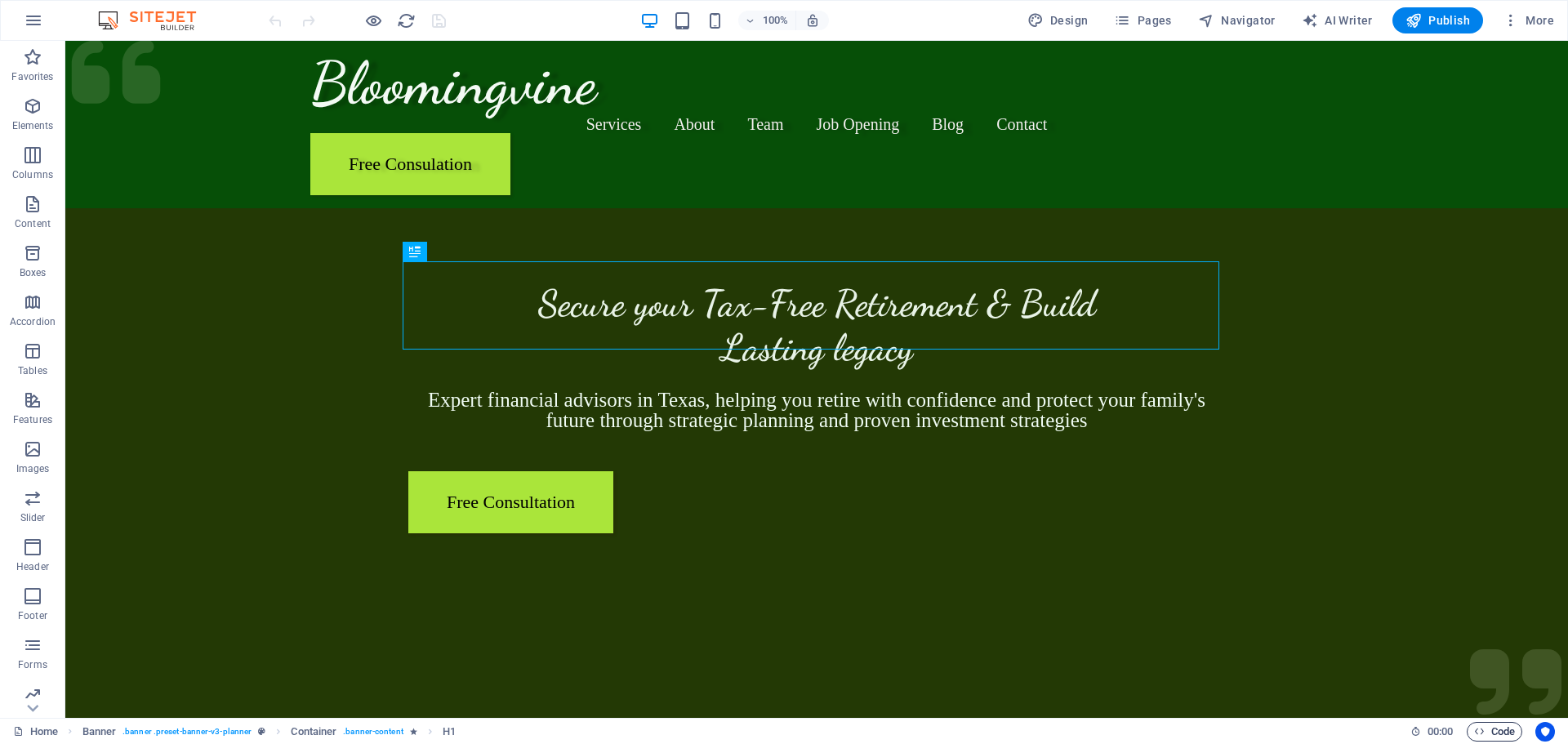 click on "Code" at bounding box center (1494, 732) 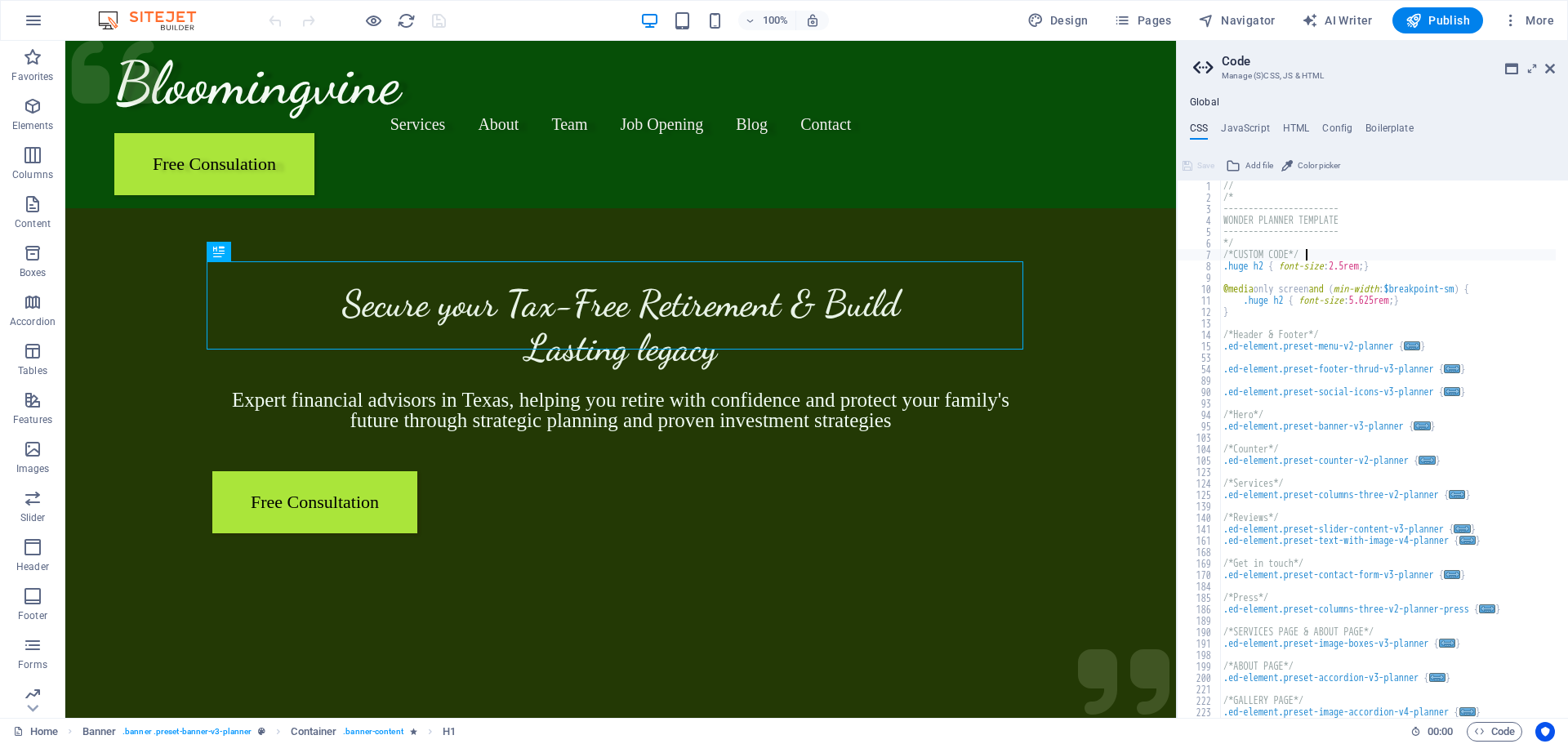 click on "//  /* ----------------------- WONDER PLANNER TEMPLATE ----------------------- */ /*CUSTOM CODE*/ .huge   h2   {   font-size :  2.5rem ;  } @media  only screen  and   ( min-width :  $breakpoint-sm )   {      .huge   h2   {   font-size :  5.625rem ;  } } /*Header & Footer*/ .ed-element.preset-menu-v2-planner   { ... } .ed-element.preset-footer-thrud-v3-planner   { ... } .ed-element.preset-social-icons-v3-planner   { ... } /*Hero*/ .ed-element.preset-banner-v3-planner   { ... } /*Counter*/ .ed-element.preset-counter-v2-planner   { ... } /*Services*/ .ed-element.preset-columns-three-v2-planner   { ... } /*Reviews*/ .ed-element.preset-slider-content-v3-planner   { ... } .ed-element.preset-text-with-image-v4-planner   { ... } /*Get in touch*/ .ed-element.preset-contact-form-v3-planner   { ... } /*Press*/ .ed-element.preset-columns-three-v2-planner-press   { ... } /*SERVICES PAGE & ABOUT PAGE*/ .ed-element.preset-image-boxes-v3-planner   { ... } /*ABOUT PAGE*/ .ed-element.preset-accordion-v3-planner   { ... }   { }" at bounding box center (1388, 461) 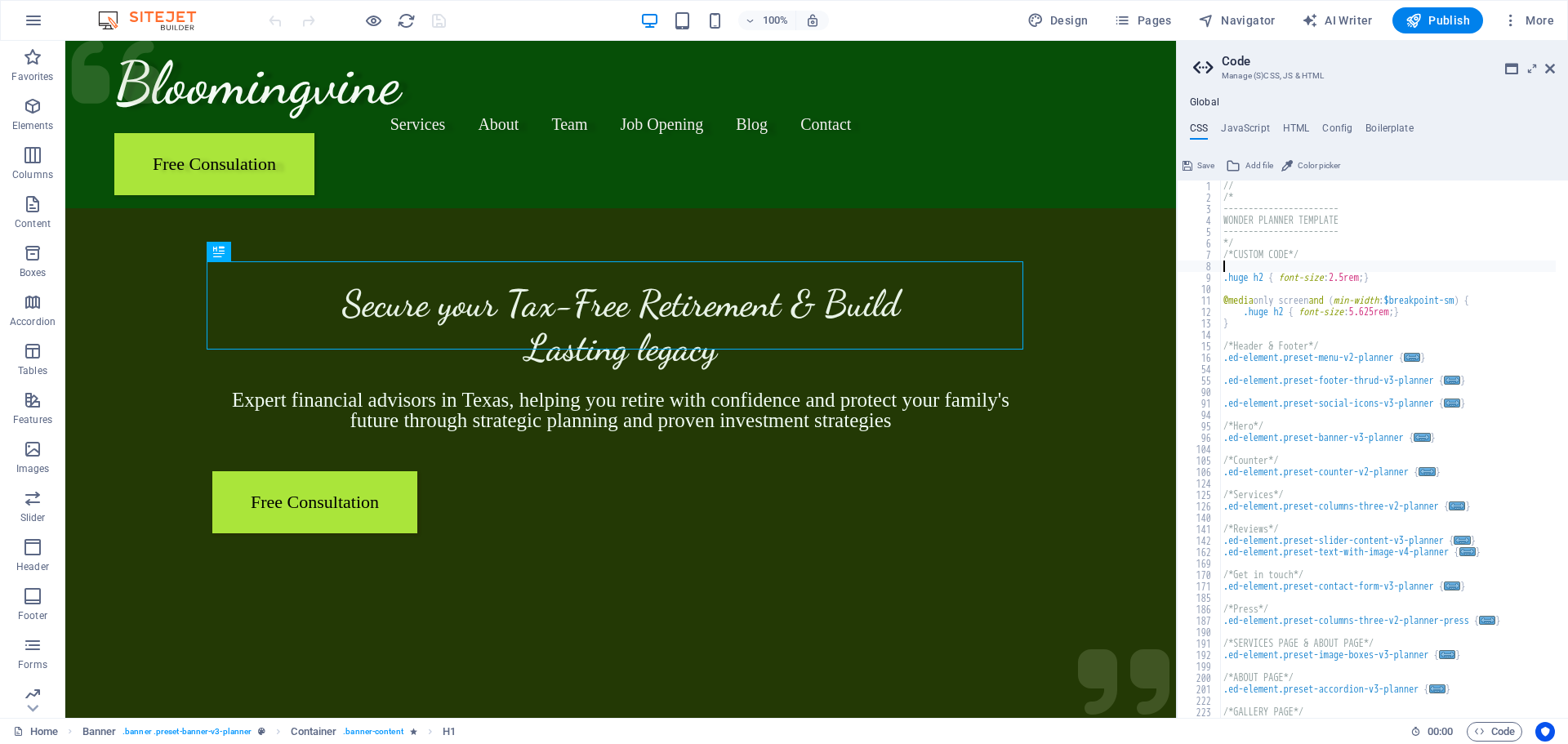 paste on "<!-- End Google Tag Manager -->" 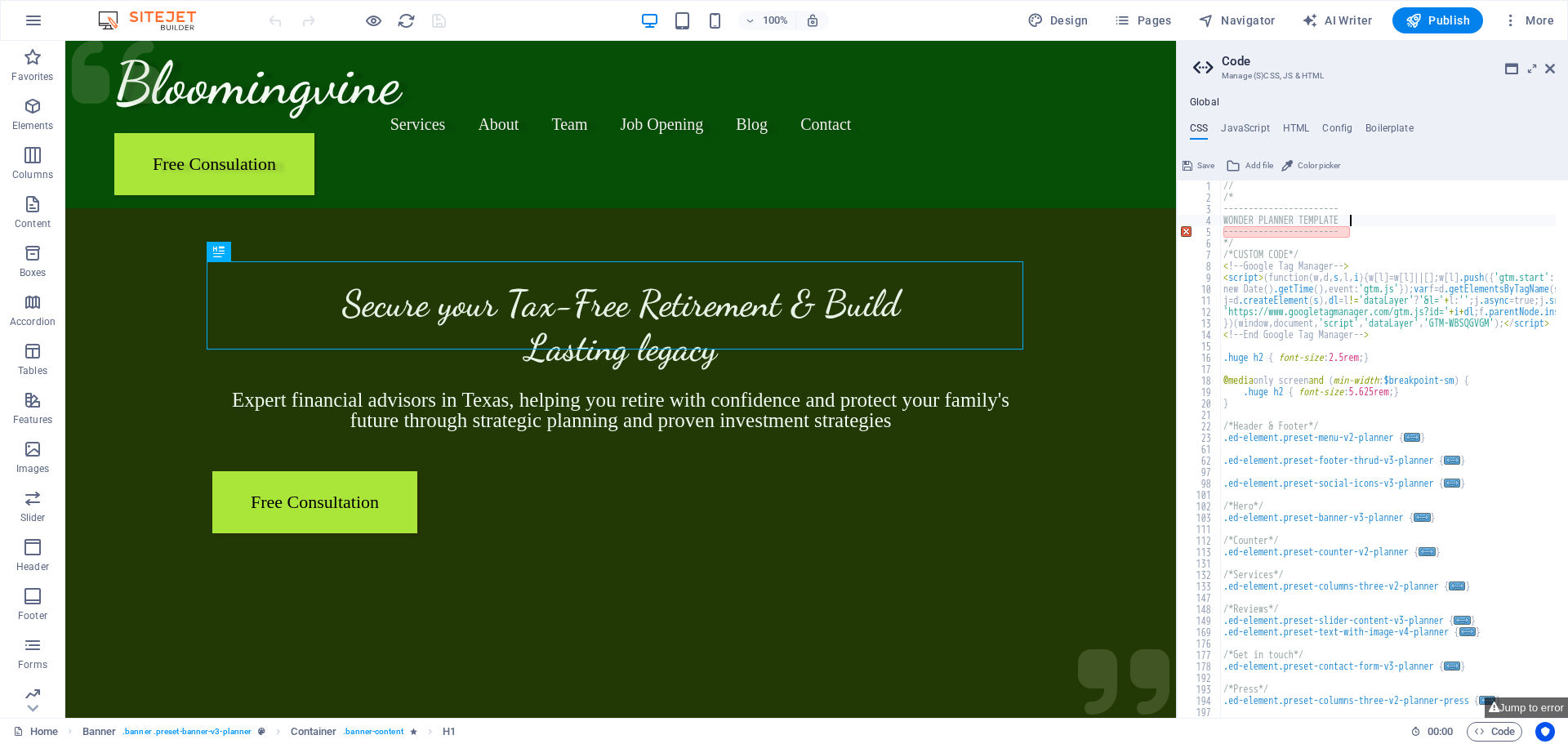 click on "//  /* ----------------------- WONDER PLANNER TEMPLATE ----------------------- */ /*CUSTOM CODE*/ < ! --  Google Tag Manager  -- > < script > ( function ( w,d, s ,l, i ) { w [ l ] =w [ l ] || [ ] ;w [ l ] .push ({ 'gtm.start' : new Date ( ) .getTime ( ) ,event: 'gtm.js' }) ; var  f=d .getElementsByTagName ( s ) [ 0 ] , j=d .createElement ( s ) , dl =l != 'dataLayer' ? '&l=' + l: '' ;j .async =true;j .src = 'https://www.googletagmanager.com/gtm.js?id=' + i + dl ;f .parentNode.insertBefore ( j,f ) ; }) ( window,document, 'script' , 'dataLayer' , 'GTM-WBSQGVGM' ) ; < / script > < ! --  End Google Tag Manager  -- > .huge   h2   {   font-size :  2.5rem ;  } @media  only screen  and   ( min-width :  $breakpoint-sm )   {      .huge   h2   {   font-size :  5.625rem ;  } } /*Header & Footer*/ .ed-element.preset-menu-v2-planner   { ... } .ed-element.preset-footer-thrud-v3-planner   { ... } .ed-element.preset-social-icons-v3-planner   { ... } /*Hero*/ .ed-element.preset-banner-v3-planner   { ... } /*Counter*/   { ... }" at bounding box center (1449, 454) 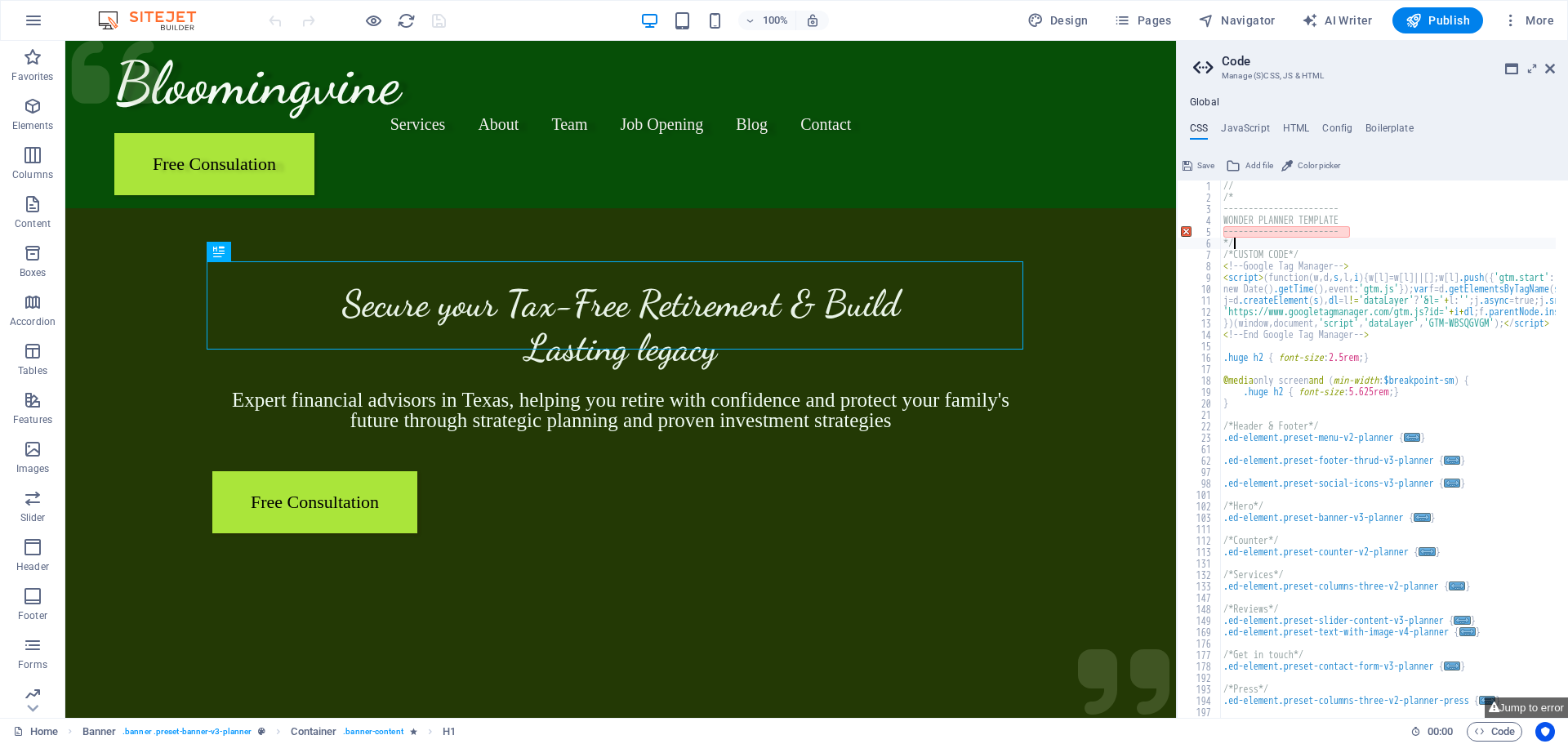 click on "//  /* ----------------------- WONDER PLANNER TEMPLATE ----------------------- */ /*CUSTOM CODE*/ < ! --  Google Tag Manager  -- > < script > ( function ( w,d, s ,l, i ) { w [ l ] =w [ l ] || [ ] ;w [ l ] .push ({ 'gtm.start' : new Date ( ) .getTime ( ) ,event: 'gtm.js' }) ; var  f=d .getElementsByTagName ( s ) [ 0 ] , j=d .createElement ( s ) , dl =l != 'dataLayer' ? '&l=' + l: '' ;j .async =true;j .src = 'https://www.googletagmanager.com/gtm.js?id=' + i + dl ;f .parentNode.insertBefore ( j,f ) ; }) ( window,document, 'script' , 'dataLayer' , 'GTM-WBSQGVGM' ) ; < / script > < ! --  End Google Tag Manager  -- > .huge   h2   {   font-size :  2.5rem ;  } @media  only screen  and   ( min-width :  $breakpoint-sm )   {      .huge   h2   {   font-size :  5.625rem ;  } } /*Header & Footer*/ .ed-element.preset-menu-v2-planner   { ... } .ed-element.preset-footer-thrud-v3-planner   { ... } .ed-element.preset-social-icons-v3-planner   { ... } /*Hero*/ .ed-element.preset-banner-v3-planner   { ... } /*Counter*/   { ... }" at bounding box center (1449, 454) 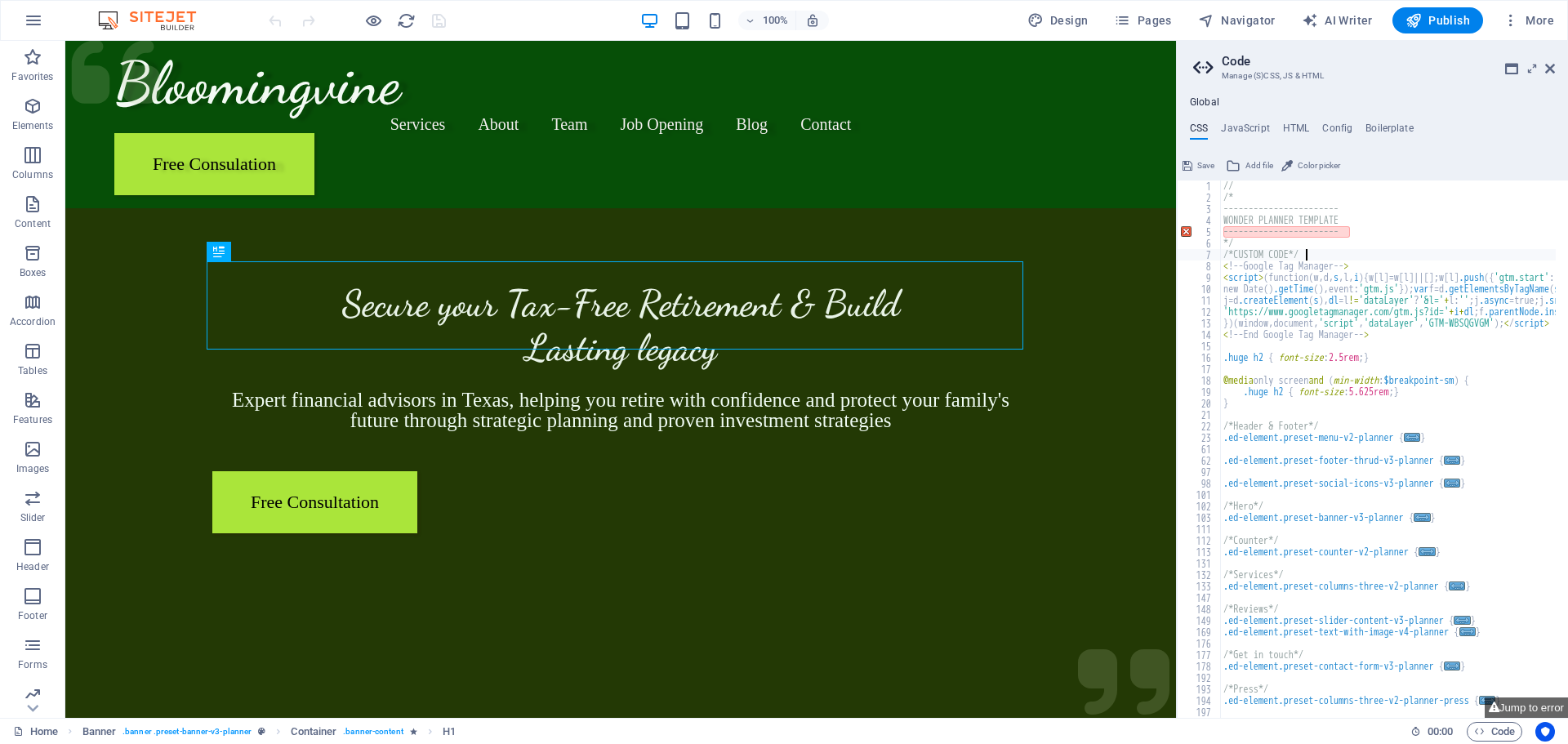 click on "//  /* ----------------------- WONDER PLANNER TEMPLATE ----------------------- */ /*CUSTOM CODE*/ < ! --  Google Tag Manager  -- > < script > ( function ( w,d, s ,l, i ) { w [ l ] =w [ l ] || [ ] ;w [ l ] .push ({ 'gtm.start' : new Date ( ) .getTime ( ) ,event: 'gtm.js' }) ; var  f=d .getElementsByTagName ( s ) [ 0 ] , j=d .createElement ( s ) , dl =l != 'dataLayer' ? '&l=' + l: '' ;j .async =true;j .src = 'https://www.googletagmanager.com/gtm.js?id=' + i + dl ;f .parentNode.insertBefore ( j,f ) ; }) ( window,document, 'script' , 'dataLayer' , 'GTM-WBSQGVGM' ) ; < / script > < ! --  End Google Tag Manager  -- > .huge   h2   {   font-size :  2.5rem ;  } @media  only screen  and   ( min-width :  $breakpoint-sm )   {      .huge   h2   {   font-size :  5.625rem ;  } } /*Header & Footer*/ .ed-element.preset-menu-v2-planner   { ... } .ed-element.preset-footer-thrud-v3-planner   { ... } .ed-element.preset-social-icons-v3-planner   { ... } /*Hero*/ .ed-element.preset-banner-v3-planner   { ... } /*Counter*/   { ... }" at bounding box center [1449, 454] 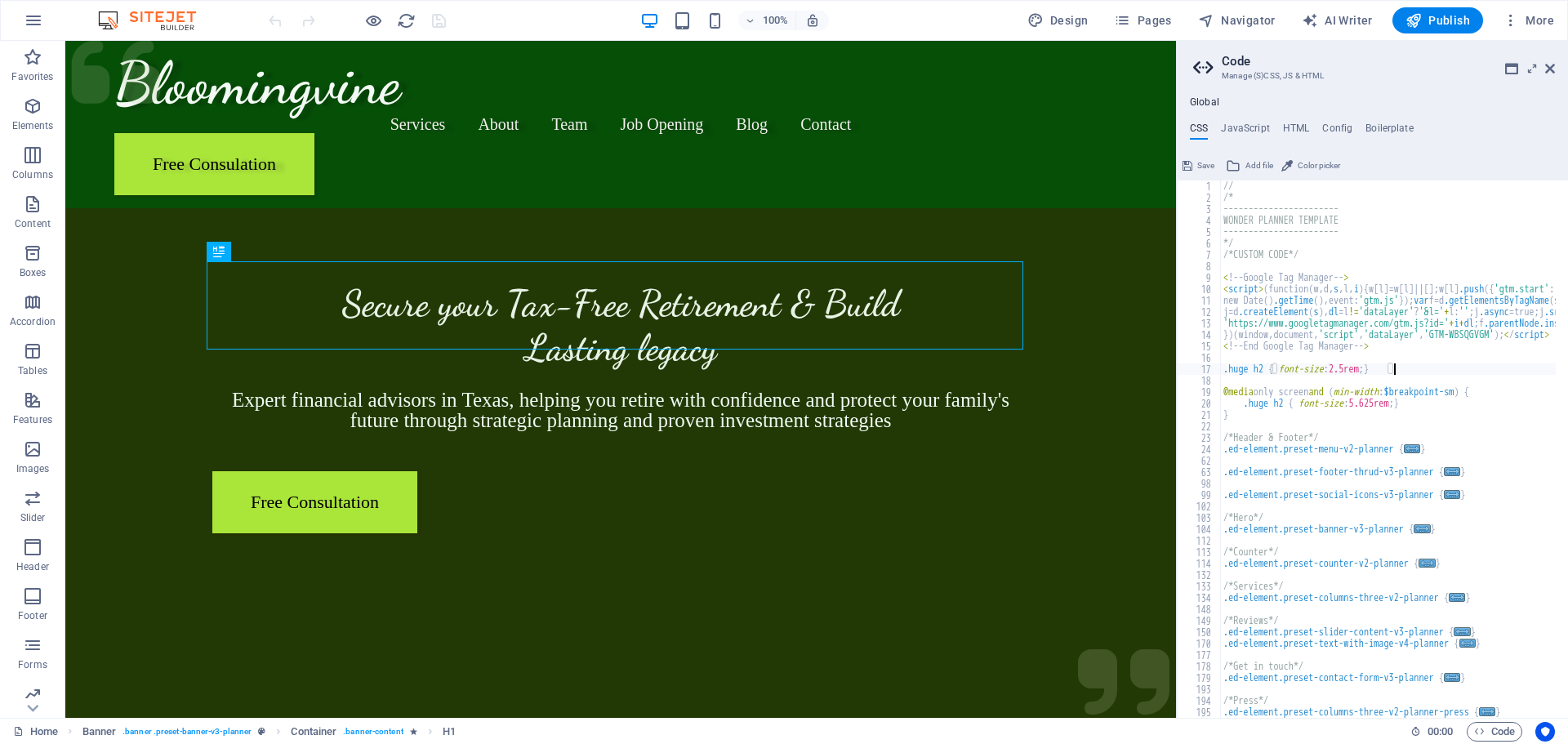 click on "//  /* ----------------------- WONDER PLANNER TEMPLATE ----------------------- */ /*CUSTOM CODE*/ < ! --  Google Tag Manager  -- > < script > ( function ( w,d, s ,l, i ) { w [ l ] =w [ l ] || [ ] ;w [ l ] .push ({ 'gtm.start' : new Date ( ) .getTime ( ) ,event: 'gtm.js' }) ; var  f=d .getElementsByTagName ( s ) [ 0 ] , j=d .createElement ( s ) , dl =l != 'dataLayer' ? '&l=' + l: '' ;j .async =true;j .src = 'https://www.googletagmanager.com/gtm.js?id=' + i + dl ;f .parentNode.insertBefore ( j,f ) ; }) ( window,document, 'script' , 'dataLayer' , 'GTM-WBSQGVGM' ) ; < / script > < ! --  End Google Tag Manager  -- > .huge   h2   {   font-size :  2.5rem ;  } @media  only screen  and   ( min-width :  $breakpoint-sm )   {      .huge   h2   {   font-size :  5.625rem ;  } } /*Header & Footer*/ .ed-element.preset-menu-v2-planner   { ... } .ed-element.preset-footer-thrud-v3-planner   { ... } .ed-element.preset-social-icons-v3-planner   { ... } /*Hero*/ .ed-element.preset-banner-v3-planner   { ... } /*Counter*/   { ... }" at bounding box center (1449, 454) 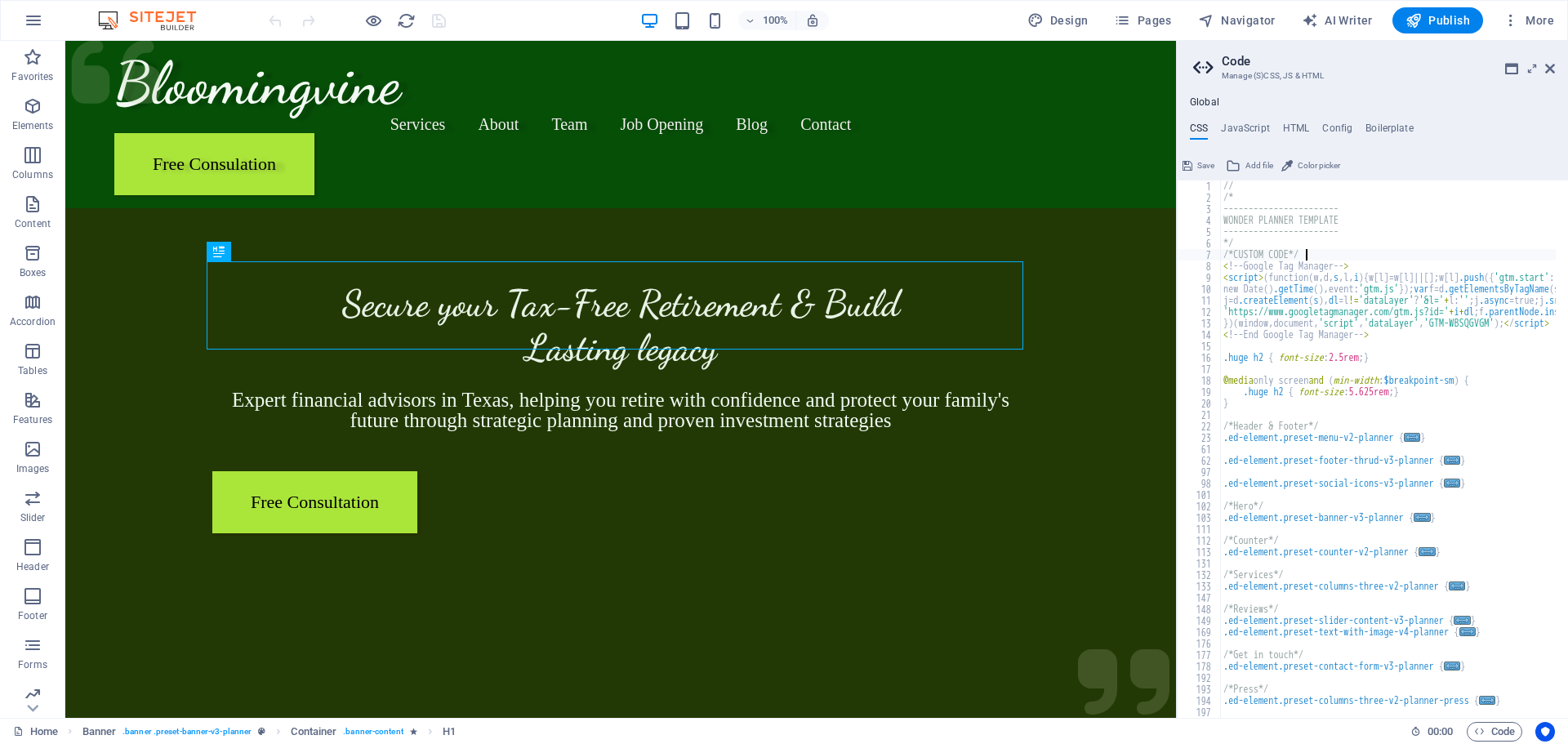 type on "<!-- End Google Tag Manager -->" 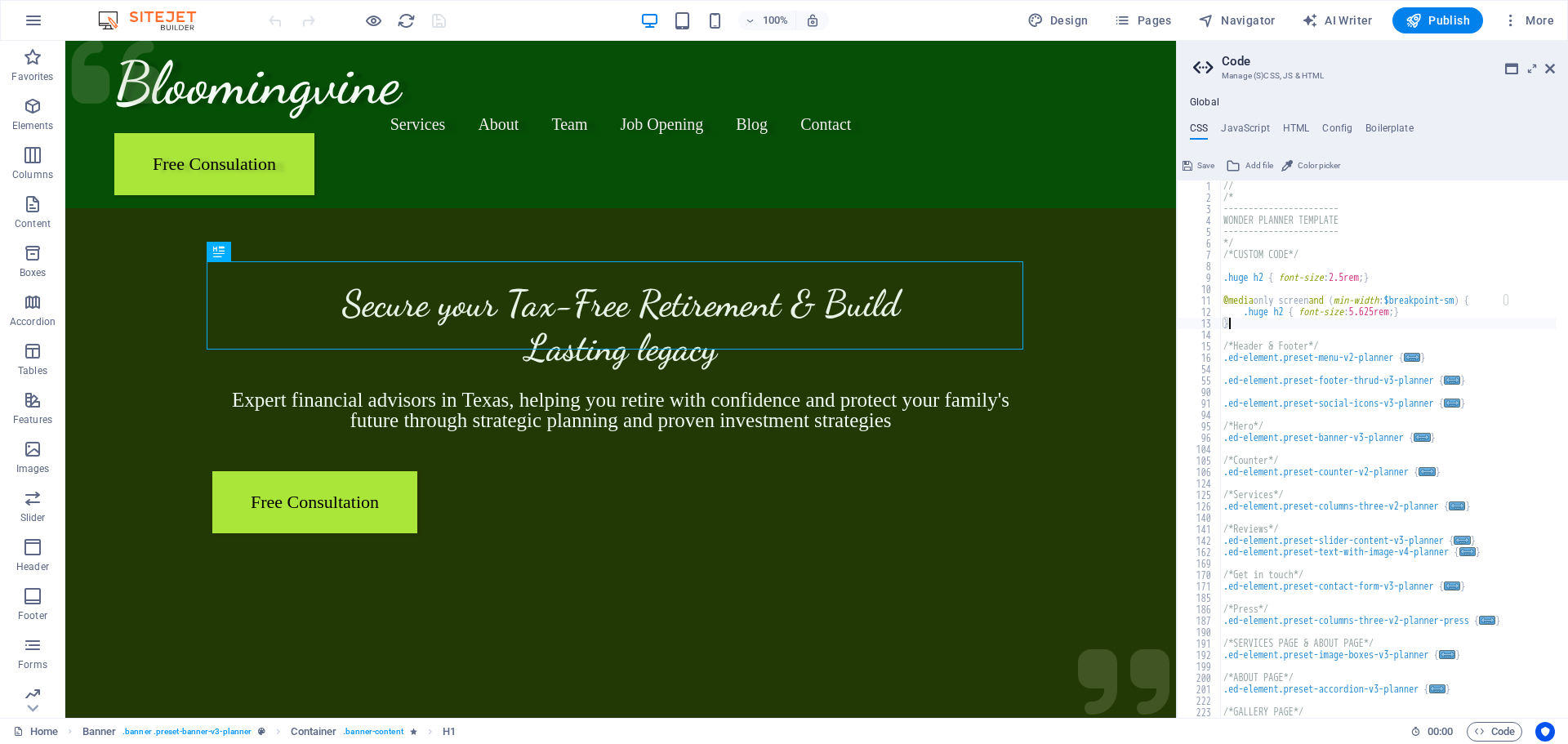 click on "//  /* ----------------------- WONDER PLANNER TEMPLATE ----------------------- */ /*CUSTOM CODE*/ .huge   h2   {   font-size :  2.5rem ;  } @media  only screen  and   ( min-width :  $breakpoint-sm )   {      .huge   h2   {   font-size :  5.625rem ;  } } /*Header & Footer*/ .ed-element.preset-menu-v2-planner   { ... } .ed-element.preset-footer-thrud-v3-planner   { ... } .ed-element.preset-social-icons-v3-planner   { ... } /*Hero*/ .ed-element.preset-banner-v3-planner   { ... } /*Counter*/ .ed-element.preset-counter-v2-planner   { ... } /*Services*/ .ed-element.preset-columns-three-v2-planner   { ... } /*Reviews*/ .ed-element.preset-slider-content-v3-planner   { ... } .ed-element.preset-text-with-image-v4-planner   { ... } /*Get in touch*/ .ed-element.preset-contact-form-v3-planner   { ... } /*Press*/ .ed-element.preset-columns-three-v2-planner-press   { ... } /*SERVICES PAGE & ABOUT PAGE*/ .ed-element.preset-image-boxes-v3-planner   { ... } /*ABOUT PAGE*/ .ed-element.preset-accordion-v3-planner   { ... }   { }" at bounding box center [1388, 461] 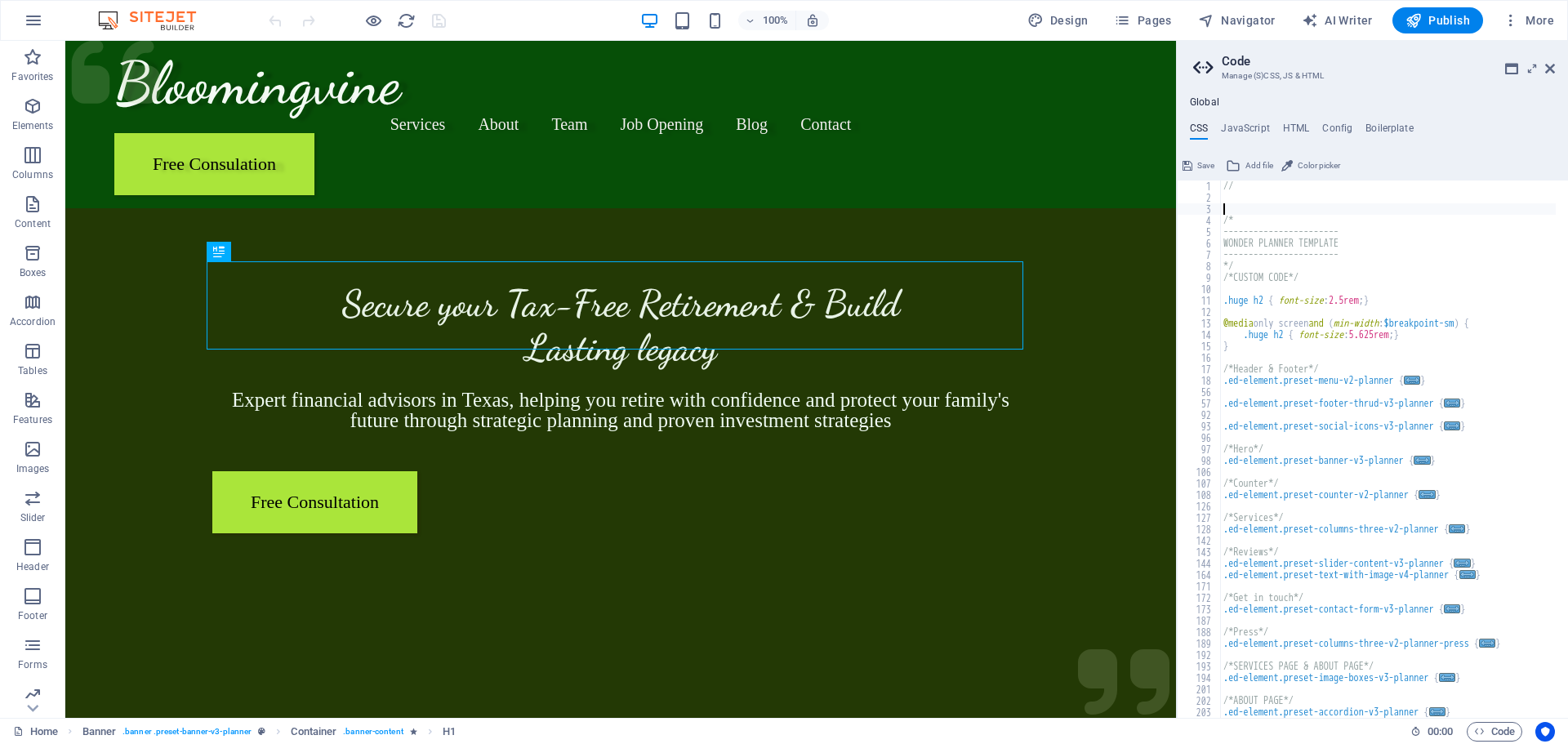 paste on "<!-- End Google Tag Manager -->" 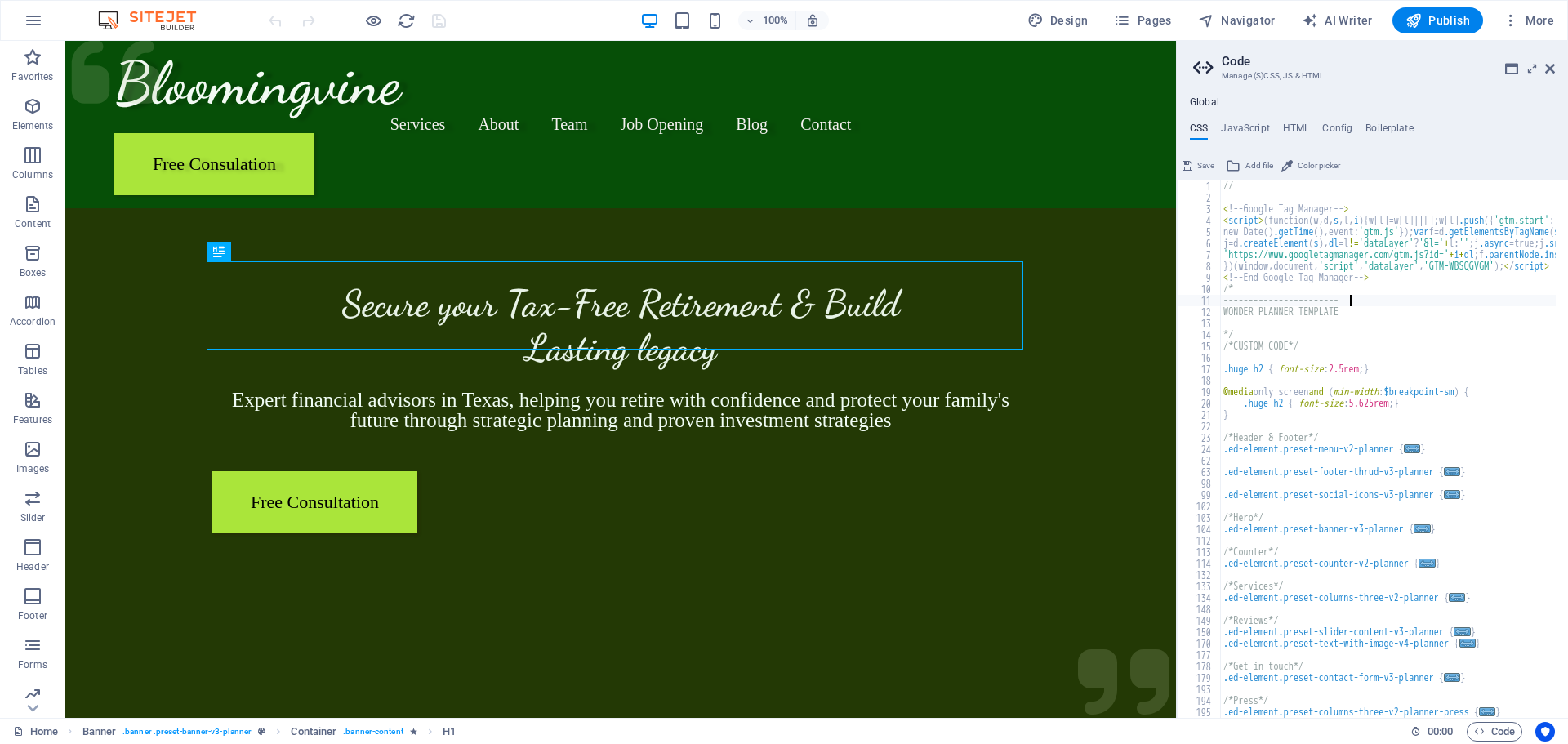 click on "//  < ! --  Google Tag Manager  -- > < script > ( function ( w,d, s ,l, i ) { w [ l ] =w [ l ] || [ ] ;w [ l ] .push ({ 'gtm.start' : new Date ( ) .getTime ( ) ,event: 'gtm.js' }) ; var  f=d .getElementsByTagName ( s ) [ 0 ] , j=d .createElement ( s ) , dl =l != 'dataLayer' ? '&l=' + l: '' ;j .async =true;j .src = 'https://www.googletagmanager.com/gtm.js?id=' + i + dl ;f .parentNode.insertBefore ( j,f ) ; }) ( window,document, 'script' , 'dataLayer' , 'GTM-WBSQGVGM' ) ; < / script > < ! --  End Google Tag Manager  -- > /* ----------------------- WONDER PLANNER TEMPLATE ----------------------- */ /*CUSTOM CODE*/ .huge   h2   {   font-size :  2.5rem ;  } @media  only screen  and   ( min-width :  $breakpoint-sm )   {      .huge   h2   {   font-size :  5.625rem ;  } } /*Header & Footer*/ .ed-element.preset-menu-v2-planner   { ... } .ed-element.preset-footer-thrud-v3-planner   { ... } .ed-element.preset-social-icons-v3-planner   { ... } /*Hero*/ .ed-element.preset-banner-v3-planner   { ... } /*Counter*/   { ... }" at bounding box center (1449, 454) 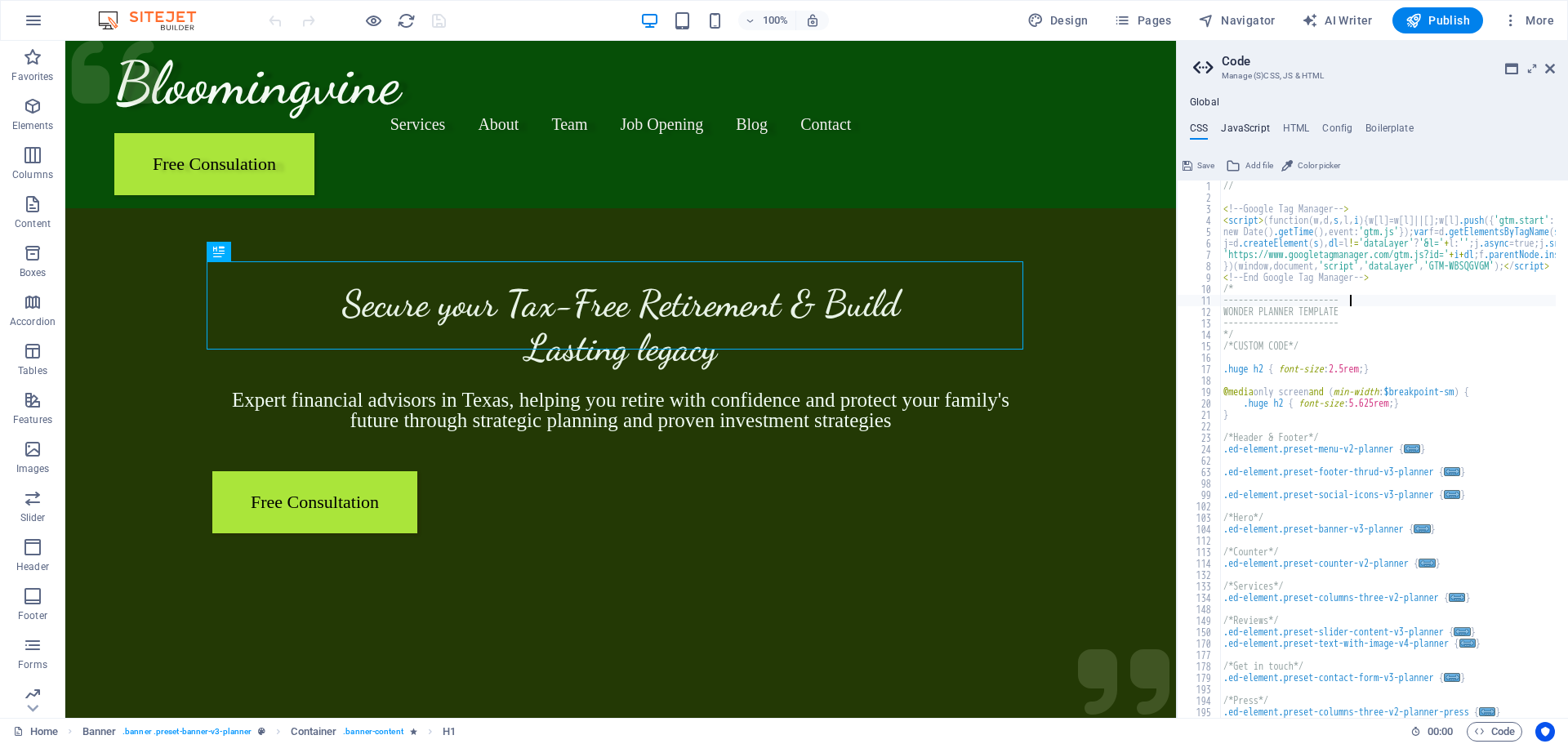 type on "-----------------------" 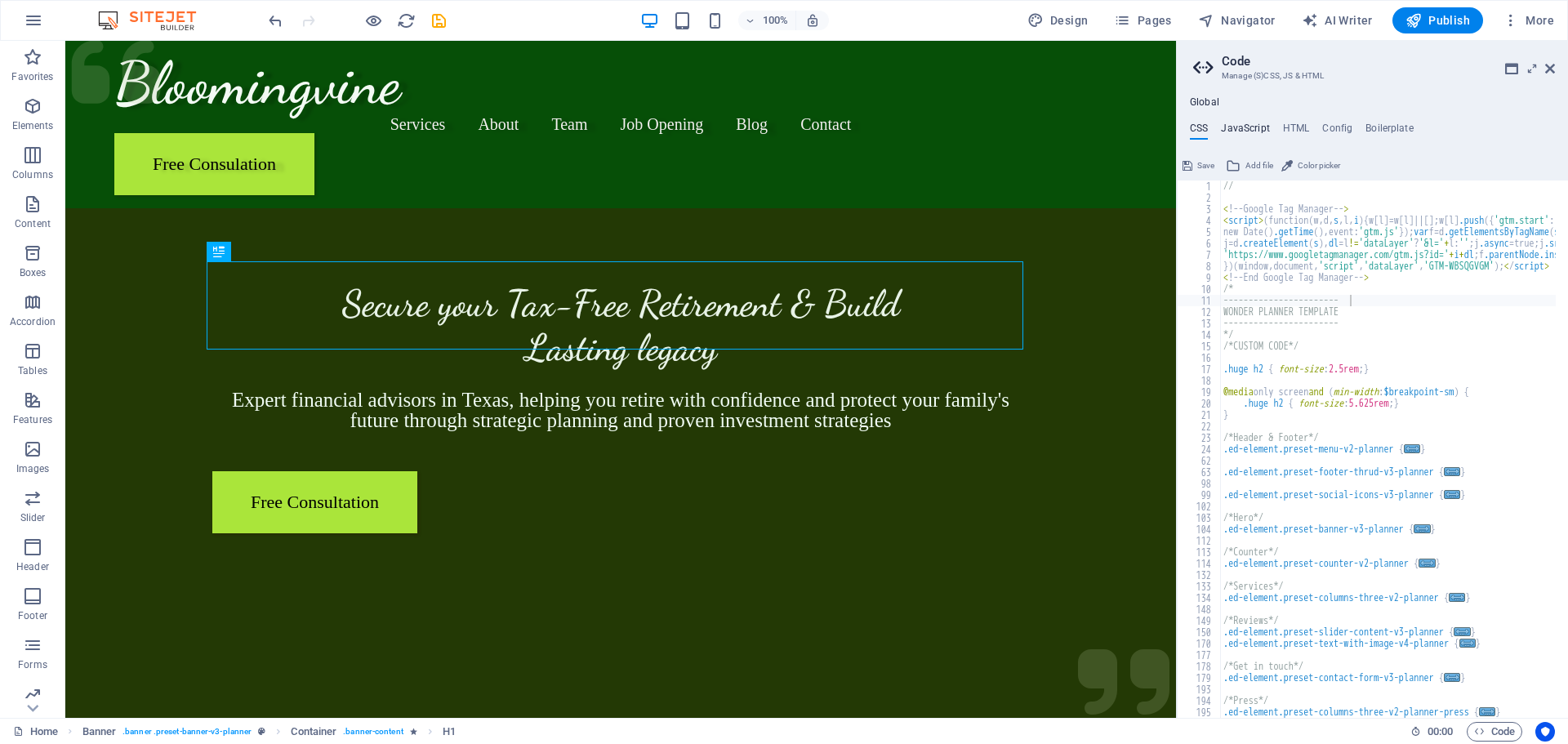 click on "JavaScript" at bounding box center (1245, 131) 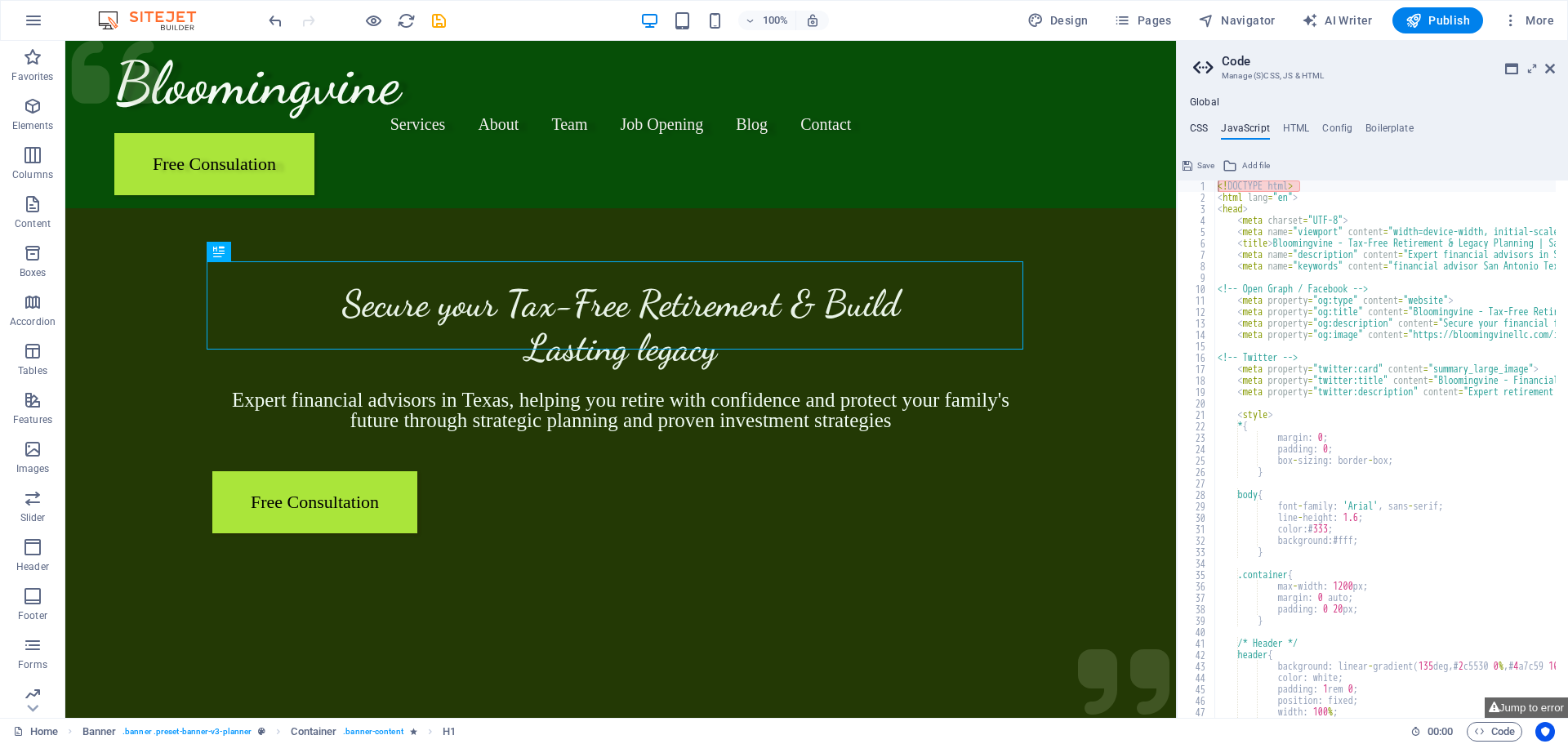 click on "CSS" at bounding box center (1199, 131) 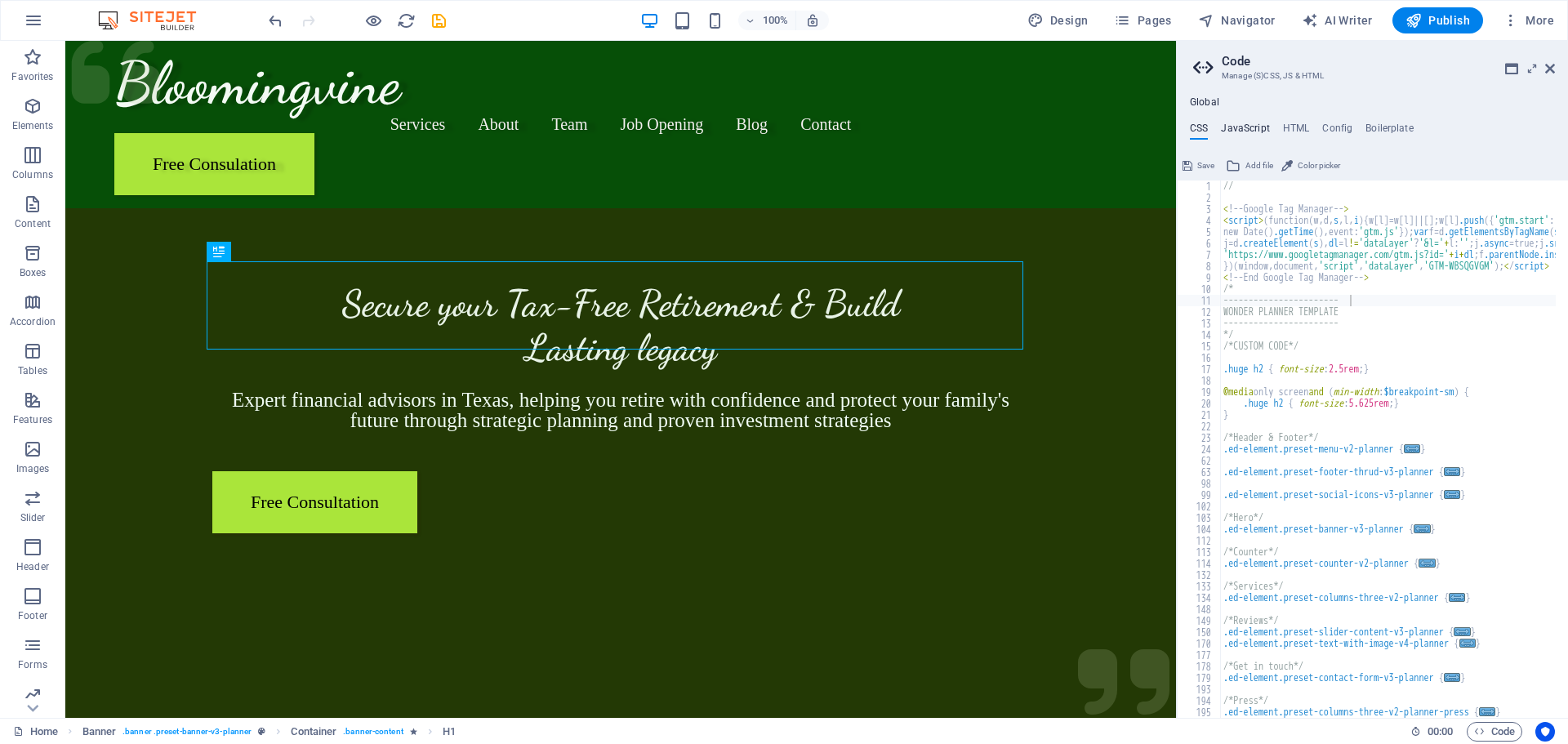 click on "JavaScript" at bounding box center [1245, 131] 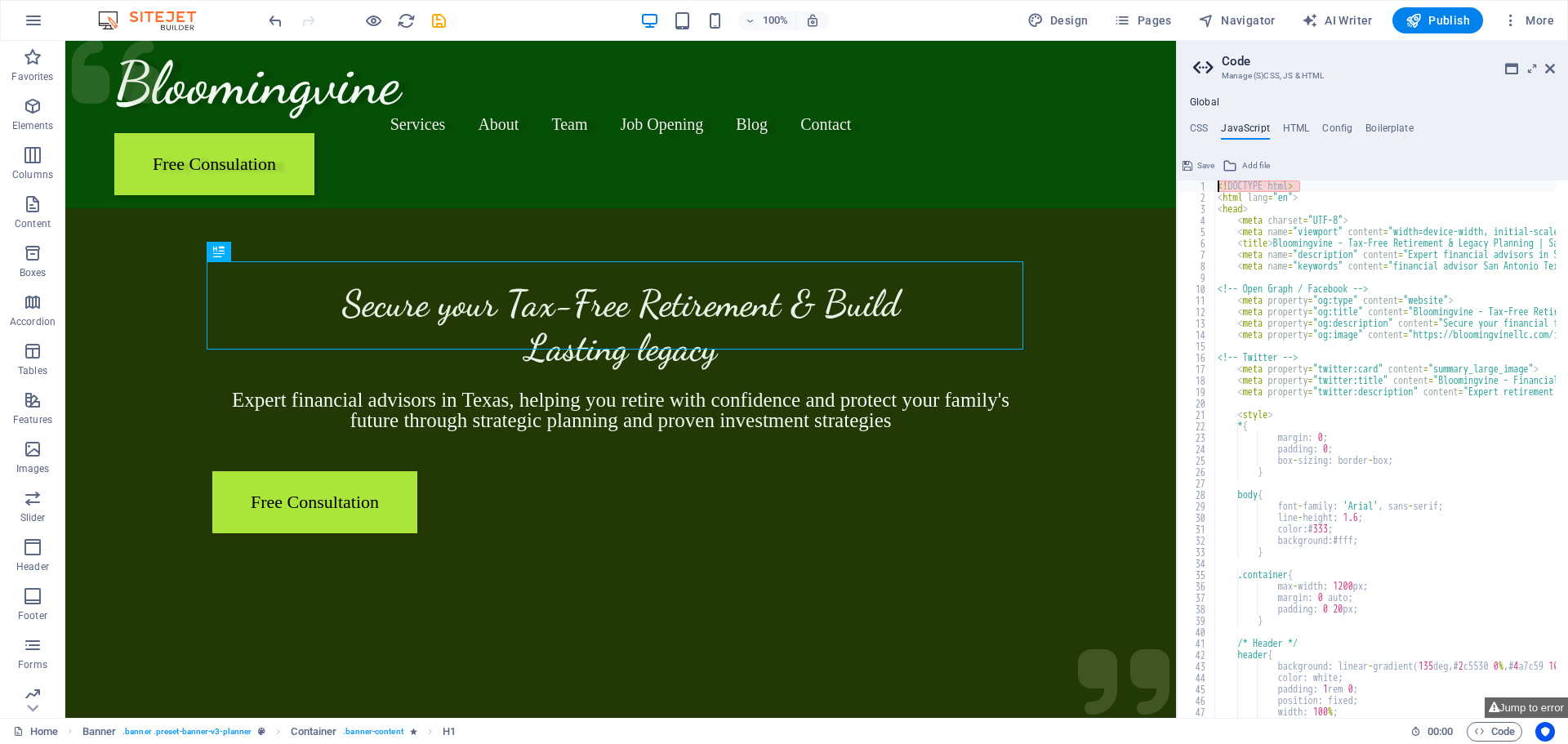 click on "<! DOCTYPE   html > < html   lang = "en" > < head >      < meta   charset = "UTF-8" >      < meta   name = "viewport"   content = "width=device-width, initial-scale=1.0" >      < title > Bloomingvine - Tax-Free Retirement & Legacy Planning | San Antonio Texas Financial Advisors </ title >      < meta   name = "description"   content = "Expert financial advisors in San Antonio, Texas specializing in tax-free retirement planning and legacy protection. Free consultation. Join our growing team of financial professionals." >      < meta   name = "keywords"   content = "financial advisor San Antonio Texas, retirement planning, tax-free retirement, legacy planning, financial agent careers" >          <!-- Open Graph / Facebook -->      < meta   property = "og:type"   content = "website" >      < meta   property = "og:title"   content = "Bloomingvine - Tax-Free Retirement Planning" >      < meta   property = "og:description"   content = >      < meta   property = "og:image"   content = >     <!-- Twitter -->      <" at bounding box center [2452, 454] 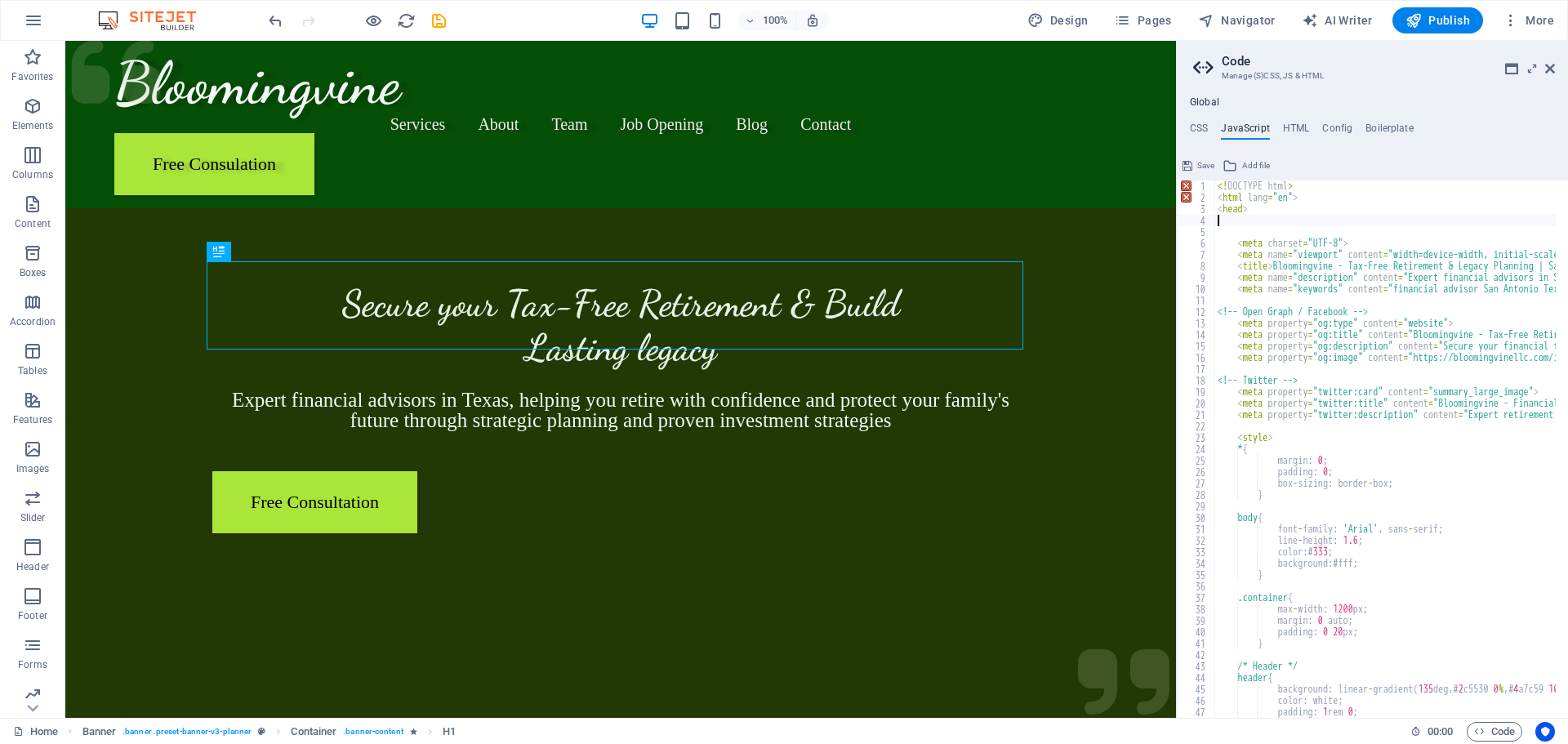 paste on "<!-- End Google Tag Manager -->" 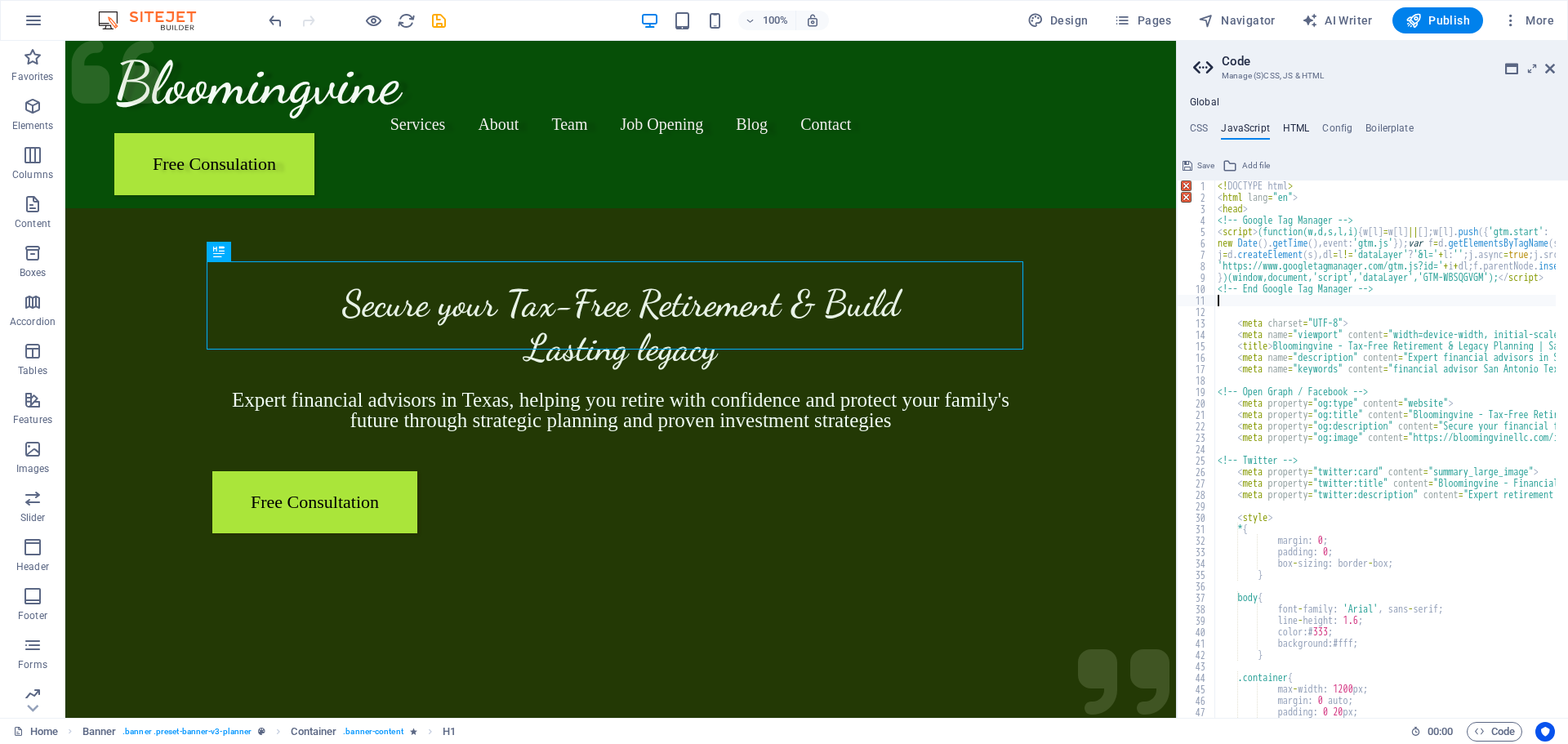 type 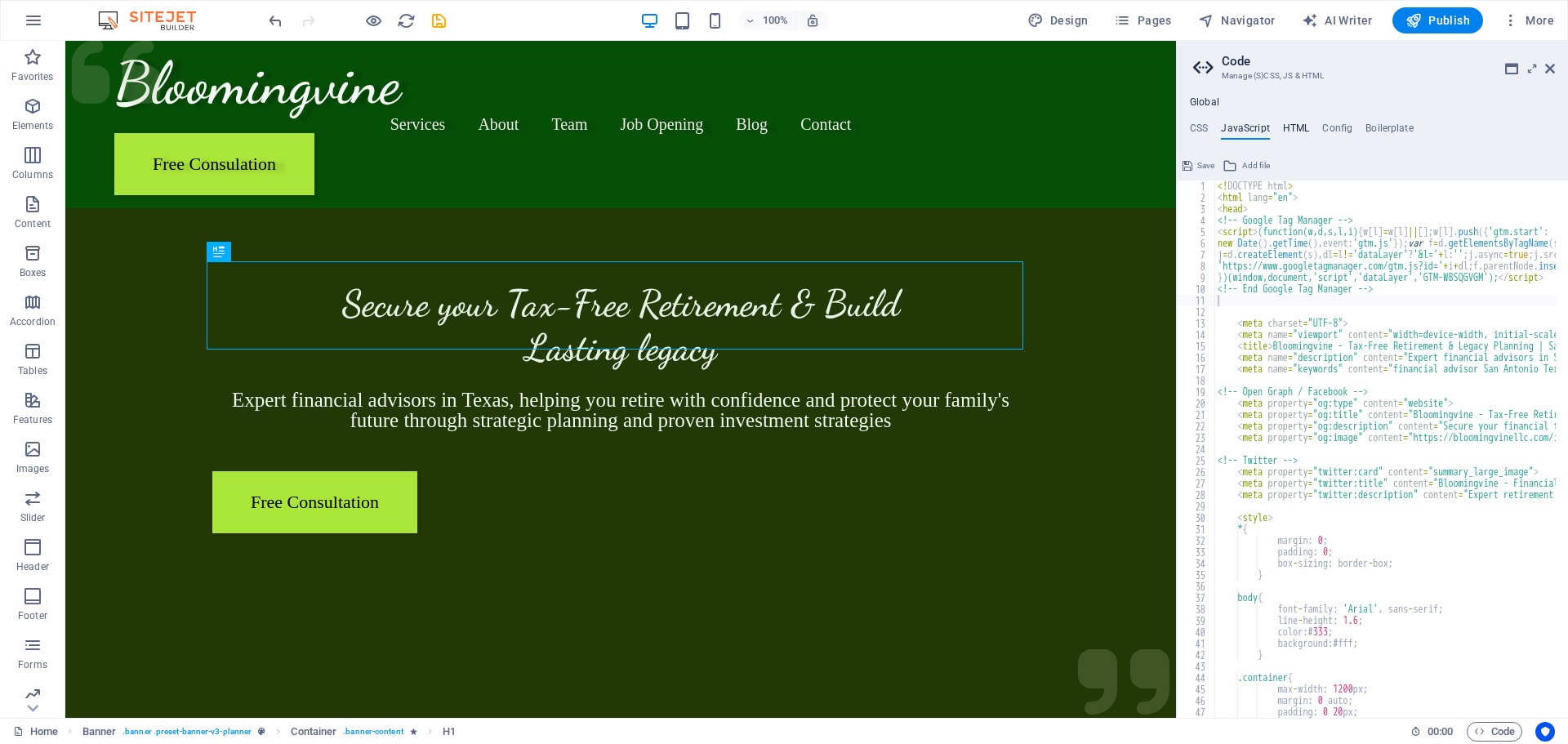click on "HTML" at bounding box center (1296, 131) 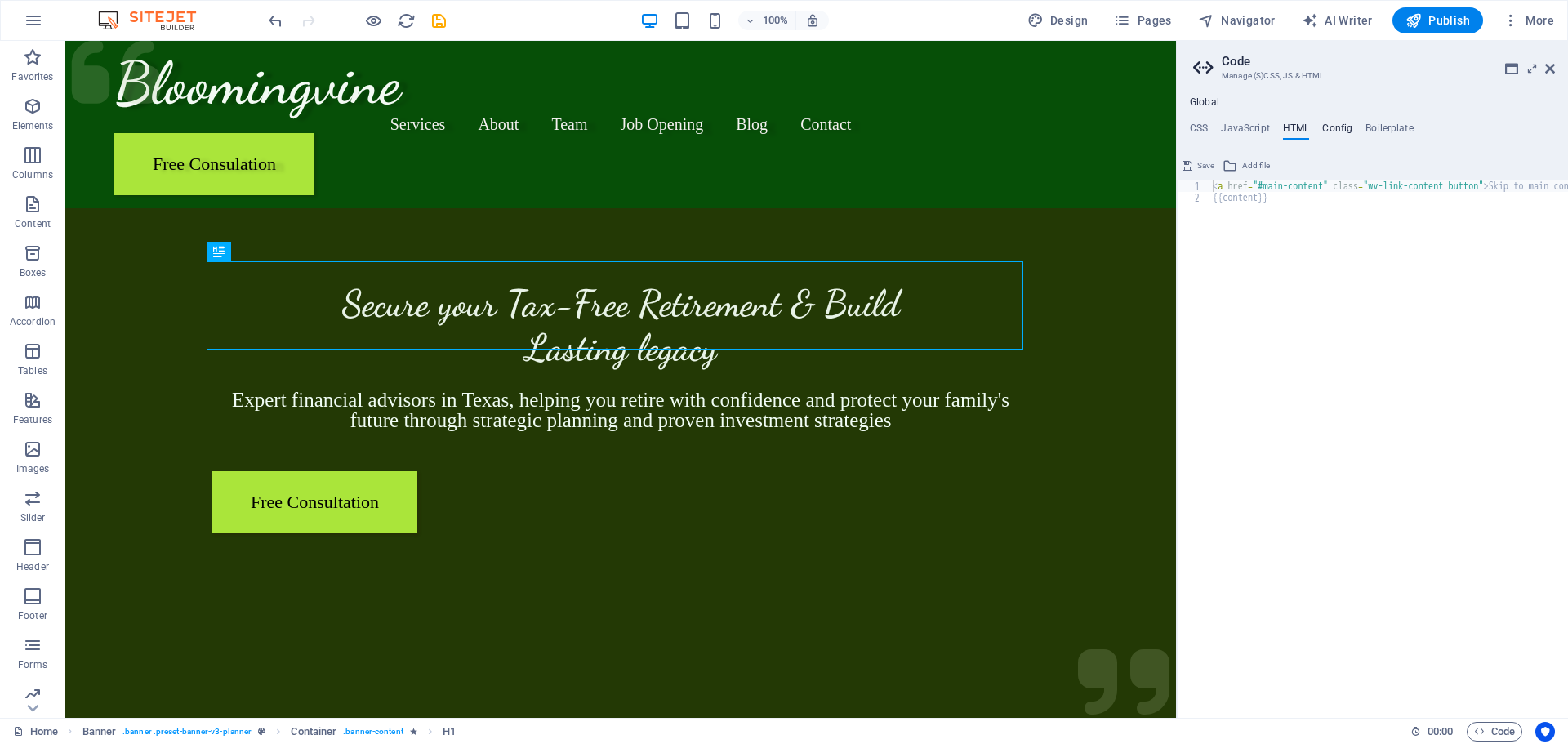click on "Config" at bounding box center (1337, 131) 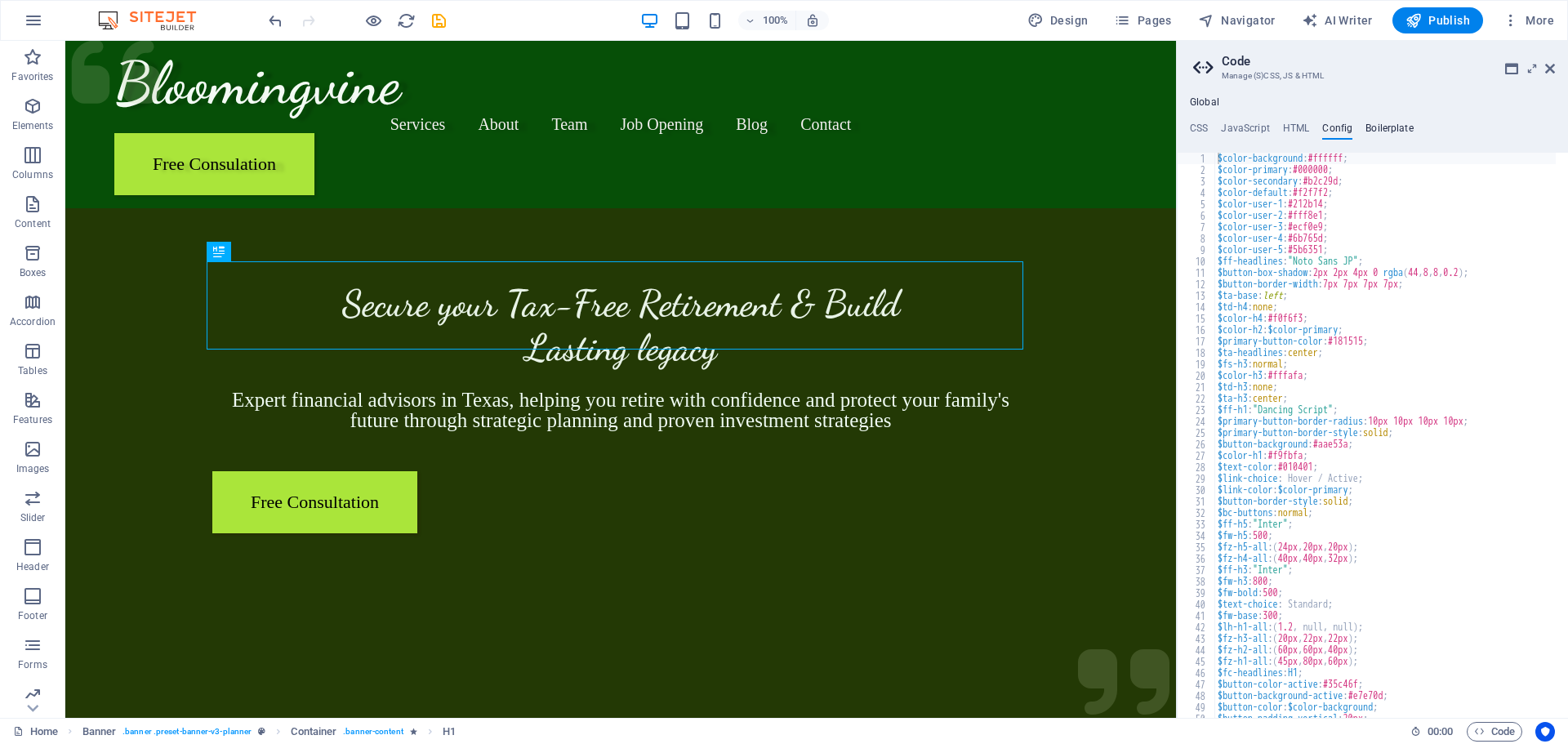 click on "Boilerplate" at bounding box center (1389, 131) 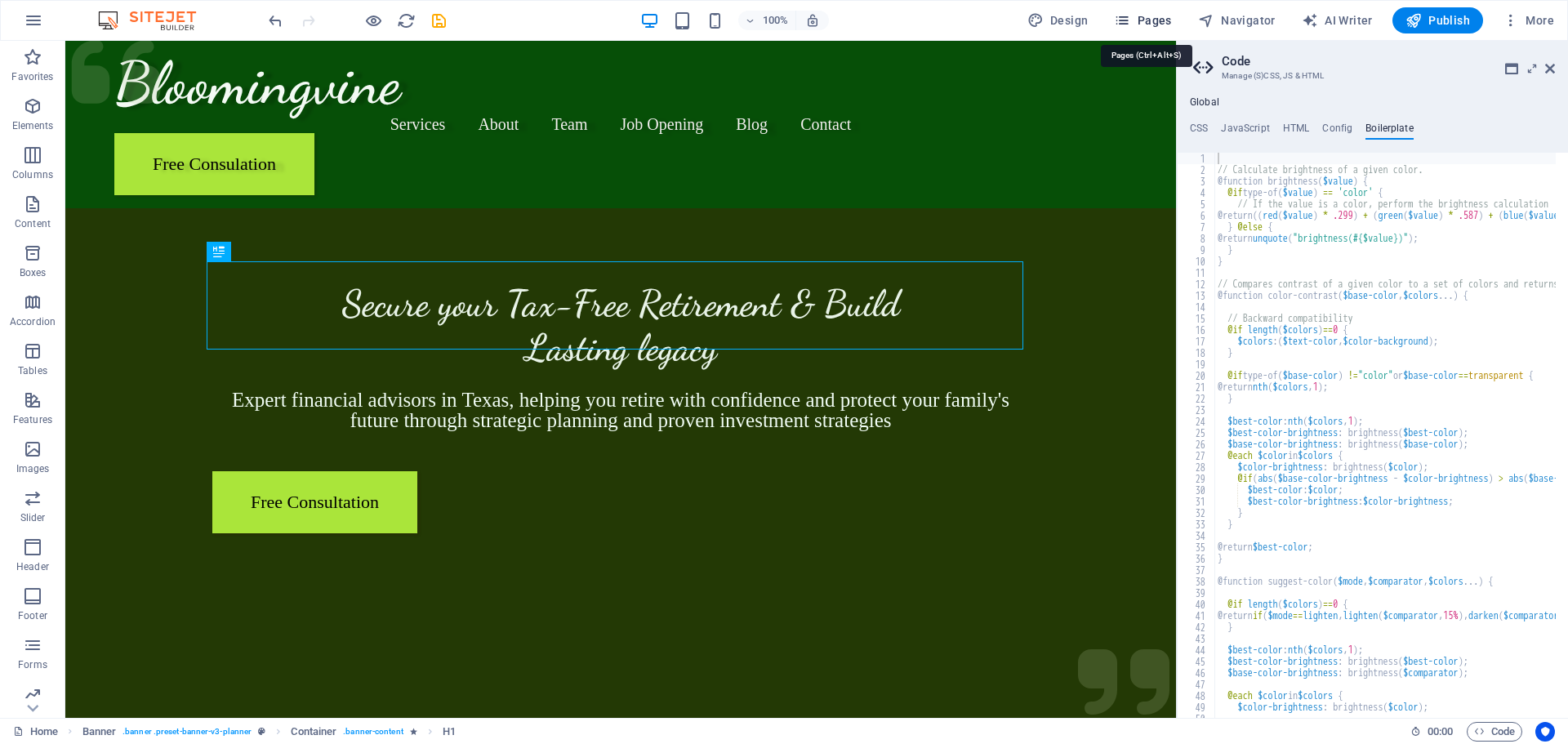 click on "Pages" at bounding box center (1143, 20) 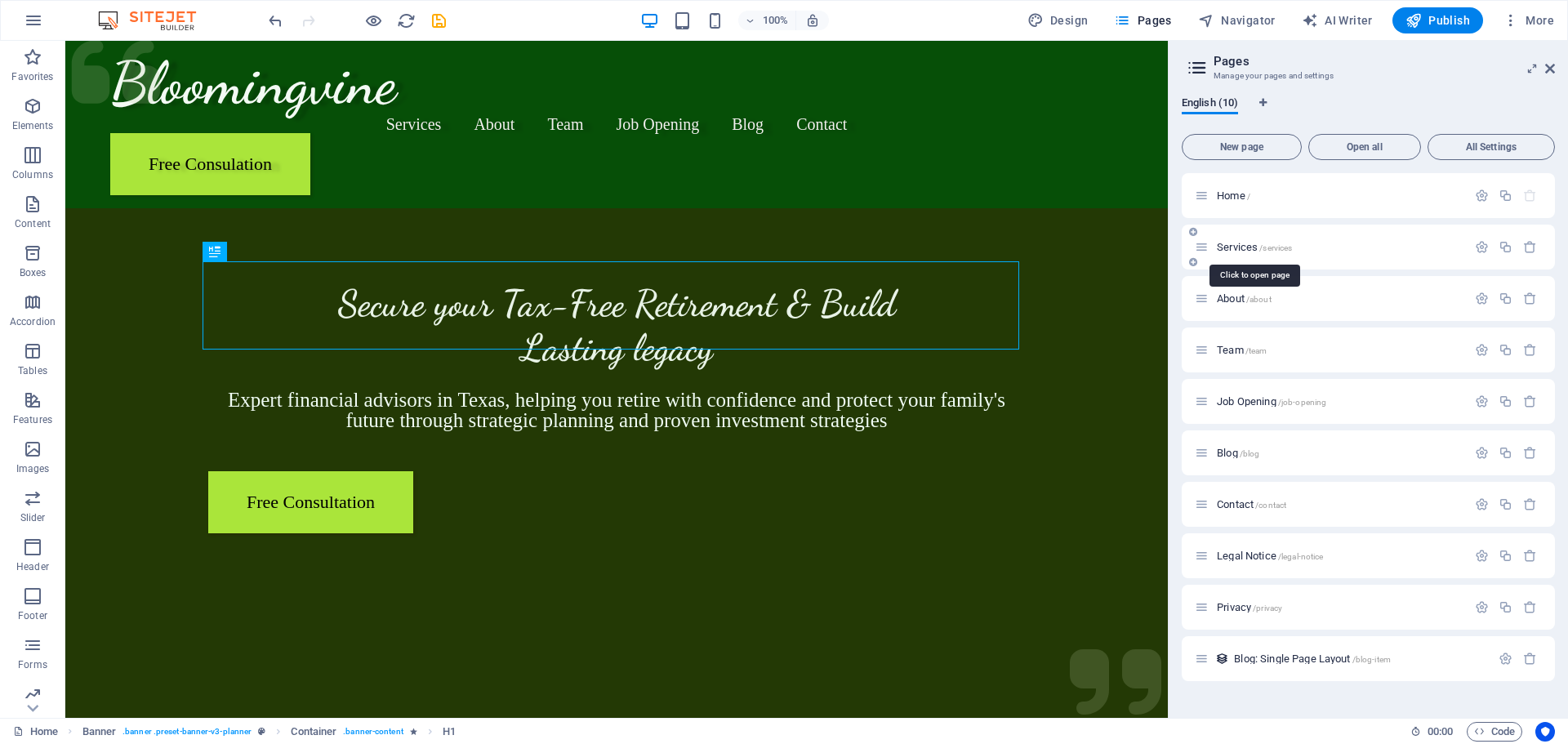 click on "Services /services" at bounding box center [1254, 247] 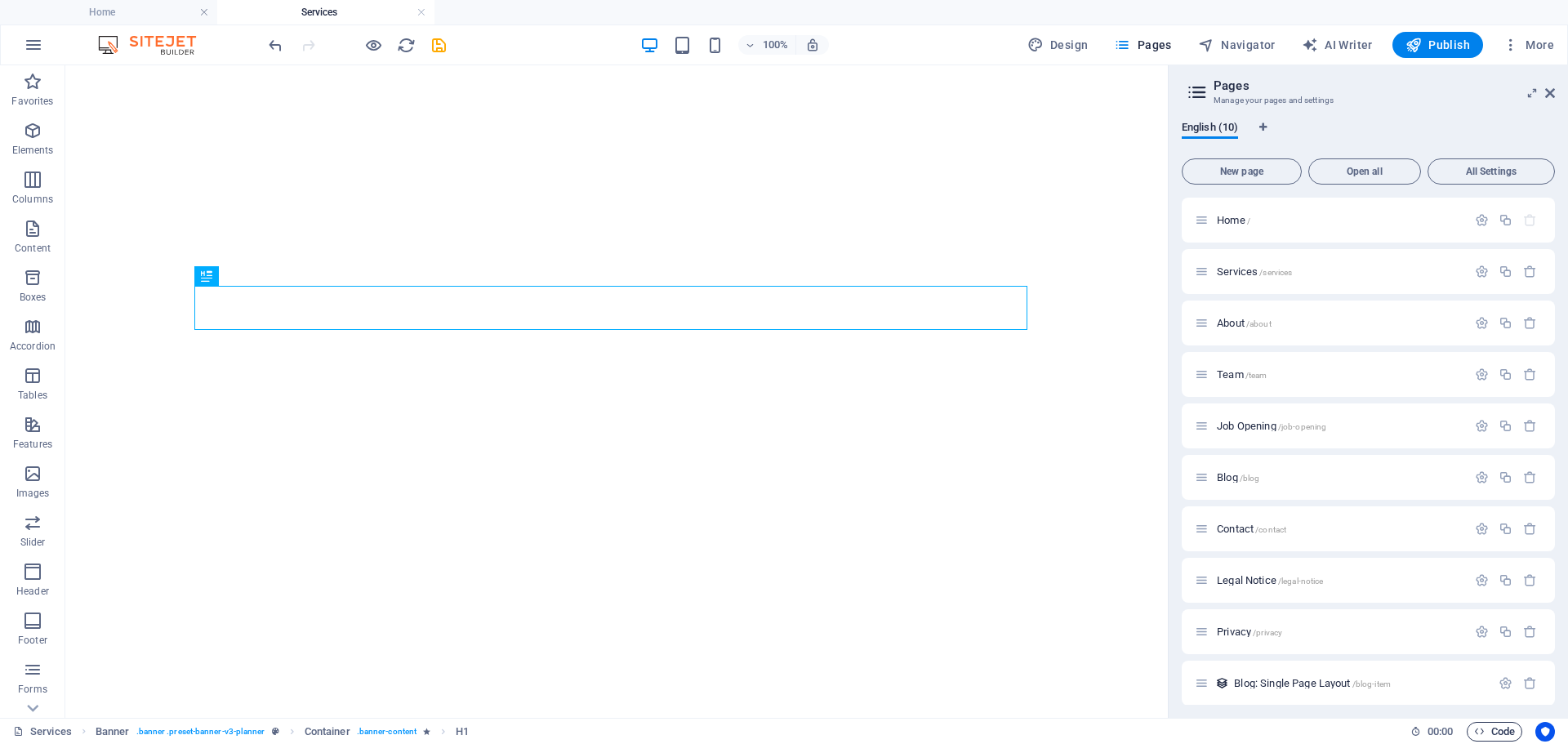 click on "Code" at bounding box center [1494, 732] 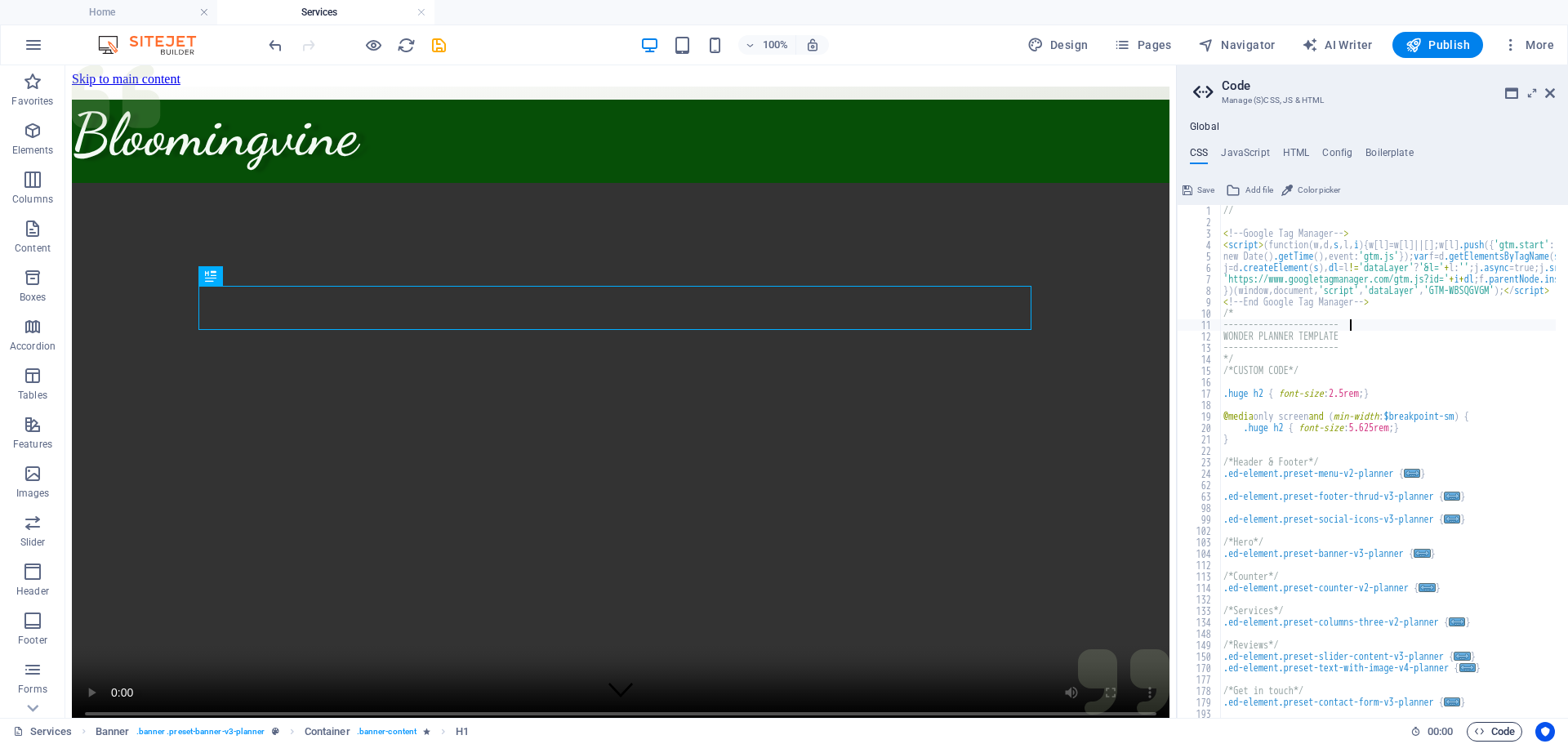 scroll, scrollTop: 0, scrollLeft: 0, axis: both 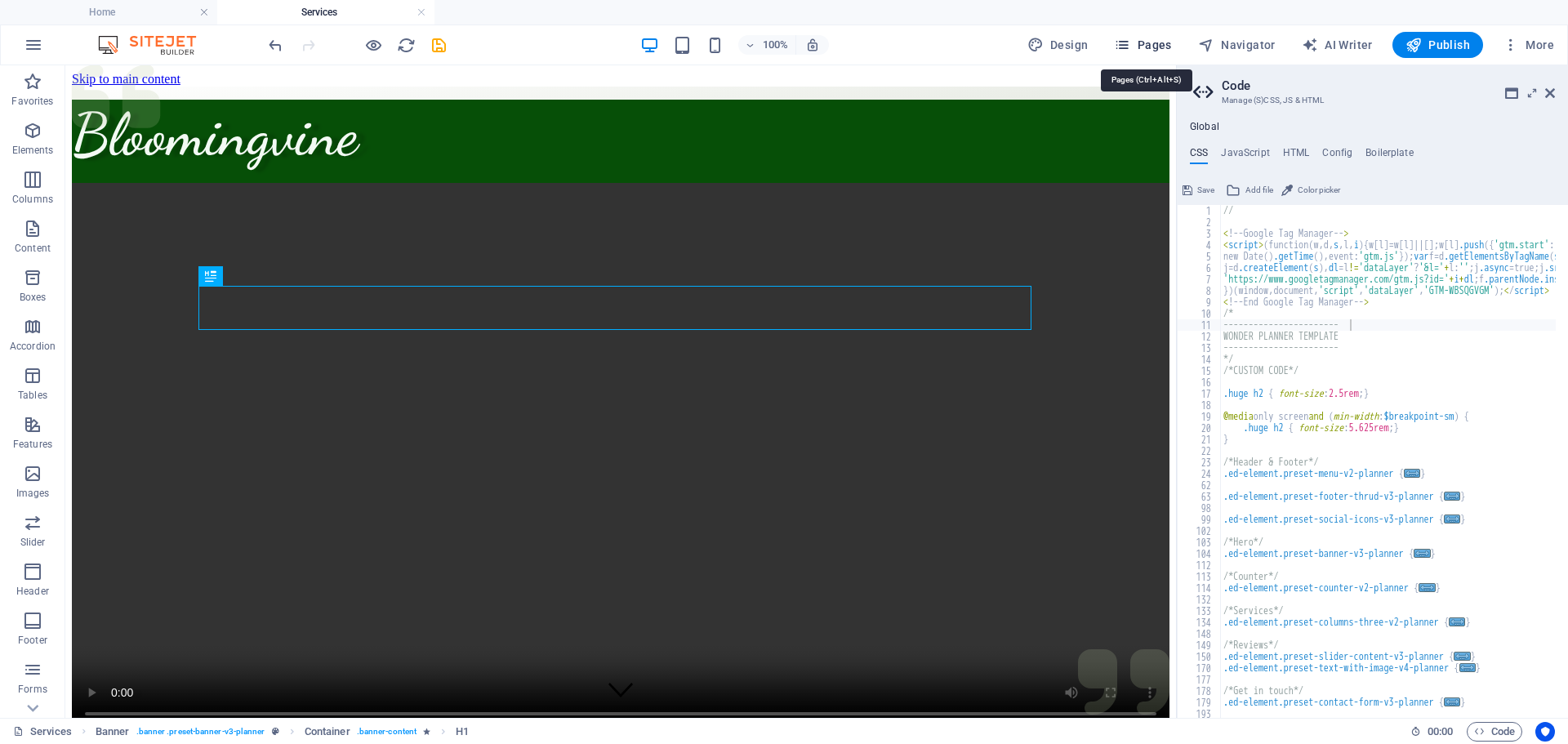 click on "Pages" at bounding box center [1143, 45] 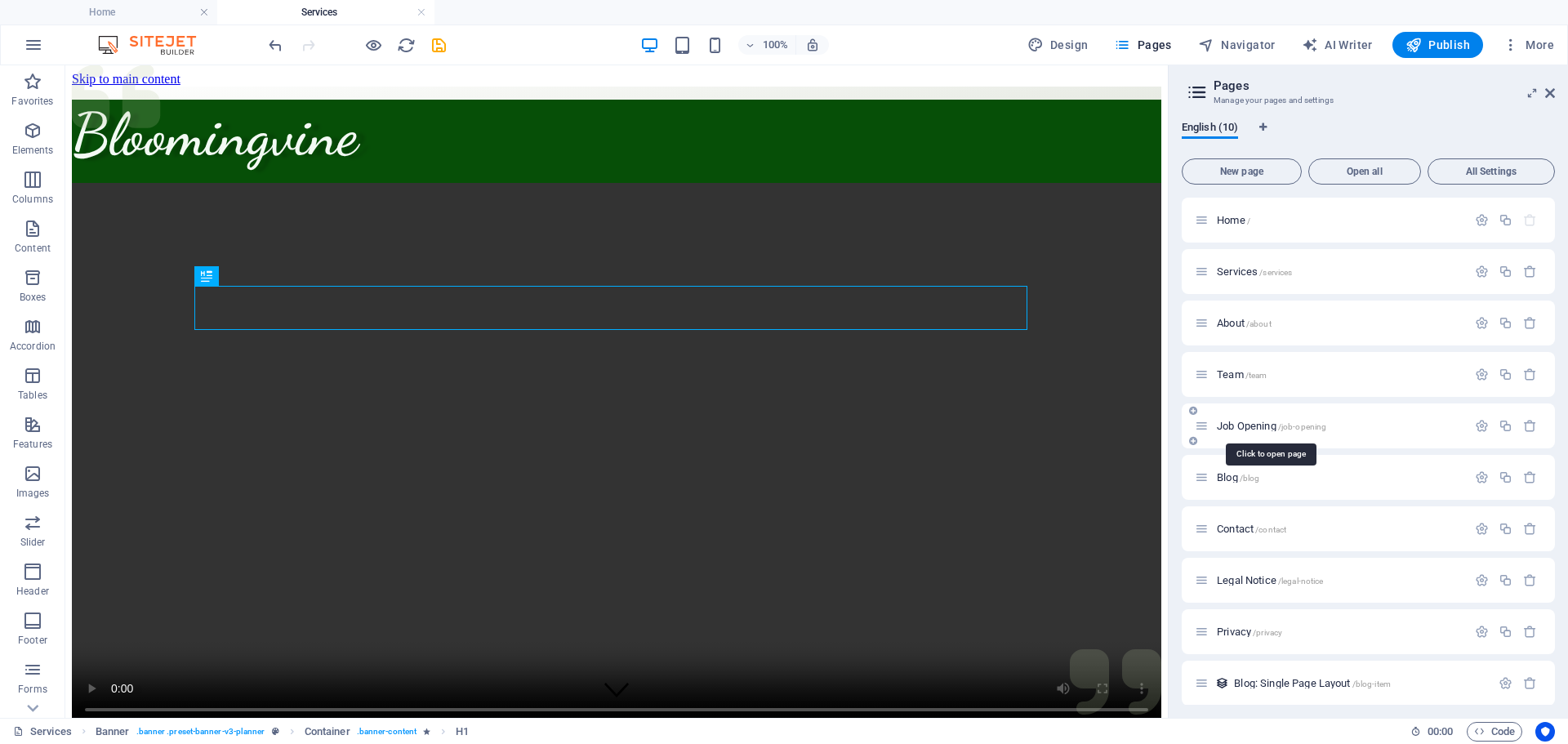 click on "Job Opening /job-opening" at bounding box center (1272, 425) 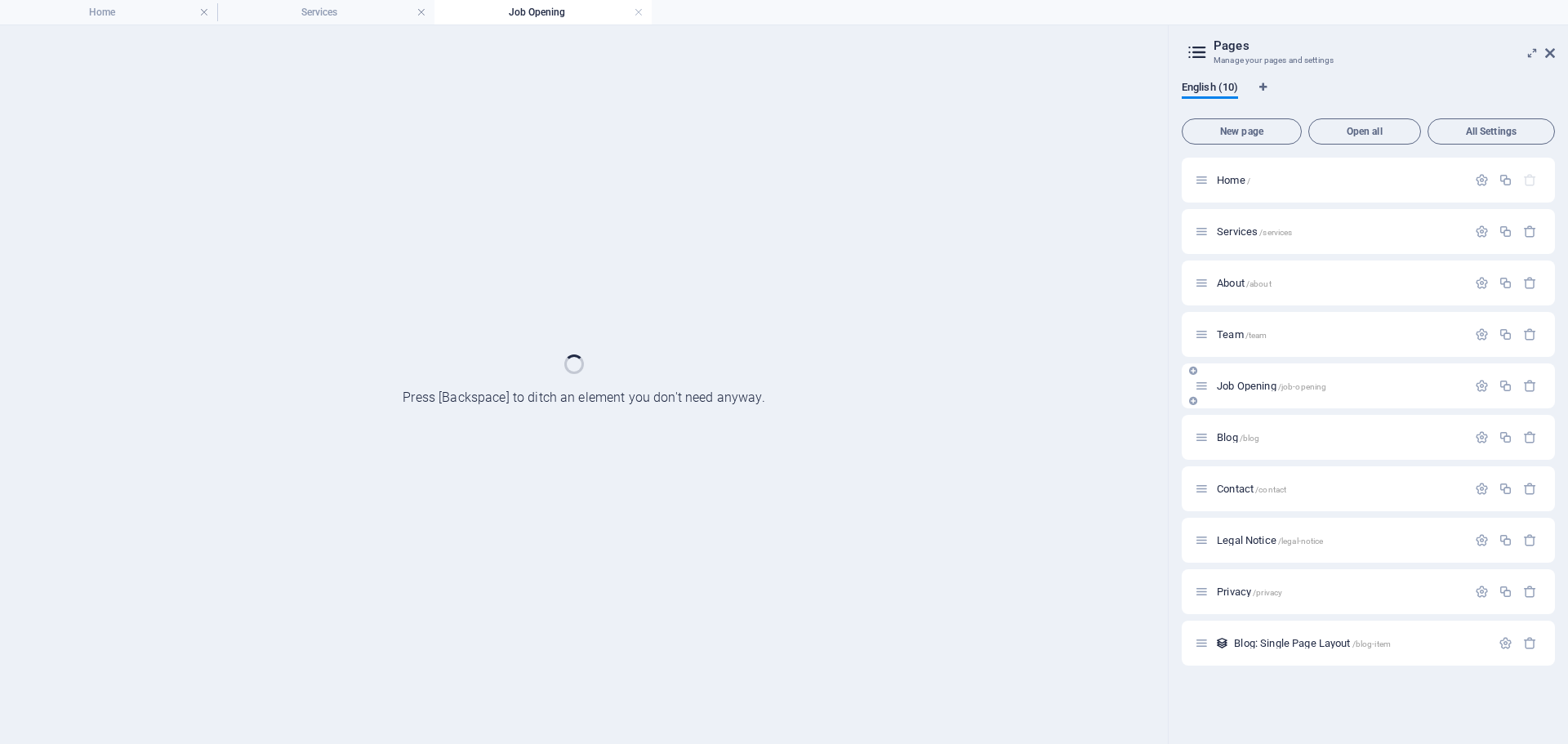 click on "Blog /blog" at bounding box center [1330, 437] 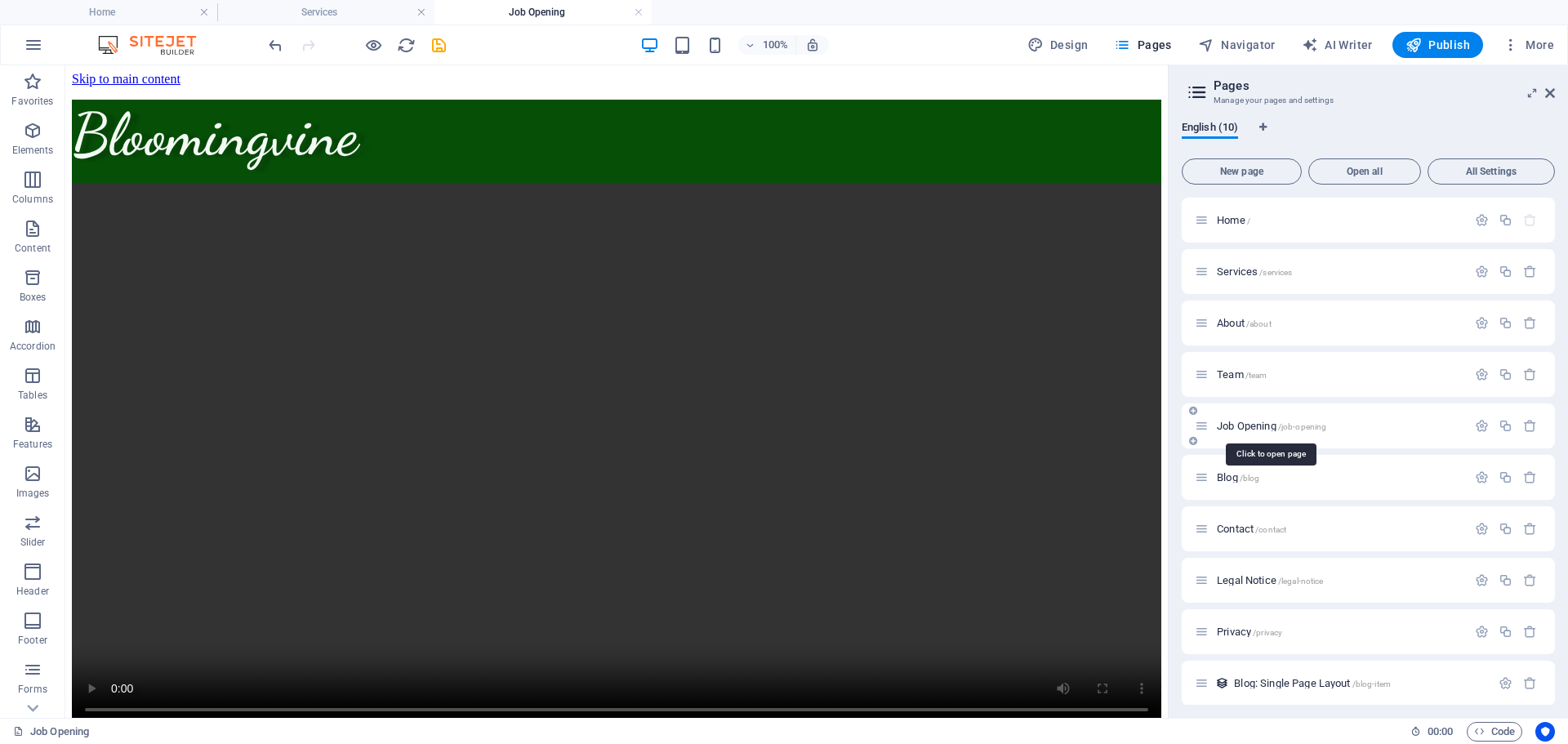 scroll, scrollTop: 0, scrollLeft: 0, axis: both 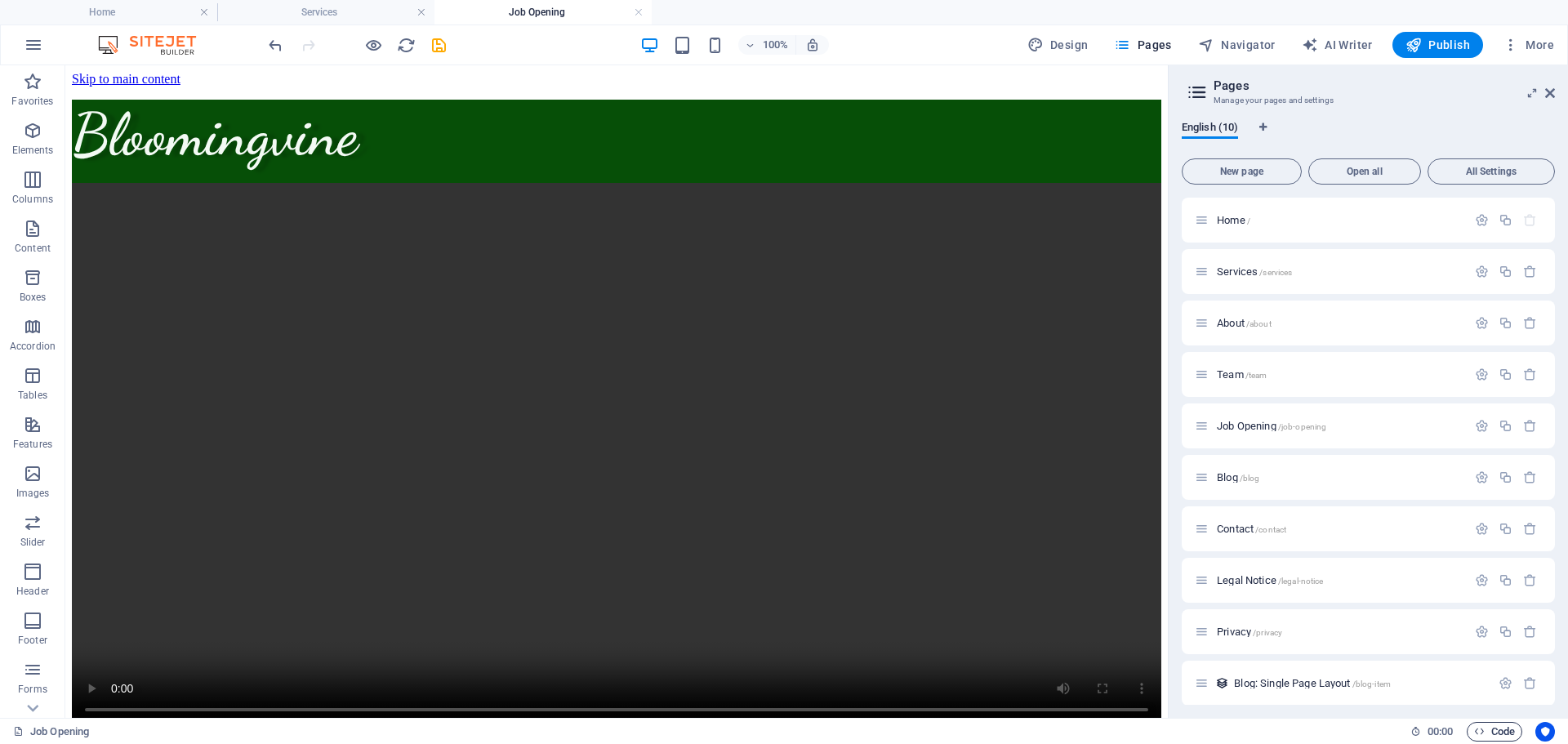 click on "Code" at bounding box center (1494, 732) 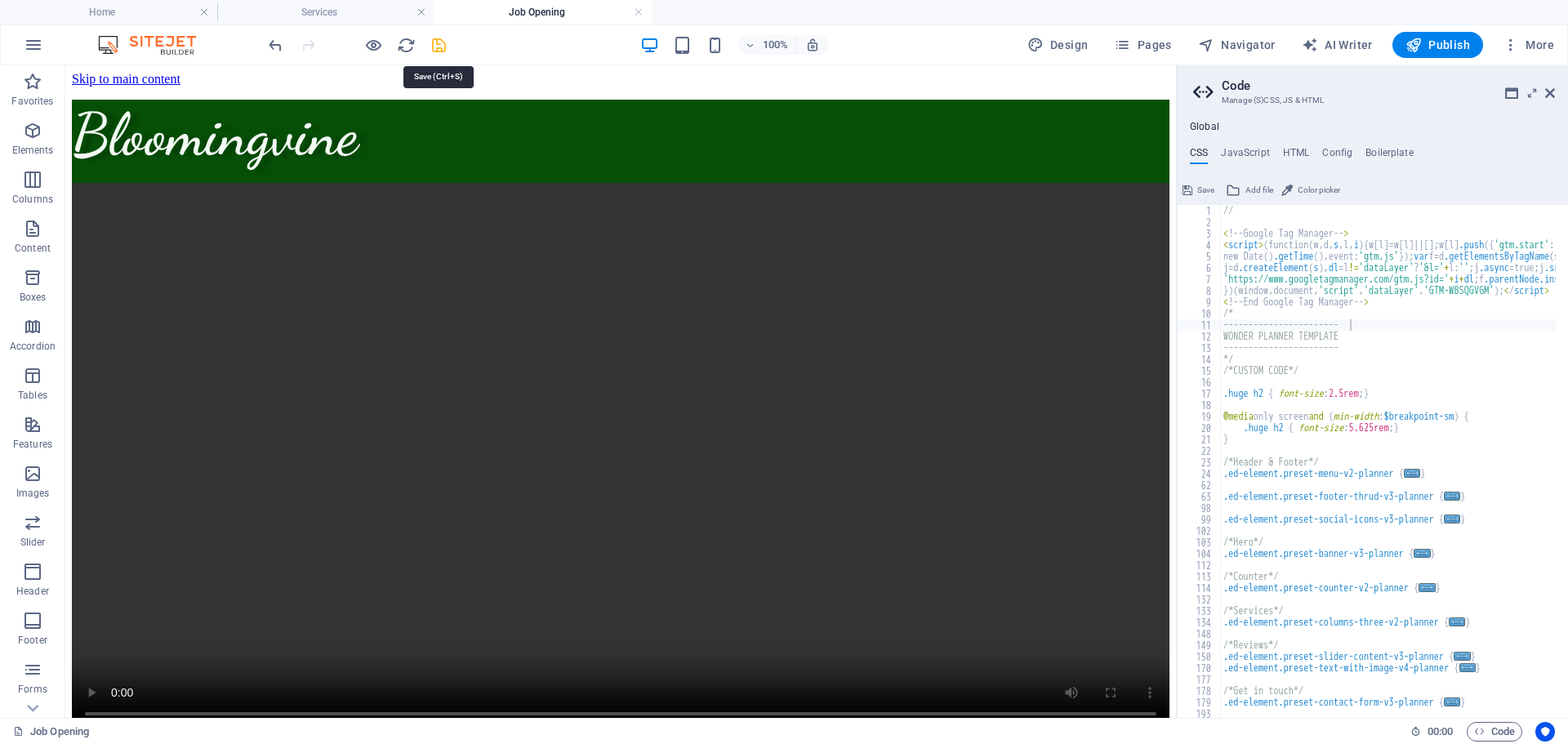 click at bounding box center [439, 45] 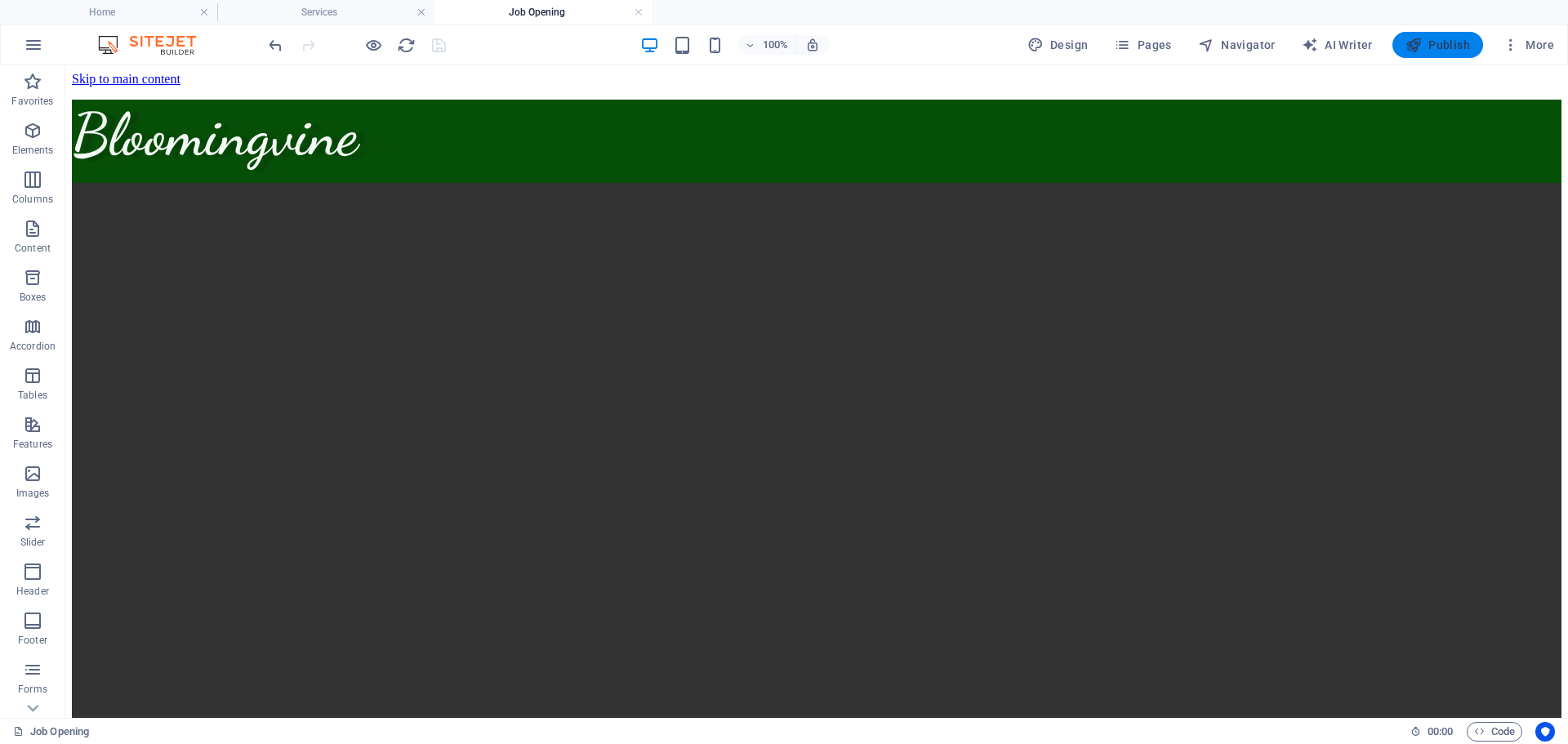 click on "Publish" at bounding box center [1437, 45] 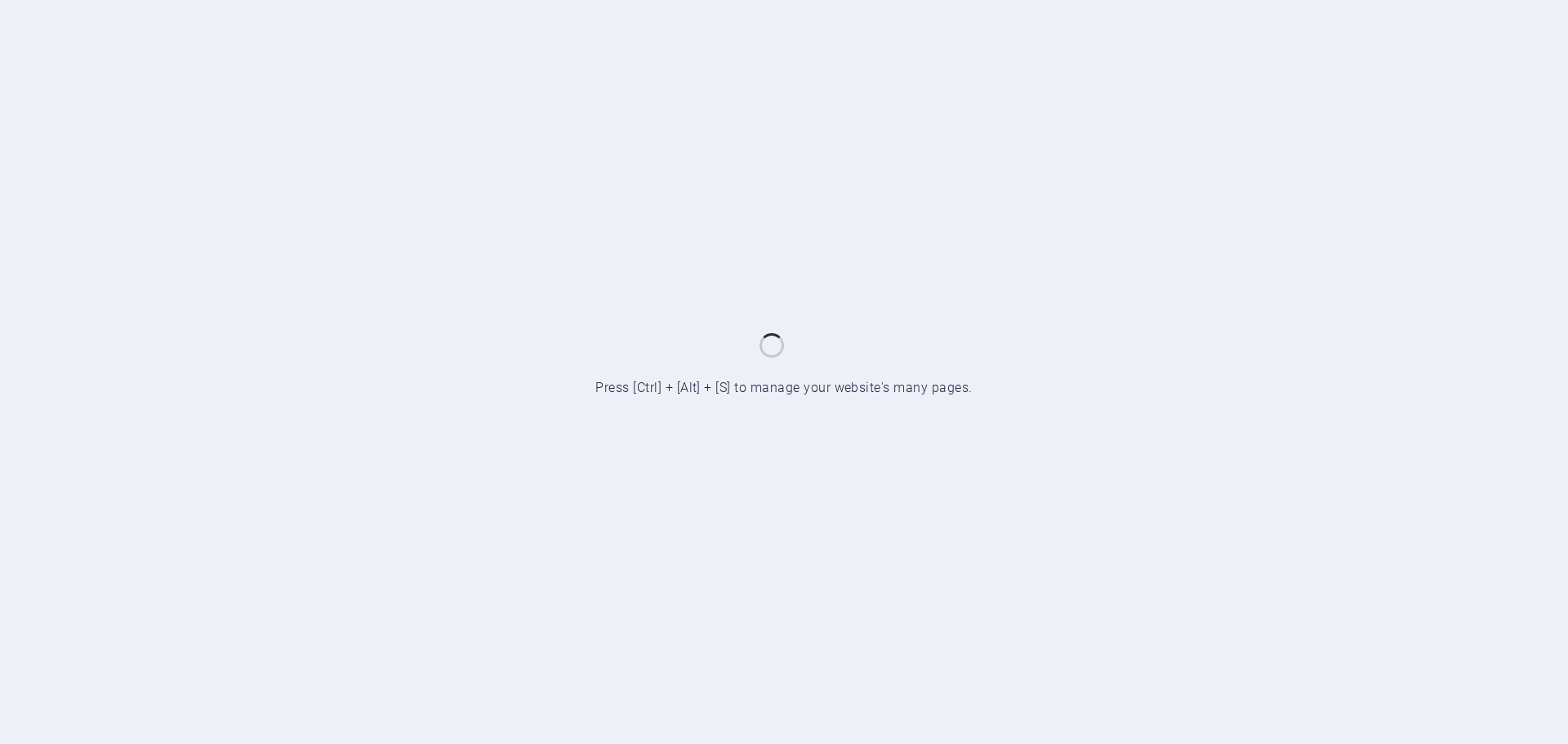 scroll, scrollTop: 0, scrollLeft: 0, axis: both 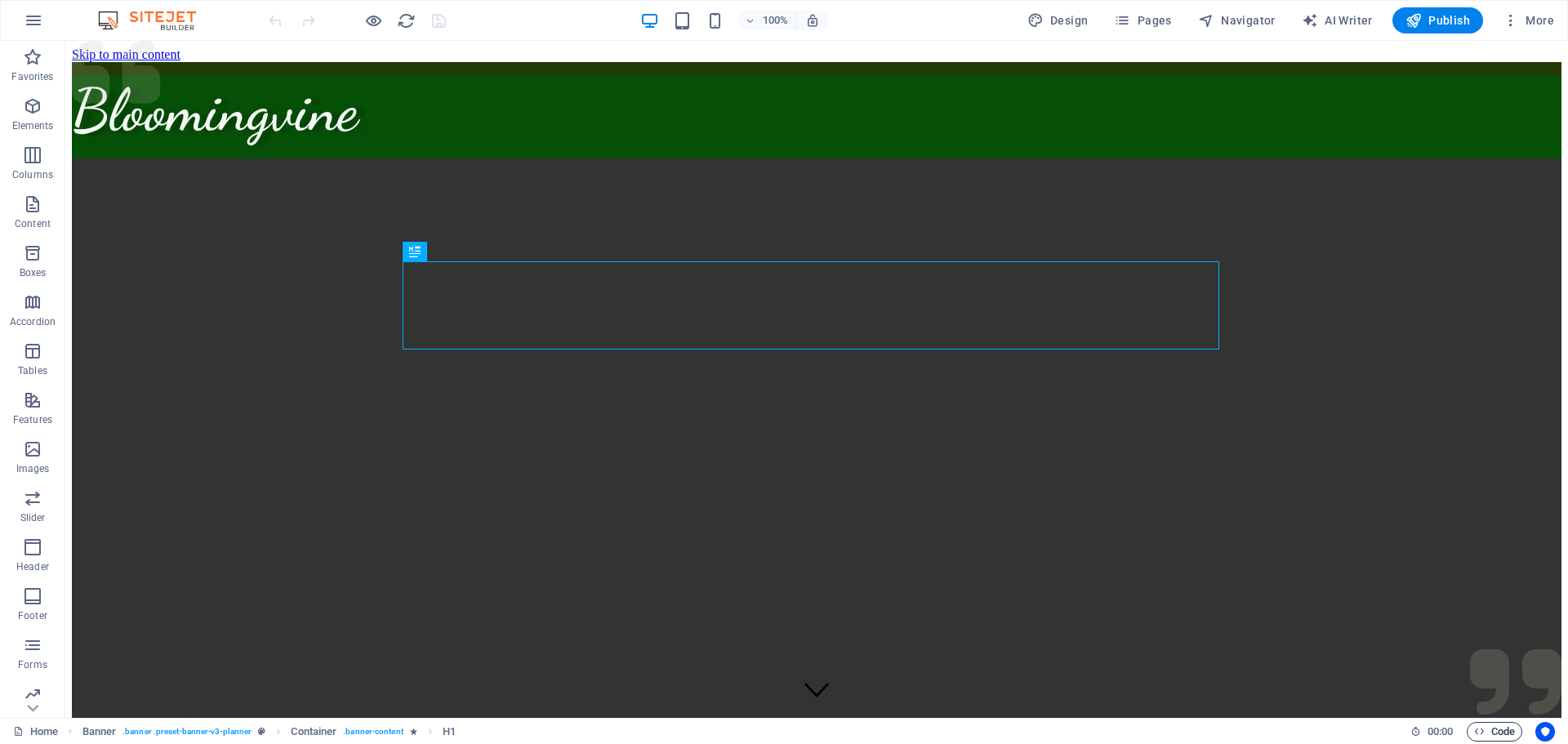 click on "Code" at bounding box center (1494, 732) 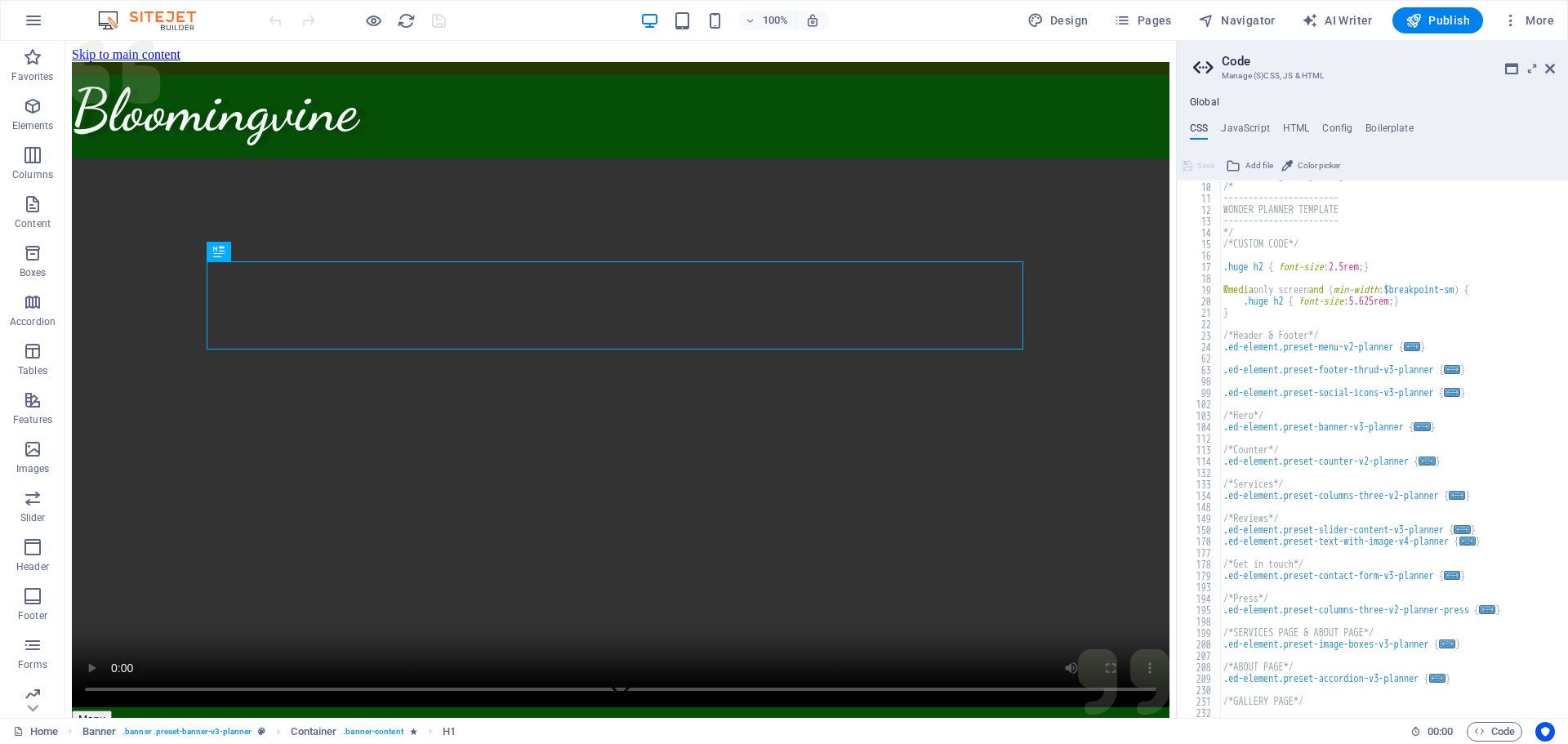 scroll, scrollTop: 59, scrollLeft: 0, axis: vertical 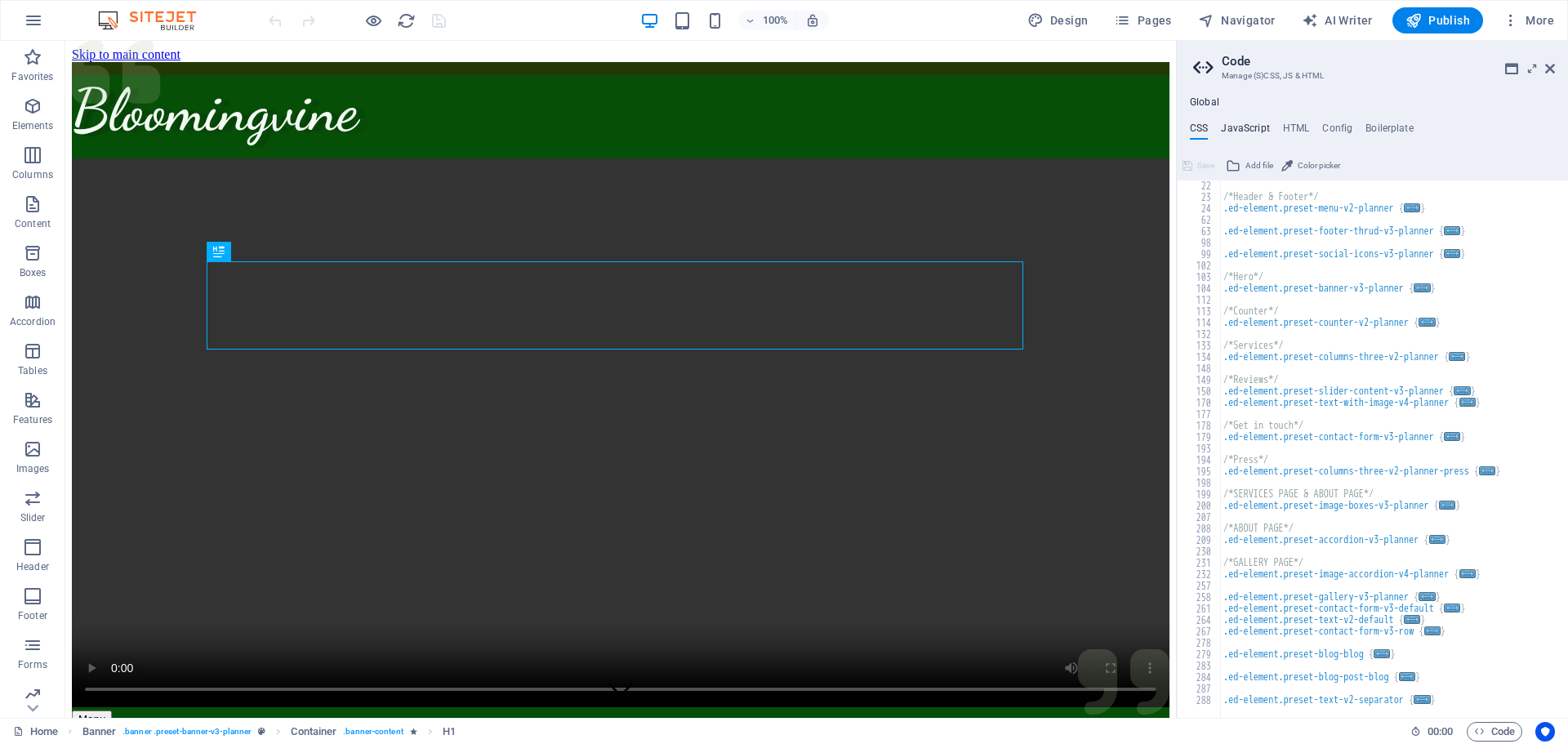 click on "JavaScript" at bounding box center (1245, 131) 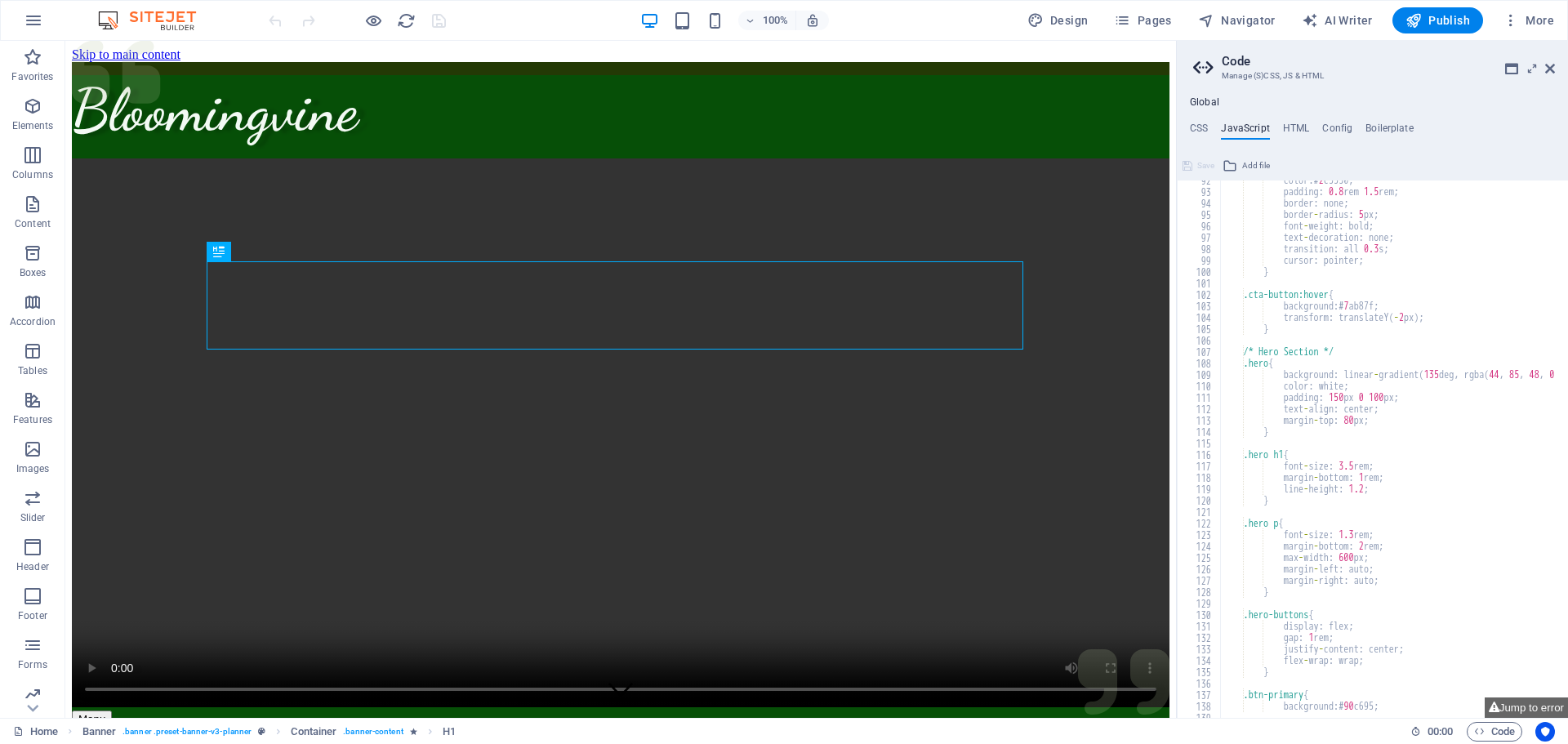 scroll, scrollTop: 797, scrollLeft: 0, axis: vertical 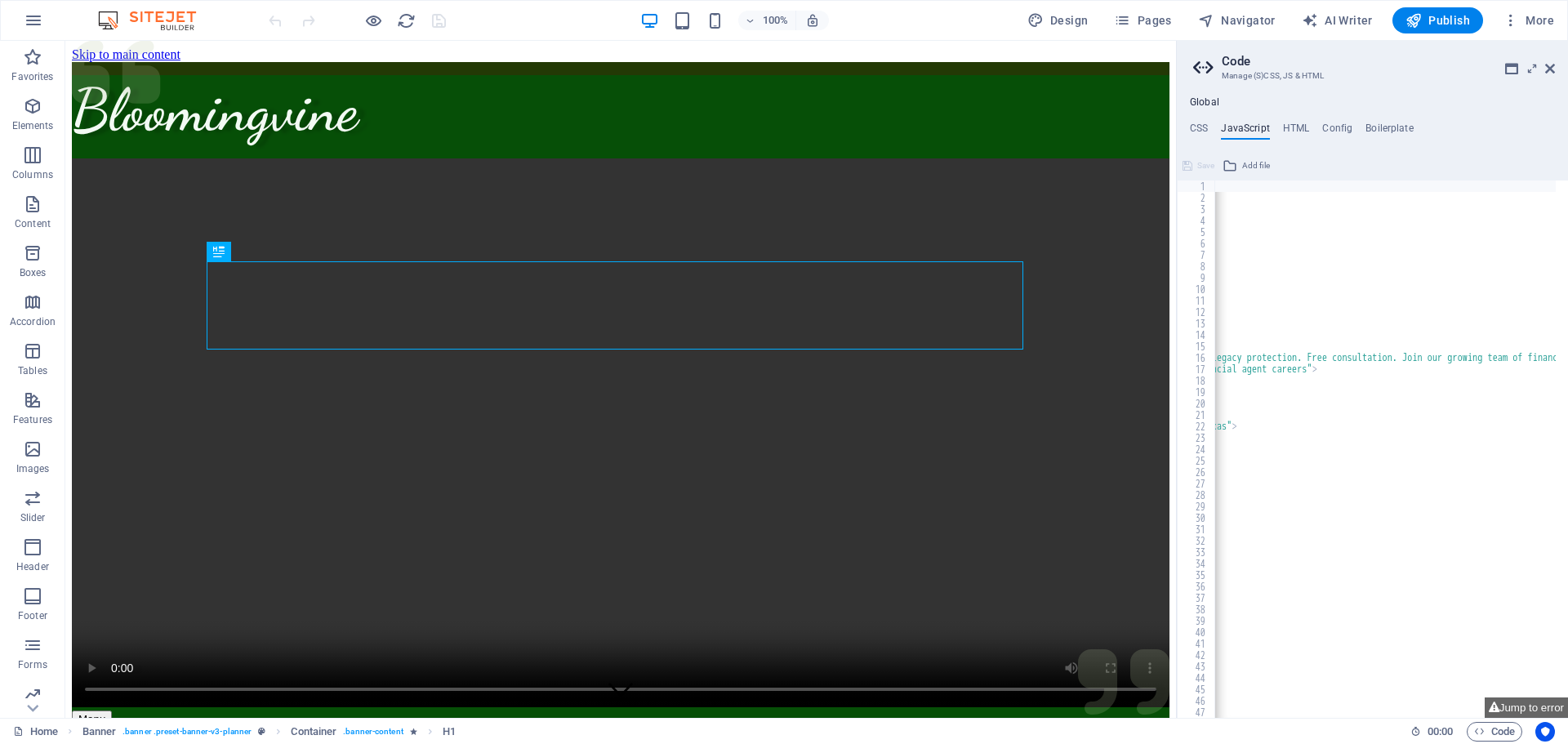 click on "<! DOCTYPE html > < html lang = "en" > < head ><!-- Google Tag Manager --><script > (function(w,d,s,l,i) { w [ l ] = w [ l ] || [ ] ; w [ l ] . push ({ 'gtm.start' : new Date ( ) .getTime ( ) , event : 'gtm.js' }) ; var f = d . getElementsByTagName ( s ) [ 0 ] , j = d . createElement ( s ) , dl = l != 'dataLayer' ? '&l=' + l : '' ; j . async = true ; j . src = 'https://www.googletagmanager.com/gtm.js?id=' + i + dl ; f . parentNode . insertBefore ( j , f ) ; })(window,document,'script','dataLayer','GTM-WBSQGVGM'); </script><! -- End Google Tag Manager --><meta charset = "UTF-8" ><meta name = "viewport" content = "width=device-width, initial-scale=1.0" ><title > Bloomingvine - Tax-Free Retirement & Legacy Planning | San Antonio Texas Financial Advisors </title><meta name = "description" content = ""><meta name = "keywords" content = ""><! -- Open Graph / Facebook --><meta property = "og:type" content = "website" ><meta =" at bounding box center (1770, 454) 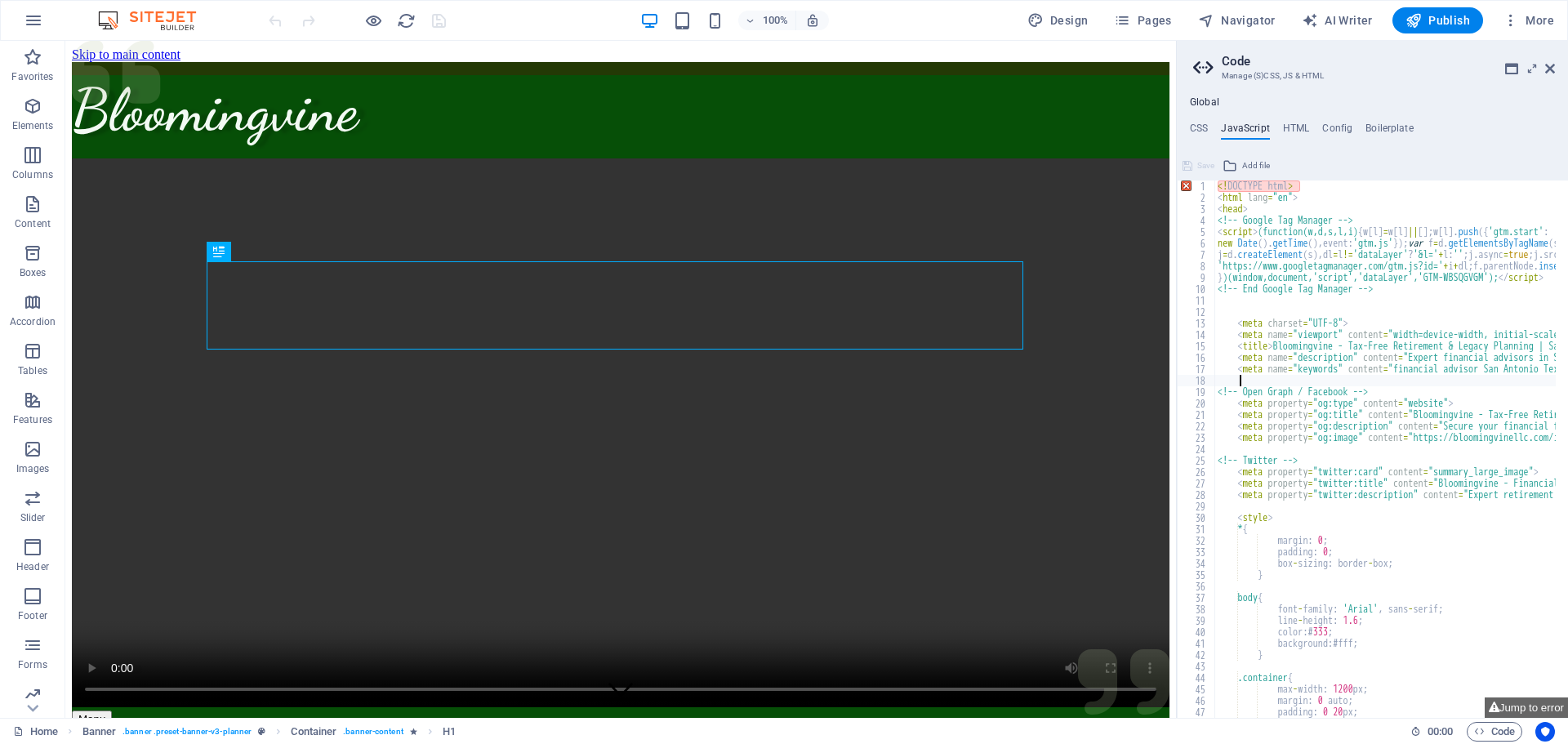 scroll, scrollTop: 0, scrollLeft: 0, axis: both 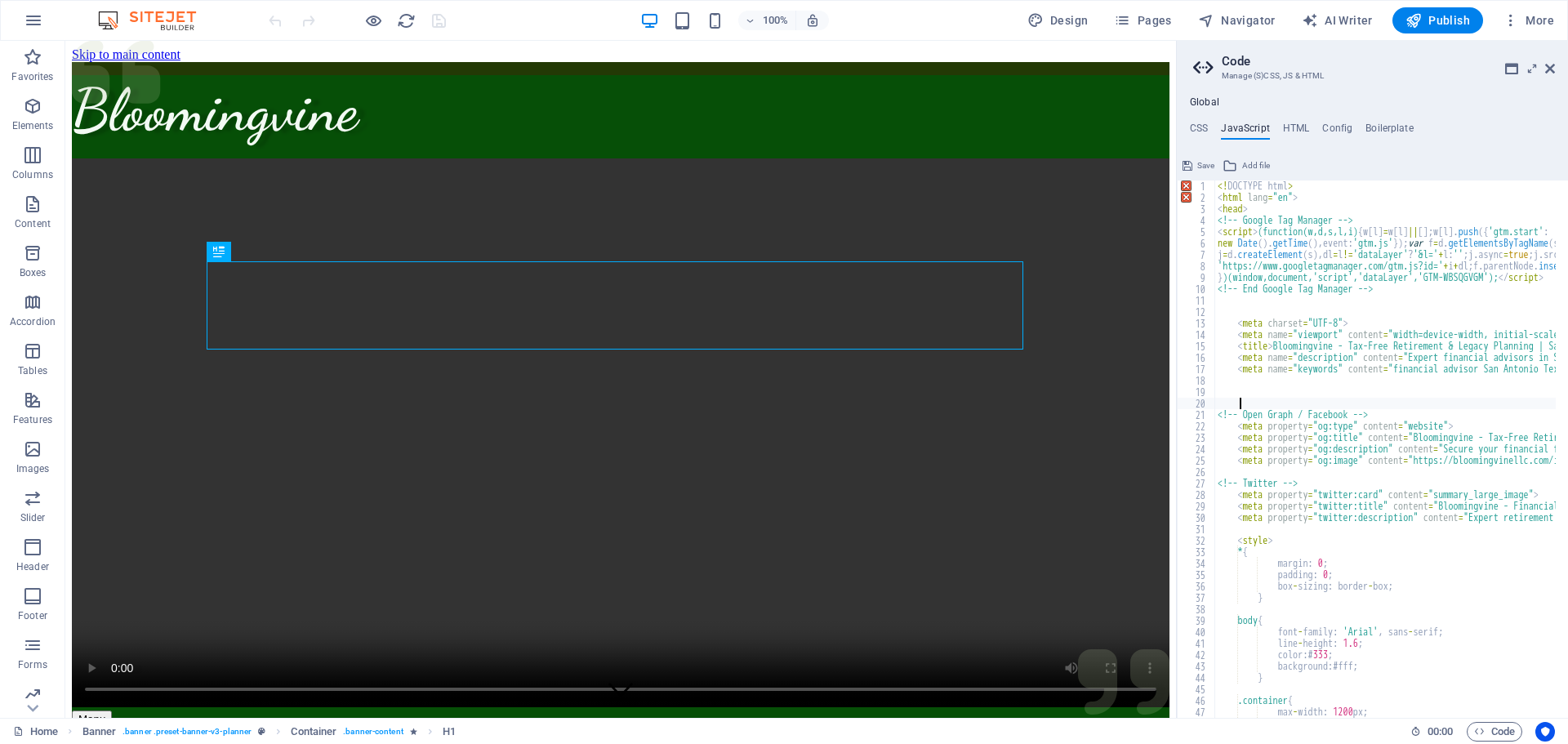 paste on "<!-- End Google Tag Manager (noscript) -->" 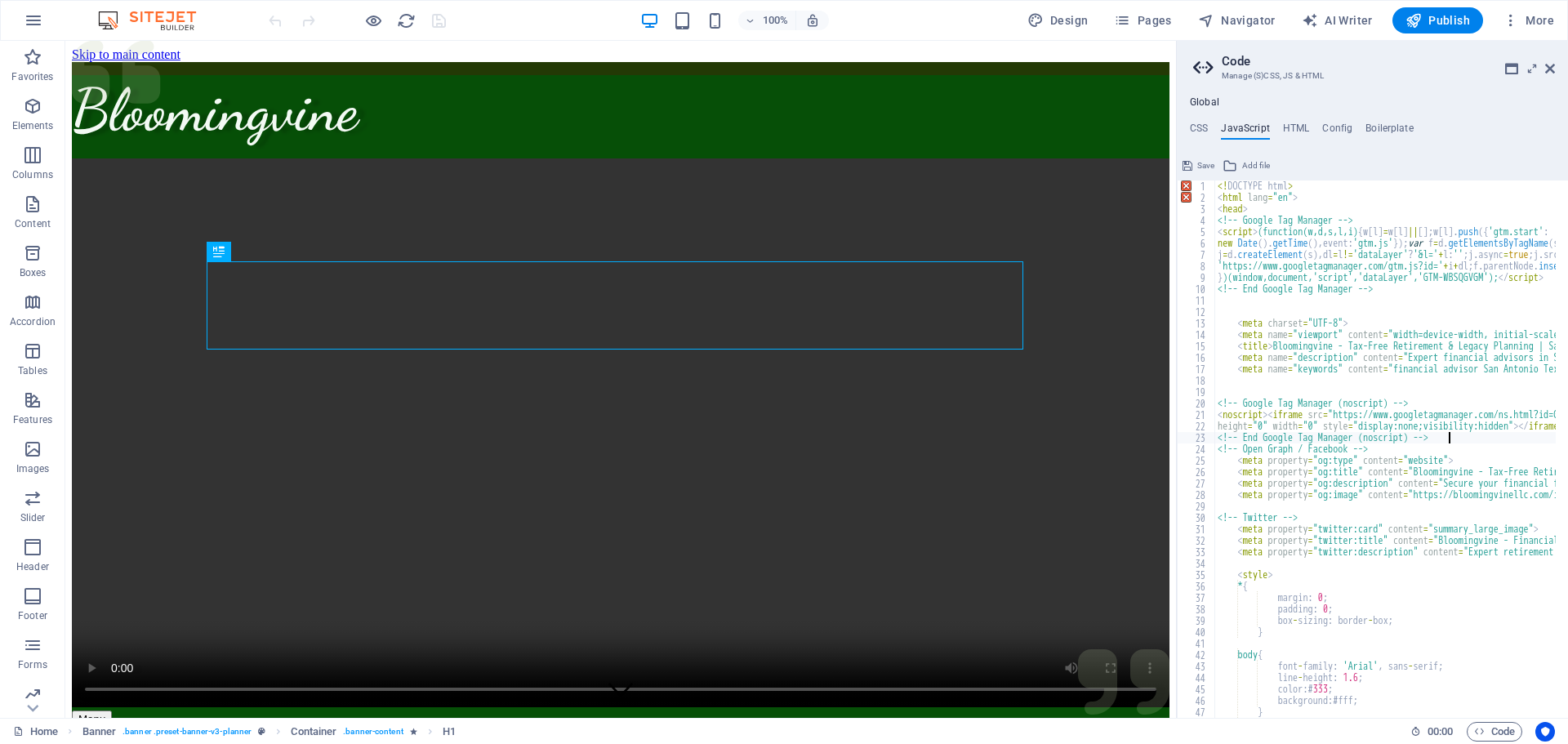 scroll, scrollTop: 0, scrollLeft: 0, axis: both 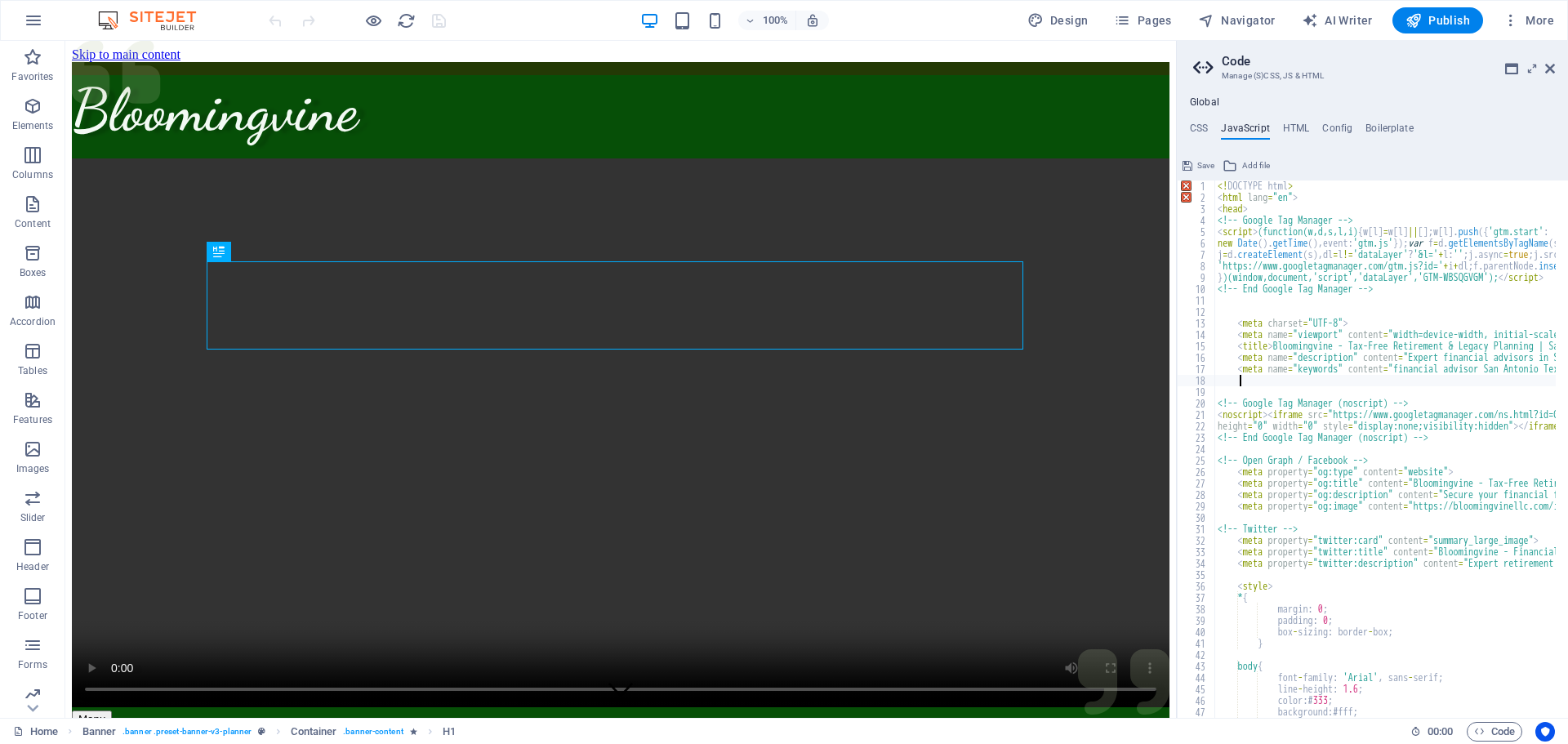 click on "<! DOCTYPE html > < html lang = "en" > < head ><!-- Google Tag Manager --><script > (function(w,d,s,l,i) { w [ l ] = w [ l ] || [ ] ; w [ l ] . push ({ 'gtm.start' : new Date ( ) .getTime ( ) , event : 'gtm.js' }) ; var f = d . getElementsByTagName ( s ) [ 0 ] , j = d . createElement ( s ) , dl = l != 'dataLayer' ? '&l=' + l : '' ; j . async = true ; j . src = 'https://www.googletagmanager.com/gtm.js?id=' + i + dl ; f . parentNode . insertBefore ( j , f ) ; })(window,document,'script','dataLayer','GTM-WBSQGVGM'); </script><! -- End Google Tag Manager --><meta charset = "UTF-8" ><meta name = "viewport" content = "width=device-width, initial-scale=1.0" ><title > Bloomingvine - Tax-Free Retirement & Legacy Planning | San Antonio Texas Financial Advisors </title><meta name = "description" content = ""><meta name = "keywords" content = ""><! -- Google Tag Manager (noscript) --><noscript><iframe src = height = "0" width = "0" ></iframe></noscript>" at bounding box center [2452, 454] 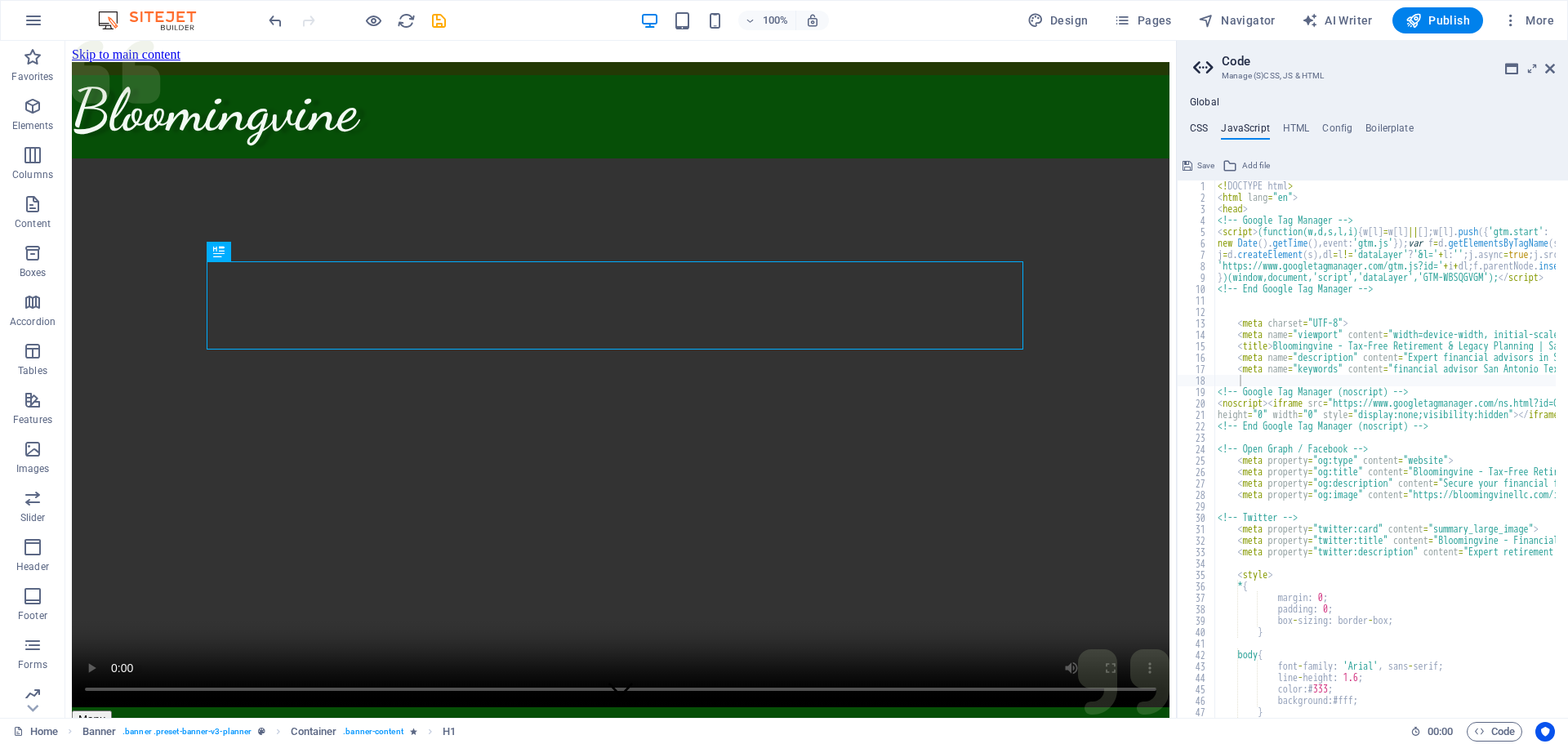 click on "CSS" at bounding box center (1199, 131) 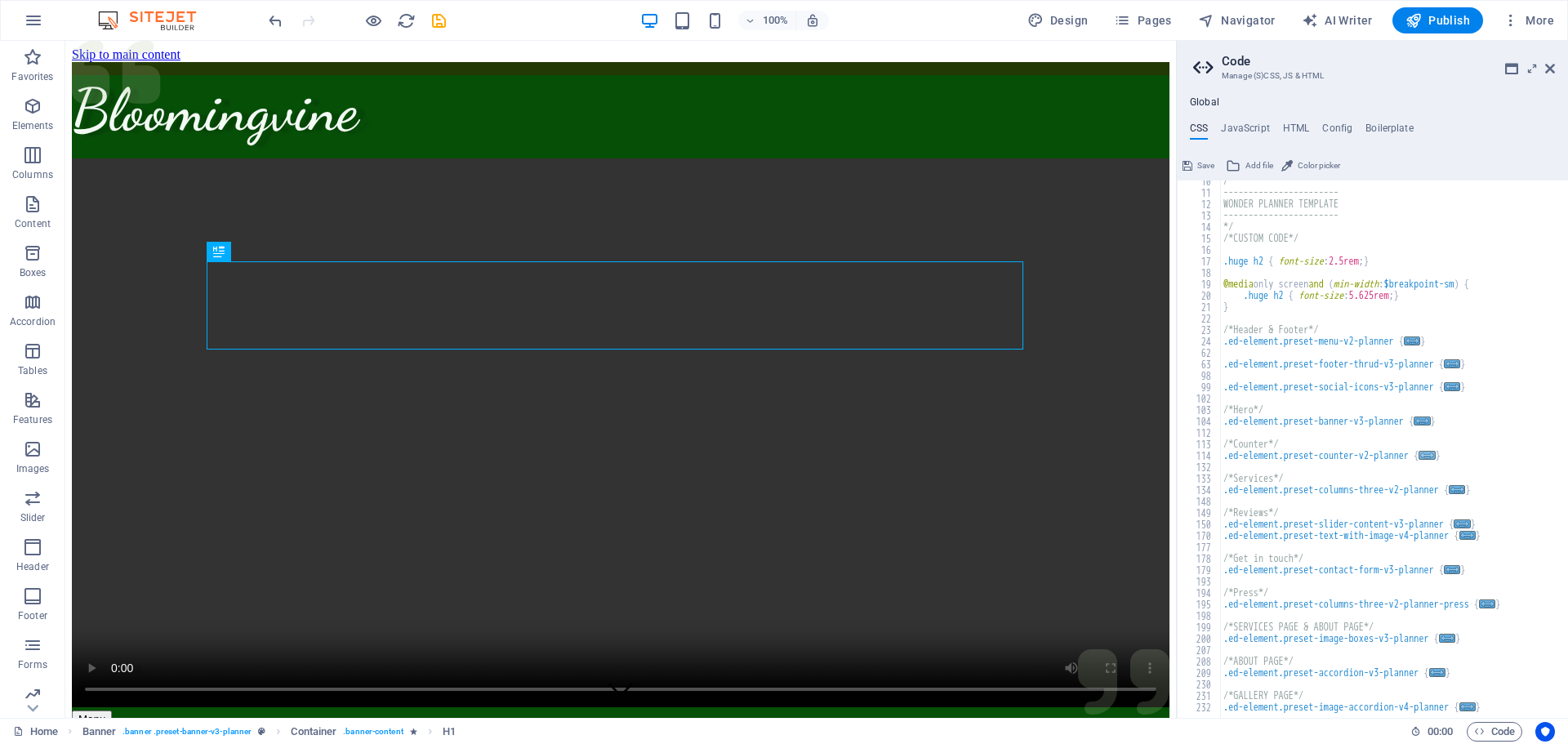scroll, scrollTop: 0, scrollLeft: 0, axis: both 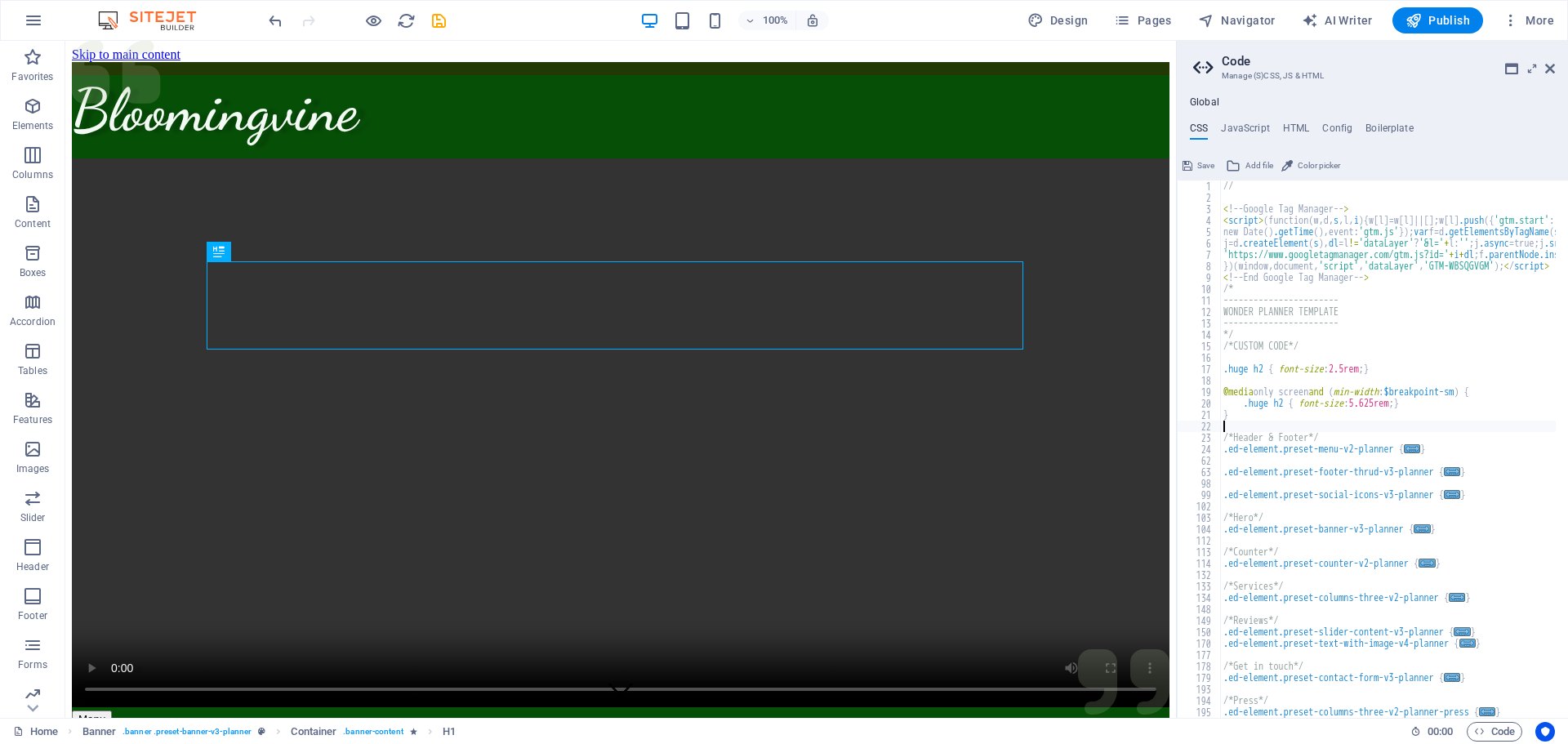 click on "//  < ! --  Google Tag Manager  -- > < script > ( function ( w,d, s ,l, i ) { w [ l ] =w [ l ] || [ ] ;w [ l ] .push ({ 'gtm.start' : new Date ( ) .getTime ( ) ,event: 'gtm.js' }) ; var  f=d .getElementsByTagName ( s ) [ 0 ] , j=d .createElement ( s ) , dl =l != 'dataLayer' ? '&l=' + l: '' ;j .async =true;j .src = 'https://www.googletagmanager.com/gtm.js?id=' + i + dl ;f .parentNode.insertBefore ( j,f ) ; }) ( window,document, 'script' , 'dataLayer' , 'GTM-WBSQGVGM' ) ; < / script > < ! --  End Google Tag Manager  -- > /* ----------------------- WONDER PLANNER TEMPLATE ----------------------- */ /*CUSTOM CODE*/ .huge   h2   {   font-size :  2.5rem ;  } @media  only screen  and   ( min-width :  $breakpoint-sm )   {      .huge   h2   {   font-size :  5.625rem ;  } } /*Header & Footer*/ .ed-element.preset-menu-v2-planner   { ... } .ed-element.preset-footer-thrud-v3-planner   { ... } .ed-element.preset-social-icons-v3-planner   { ... } /*Hero*/ .ed-element.preset-banner-v3-planner   { ... } /*Counter*/   { ... }" at bounding box center [1449, 454] 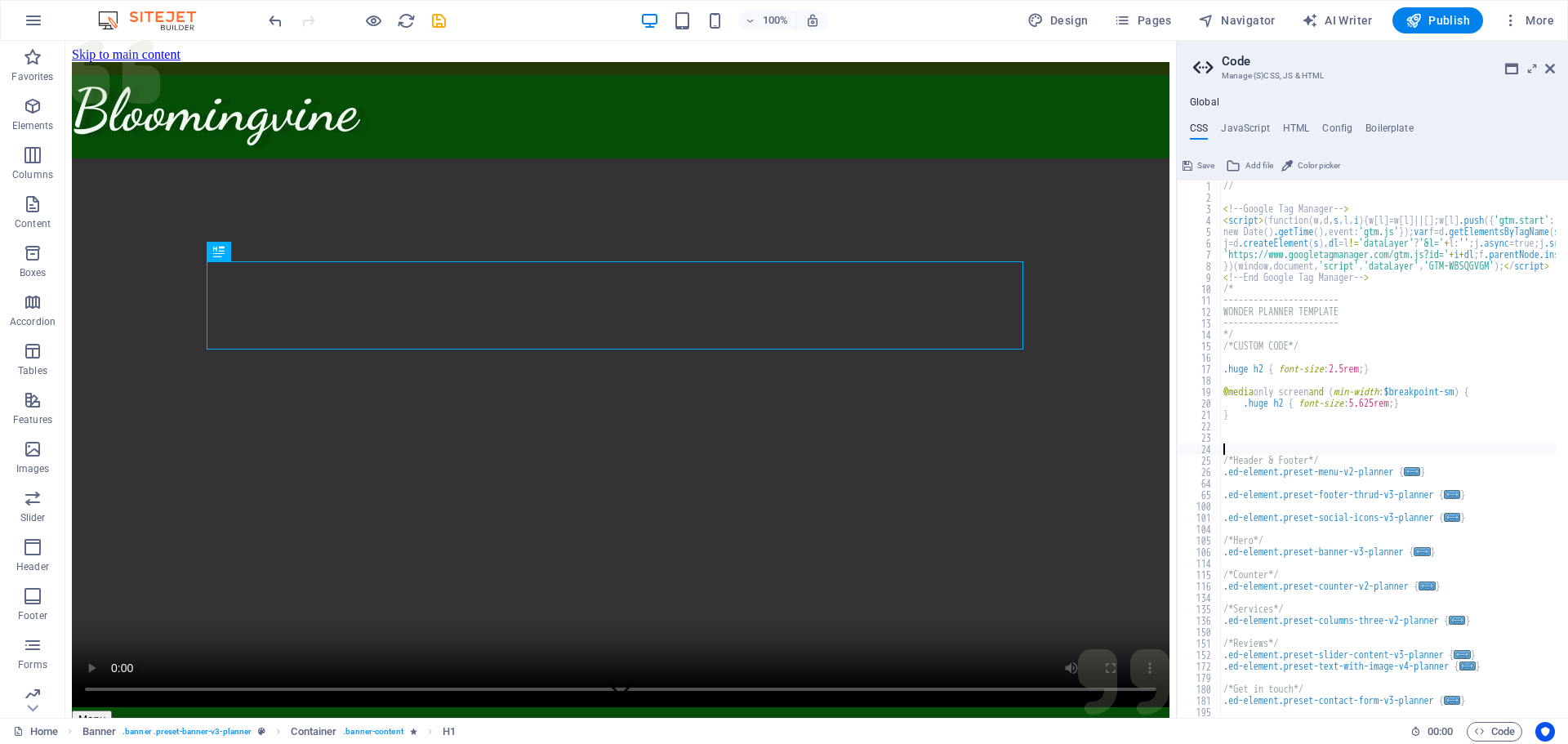 paste on "<!-- End Google Tag Manager (noscript) -->" 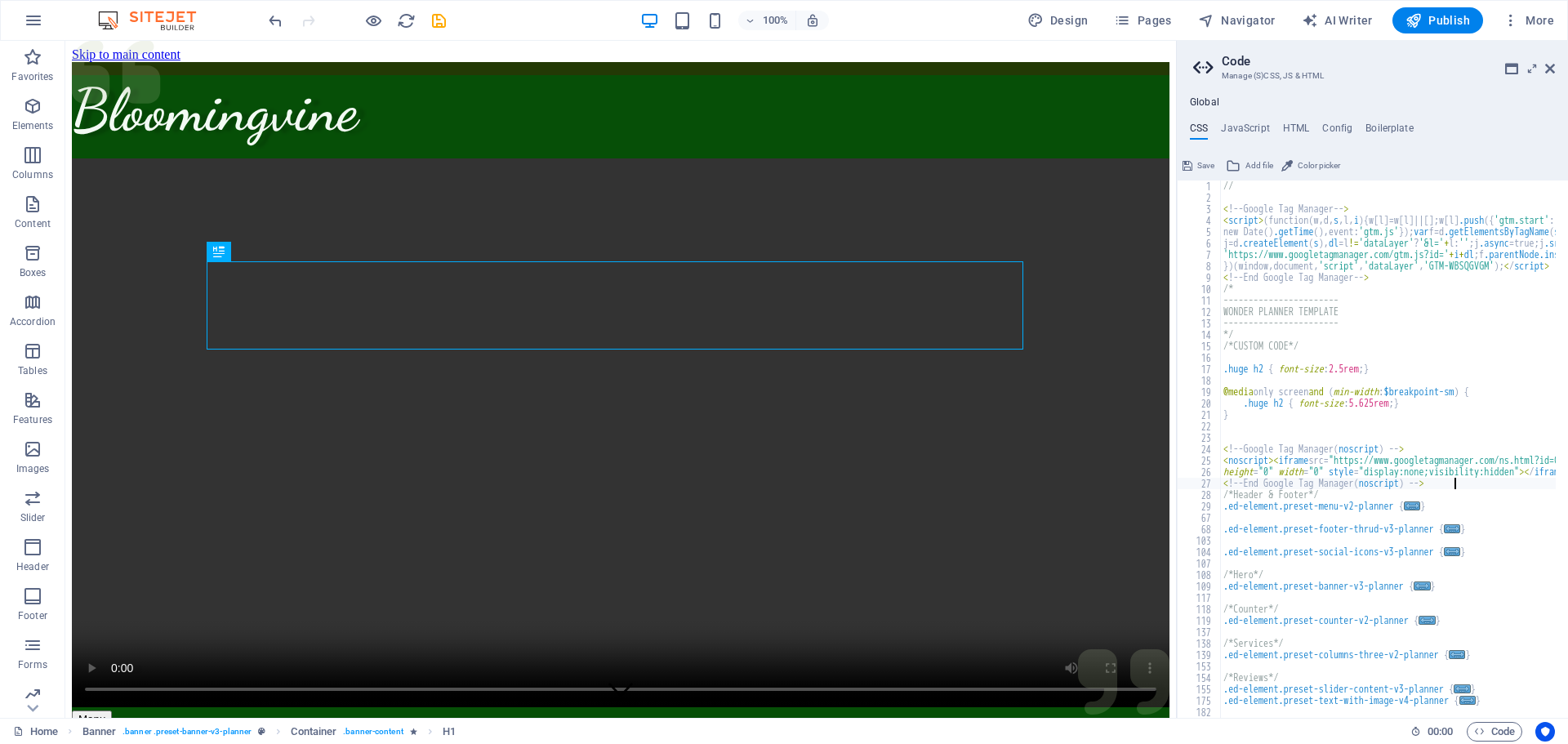 type on "<!-- End Google Tag Manager (noscript) -->" 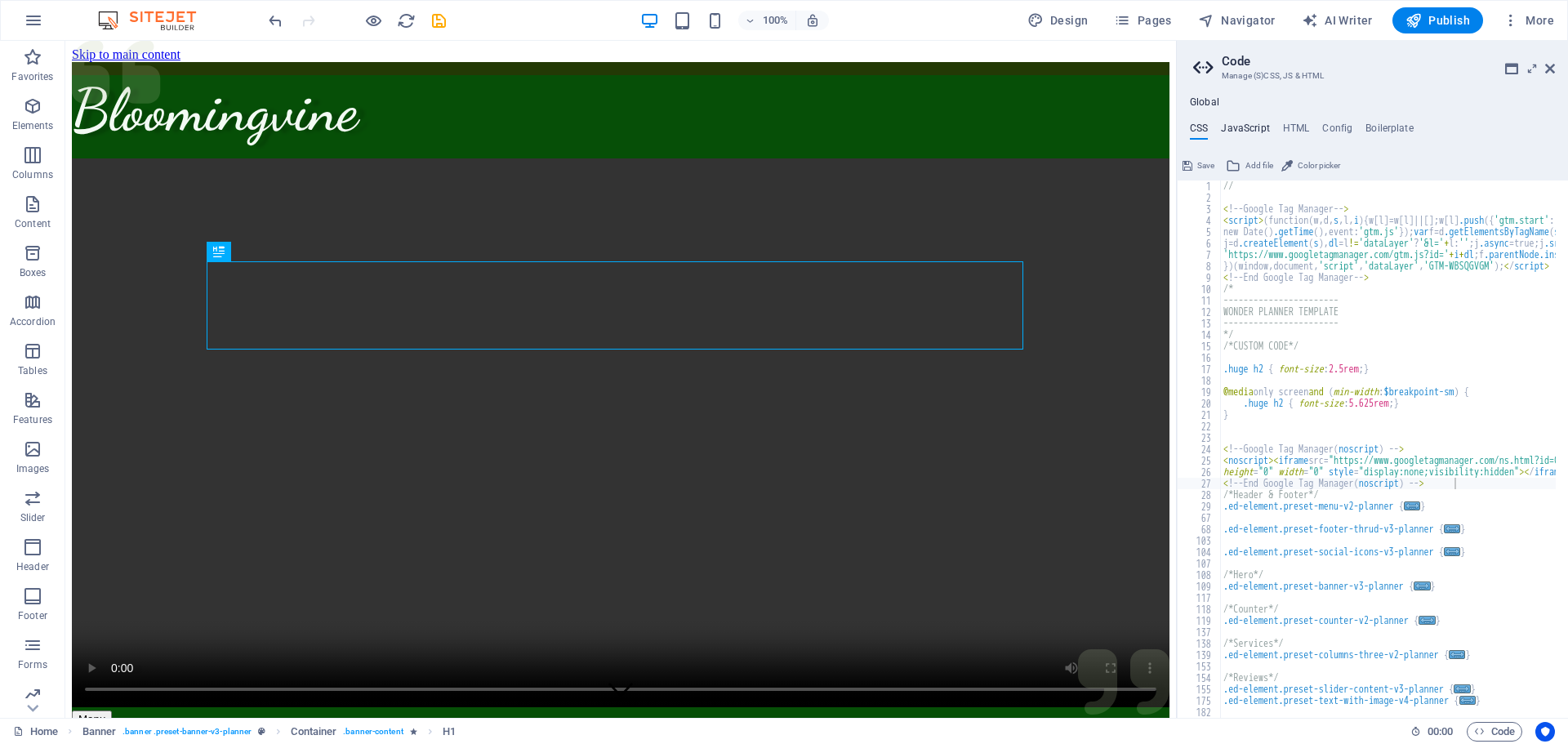 click on "JavaScript" at bounding box center (1245, 131) 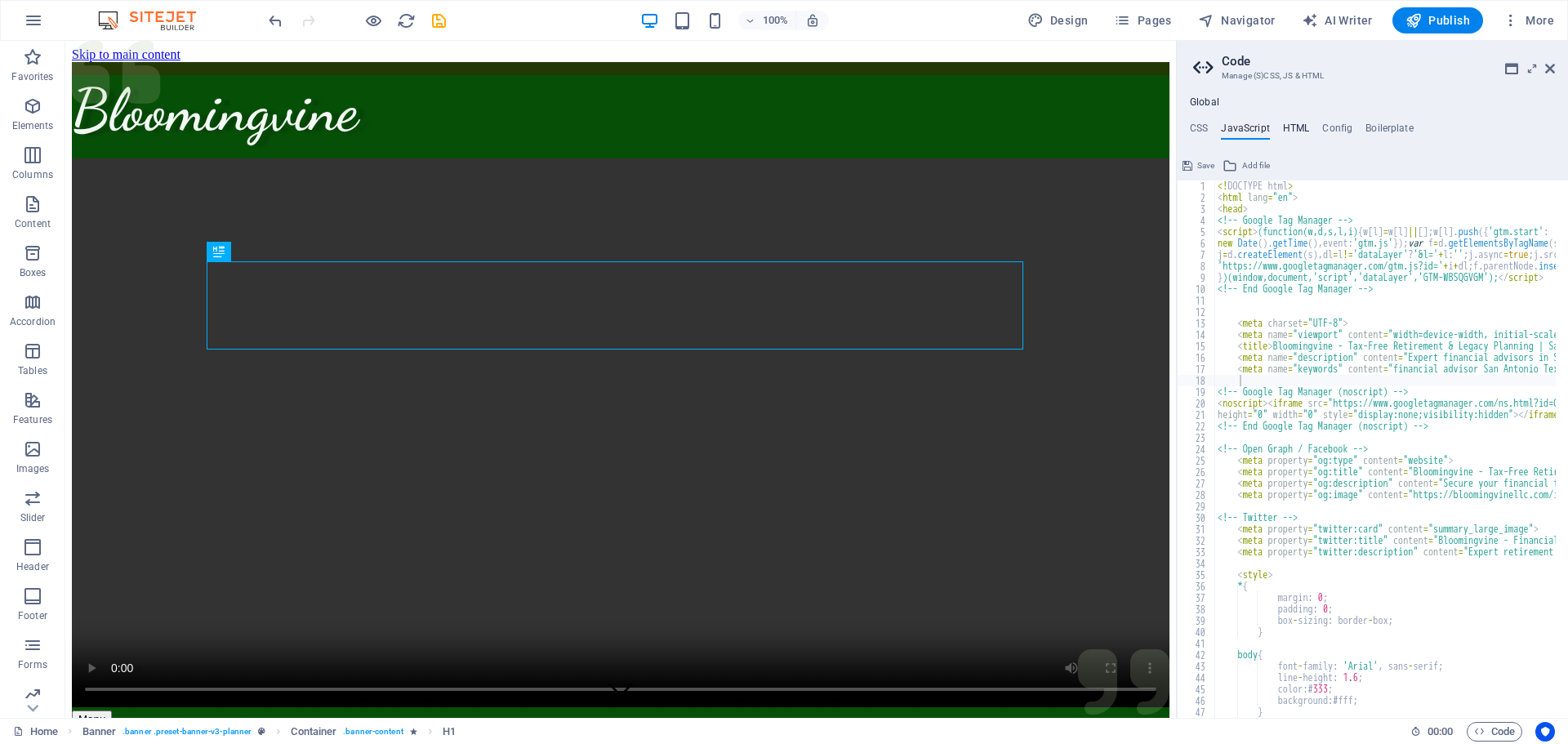 click on "HTML" at bounding box center (1296, 131) 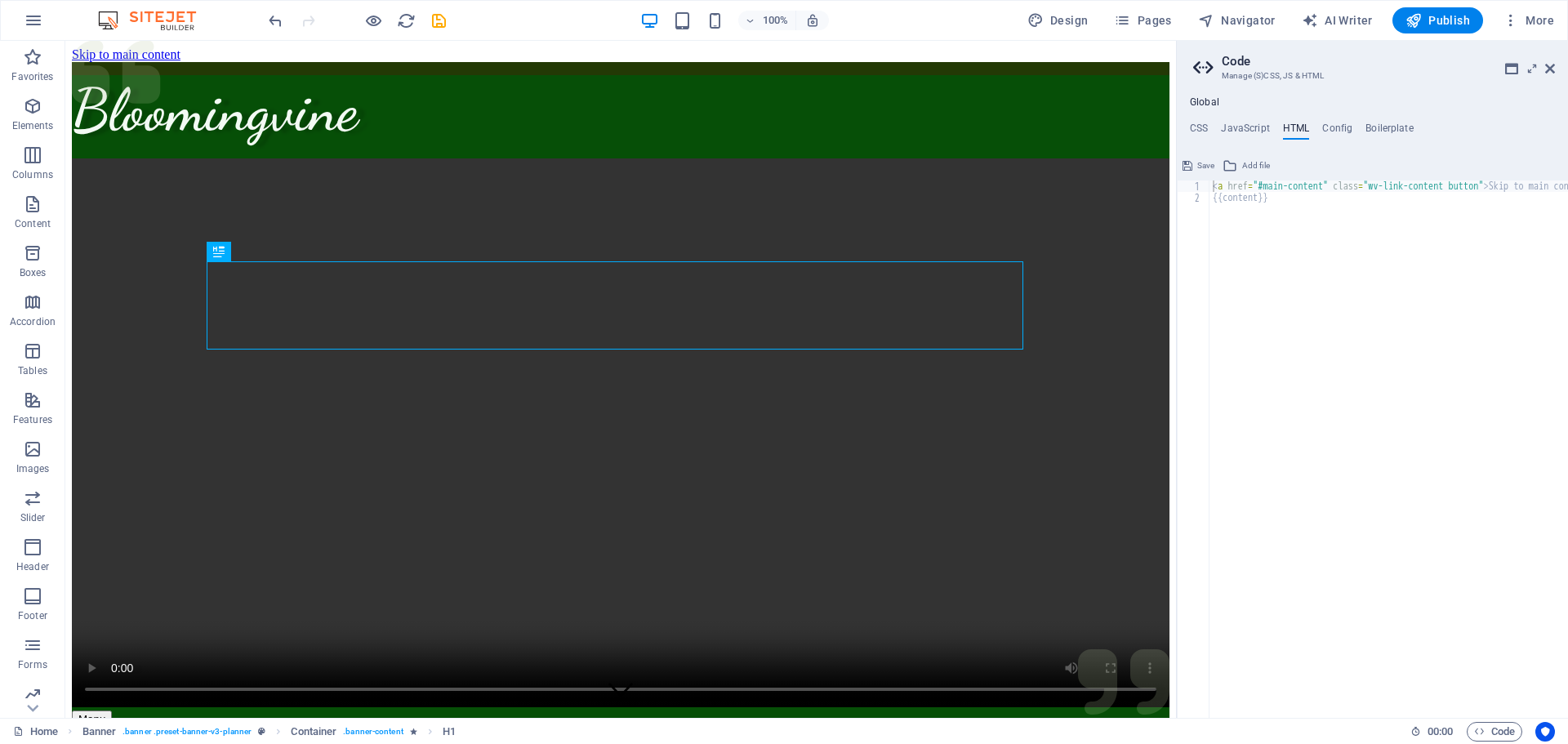 click on "Global CSS JavaScript HTML Config Boilerplate <! -- End Google Tag Manager (noscript) -- > 1 2 3 4 5 6 7 8 9 10 11 12 13 14 15 16 17 18 19 20 21 22 23 24 25 26 27 28 29 67 68 103 104 107 108 109 117 118 119 137 138 139 153 154 155 175 182 183 184 // < ! -- Google Tag Manager -- ><script > ( function ( w,d, s ,l, i ) { w [ l ] =w [ l ] || [ ] ;w [ l ] .push ({ 'gtm.start' : new Date ( ) .getTime ( ) ,event: 'gtm.js' }) ; var f=d .getElementsByTagName ( s ) [ 0 ] , j=d .createElement ( s ) , dl =l != 'dataLayer' ? '&l=' + l: '' ;j .async =true;j .src = 'https://www.googletagmanager.com/gtm.js?id=' + i + dl ;f .parentNode.insertBefore ( j,f ) ; }) ( window,document, 'script' , 'dataLayer' , 'GTM-WBSQGVGM' ) ; </script><! -- End Google Tag Manager -- > /* ----------------------- WONDER PLANNER TEMPLATE ----------------------- */ /*CUSTOM CODE*/ .huge h2 { font-size : 2.5rem ; } @media only screen and ( min-width : $breakpoint-sm ) { .huge h2 { font-size : 5.625rem ; } } < !" at bounding box center [1372, 407] 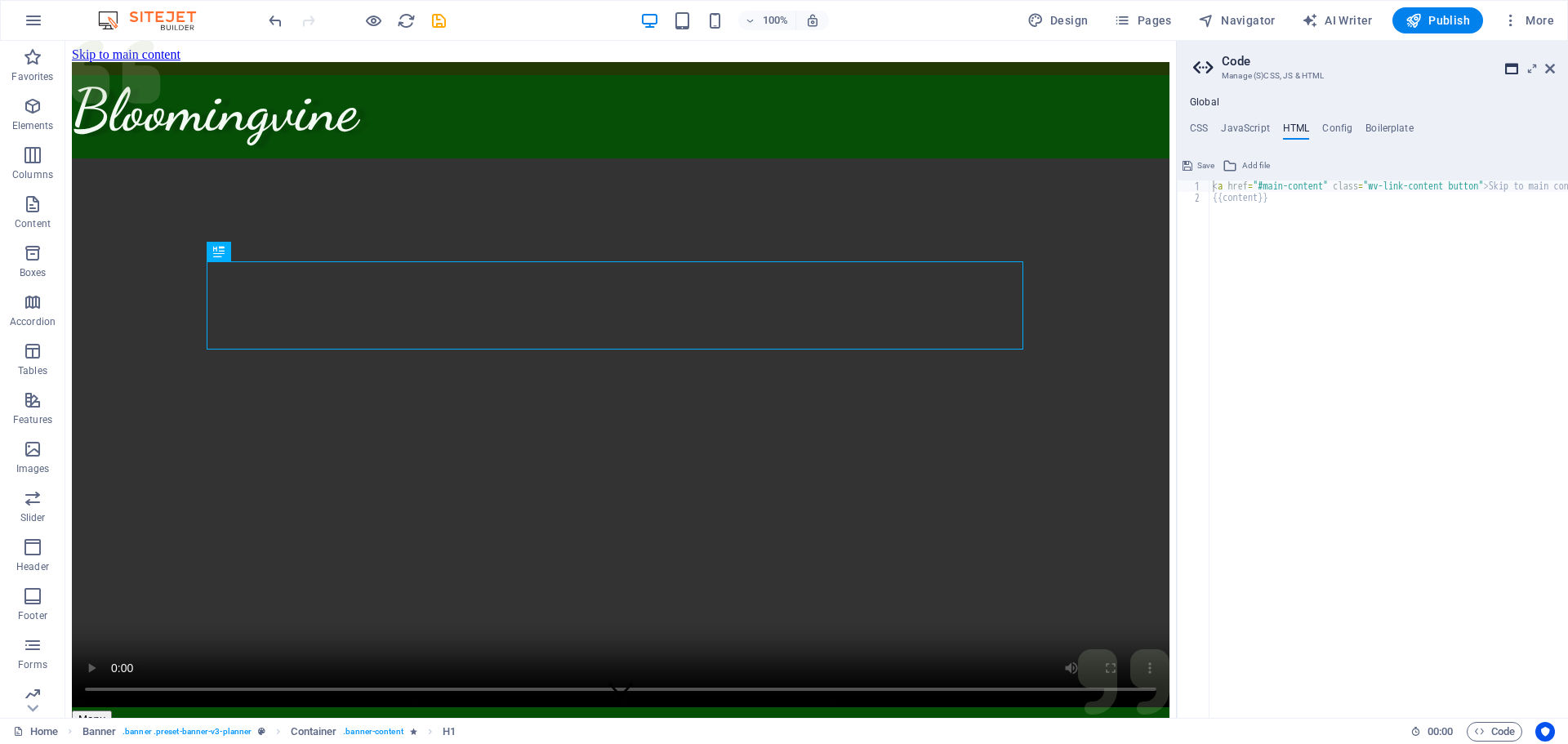 click at bounding box center (1512, 69) 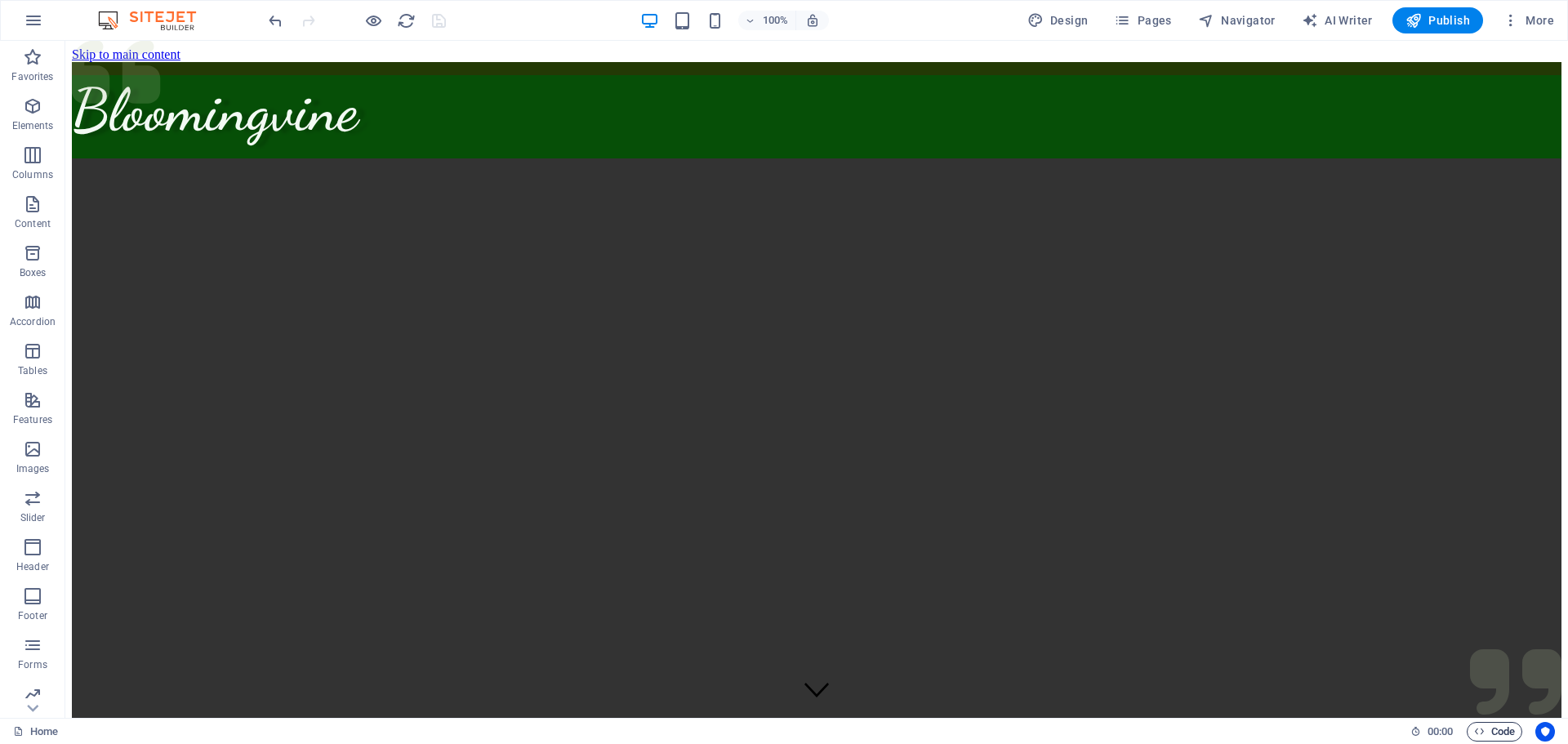 click on "Code" at bounding box center (1494, 732) 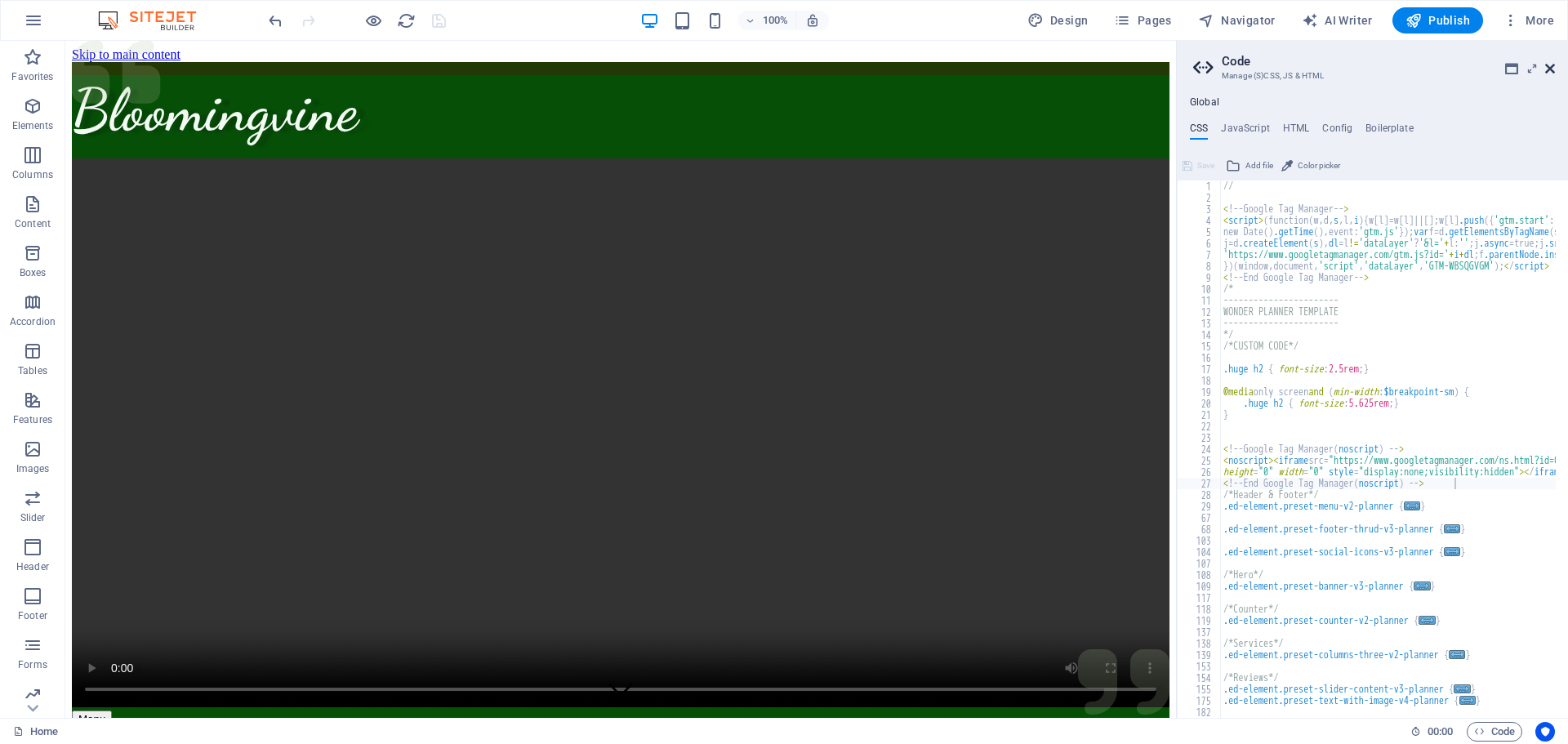 click at bounding box center (1550, 69) 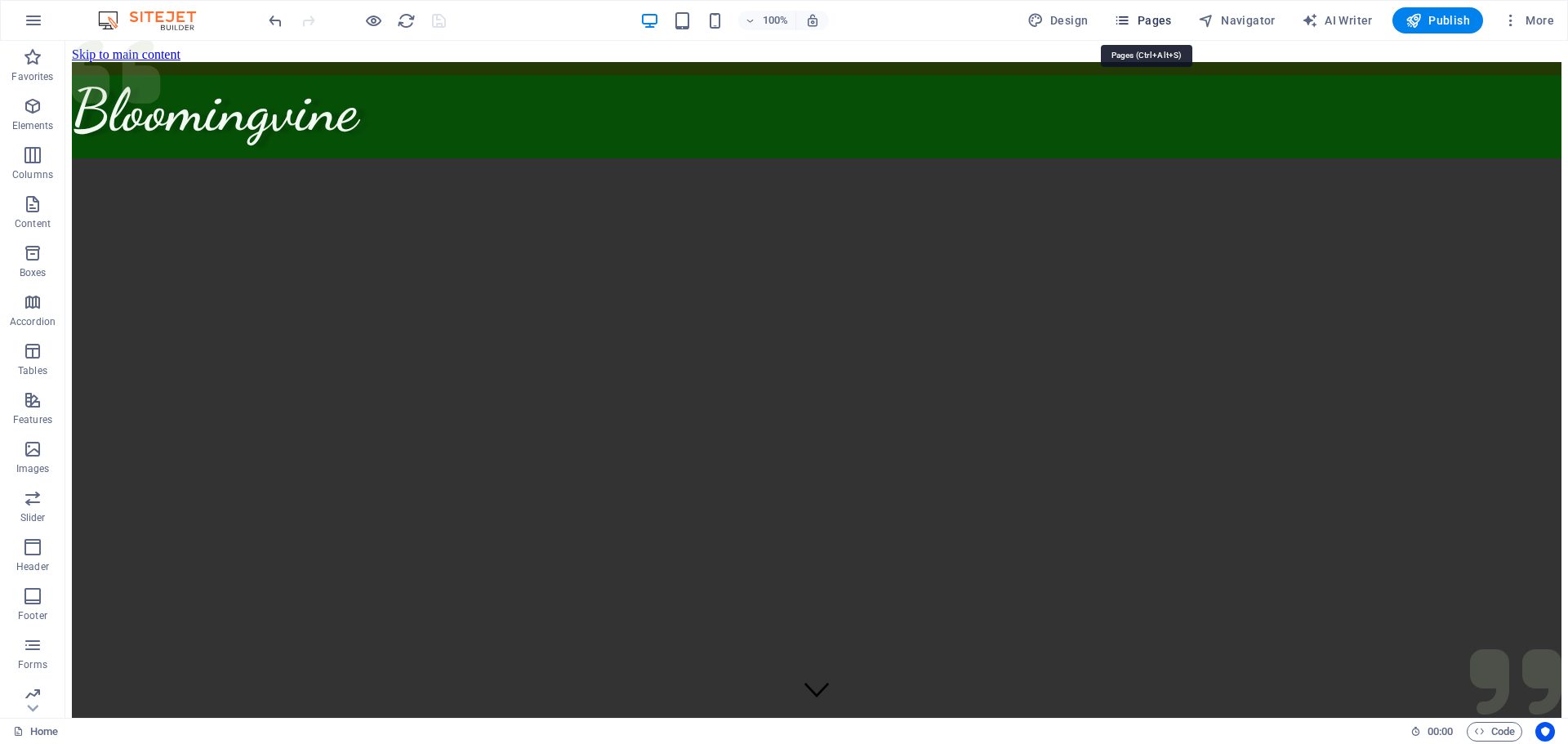 click on "Pages" at bounding box center [1143, 20] 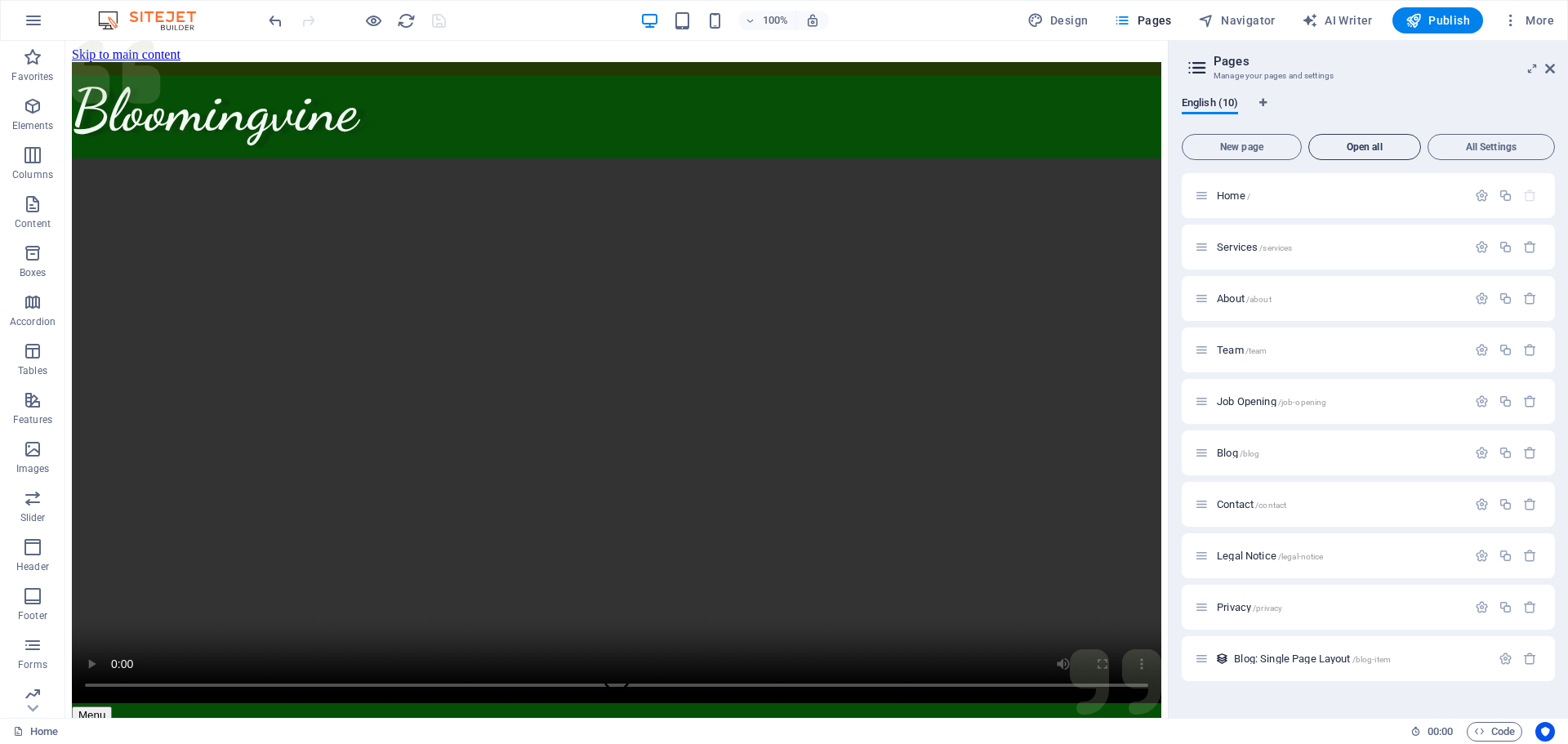 click on "Open all" at bounding box center [1365, 147] 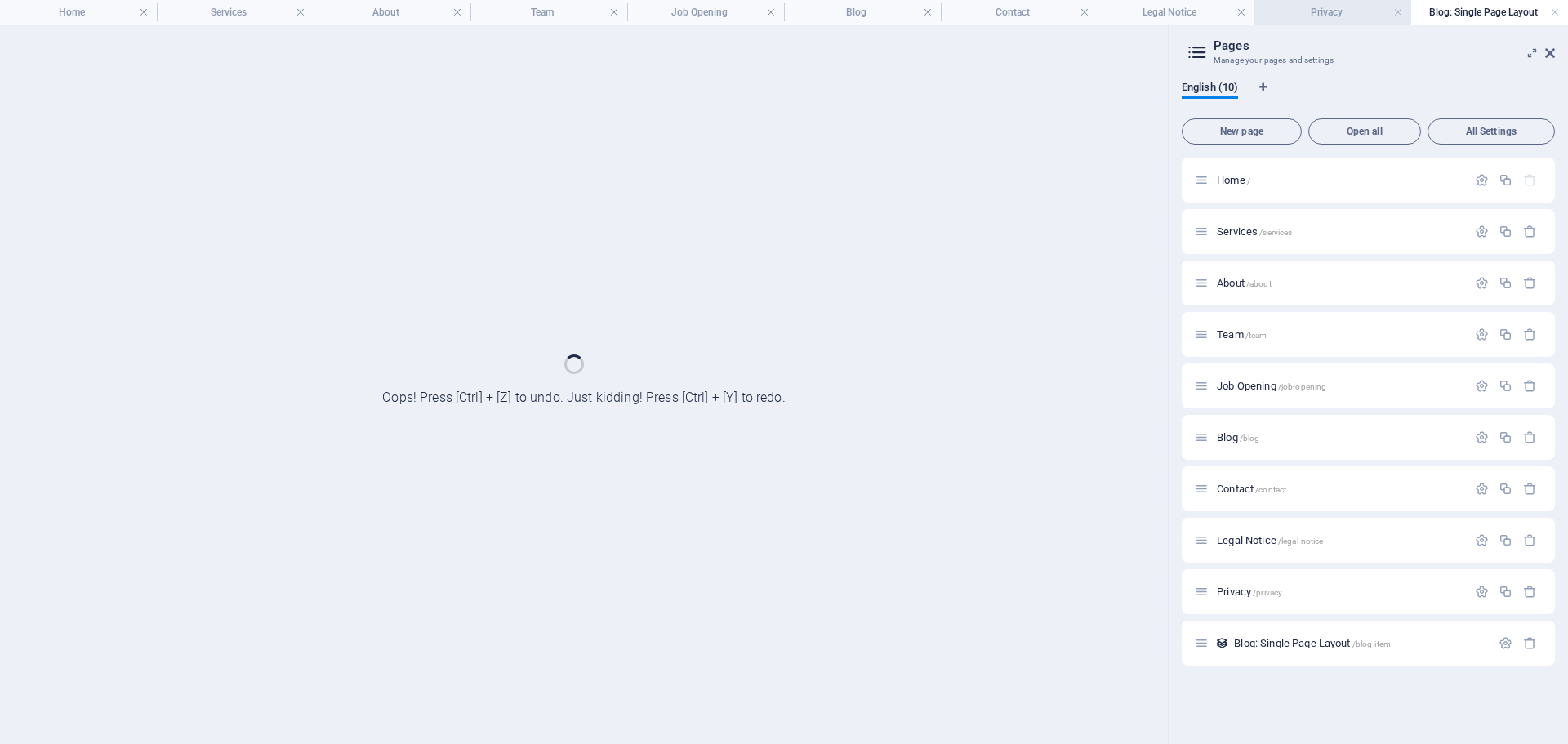 click on "Privacy" at bounding box center (1333, 12) 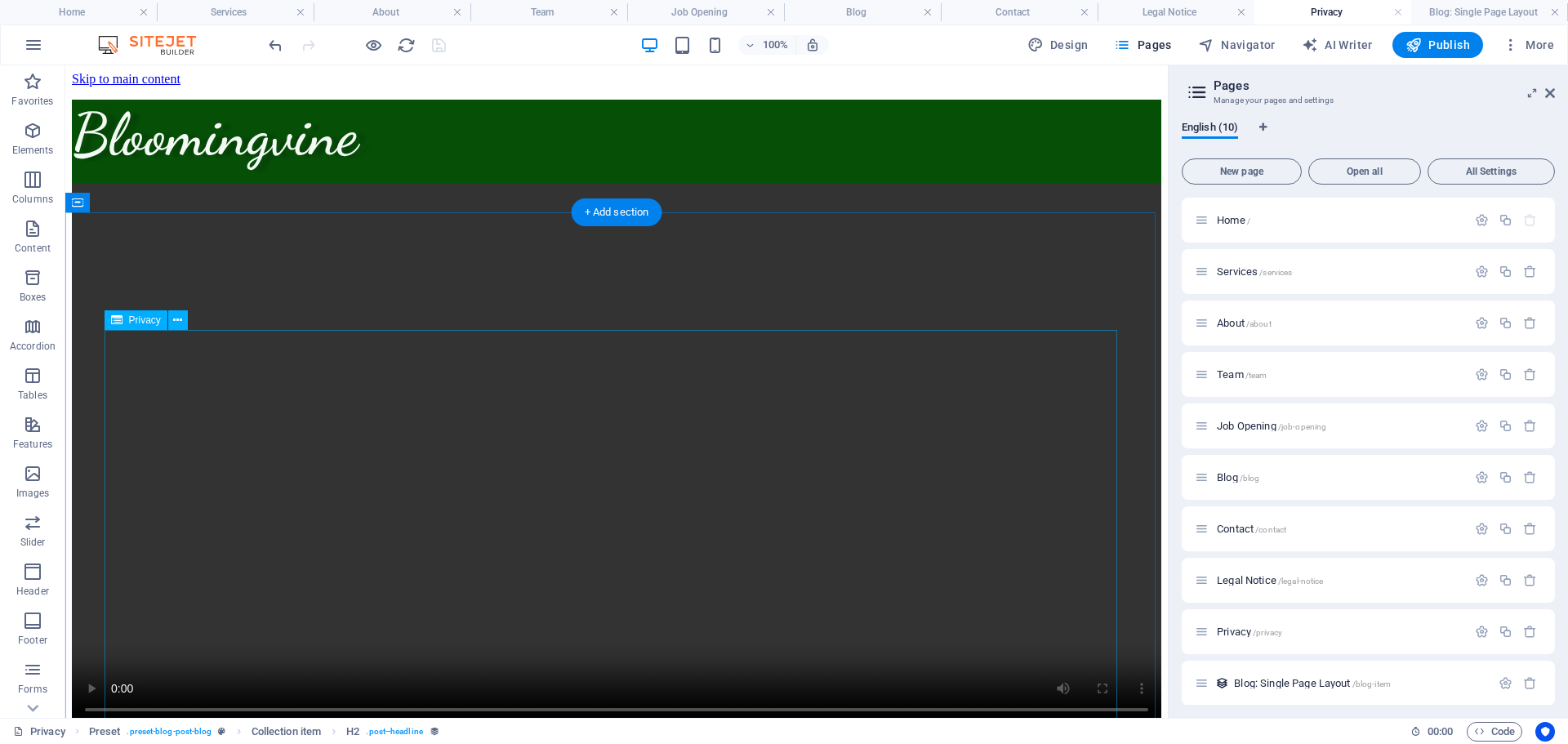 scroll, scrollTop: 0, scrollLeft: 0, axis: both 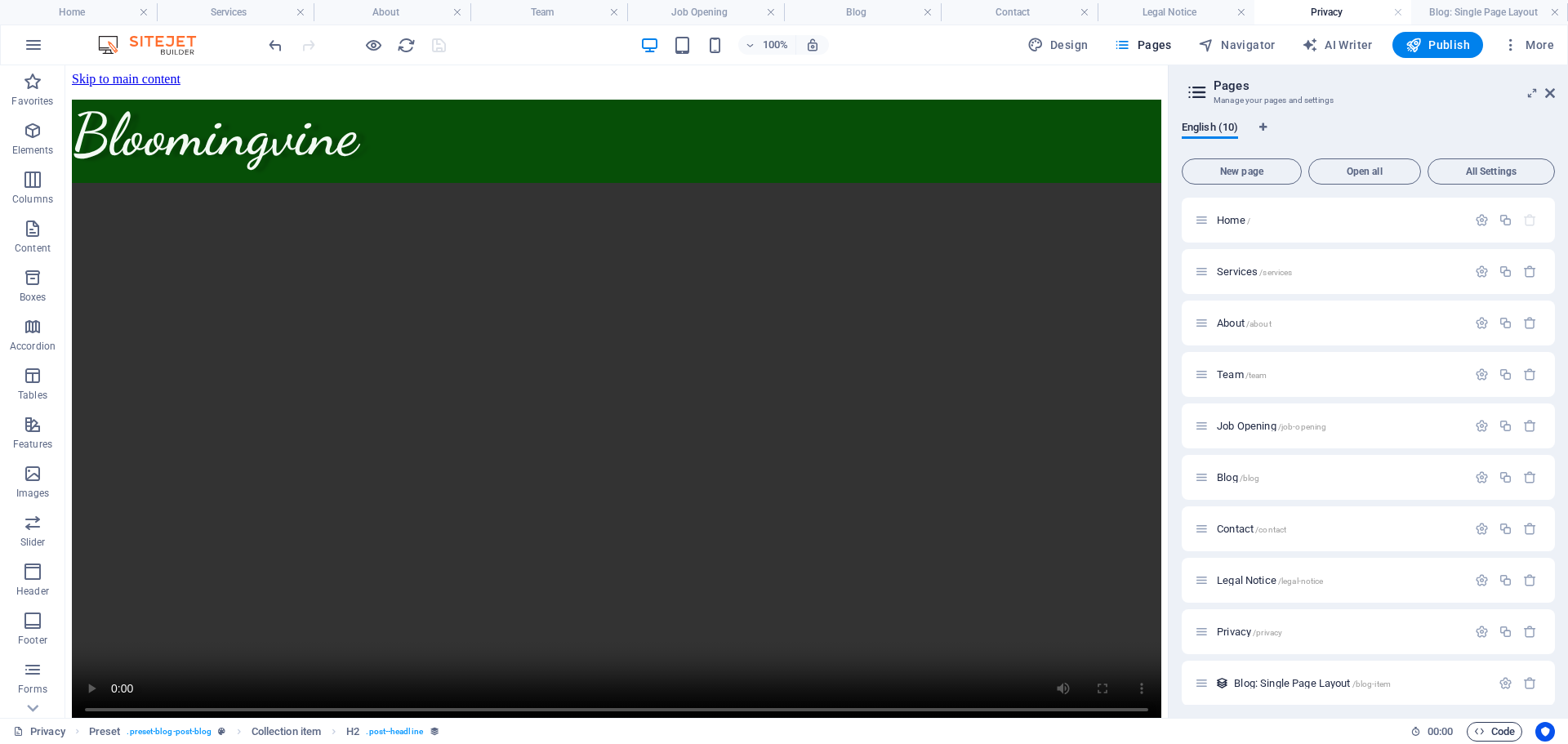 click on "Code" at bounding box center [1494, 732] 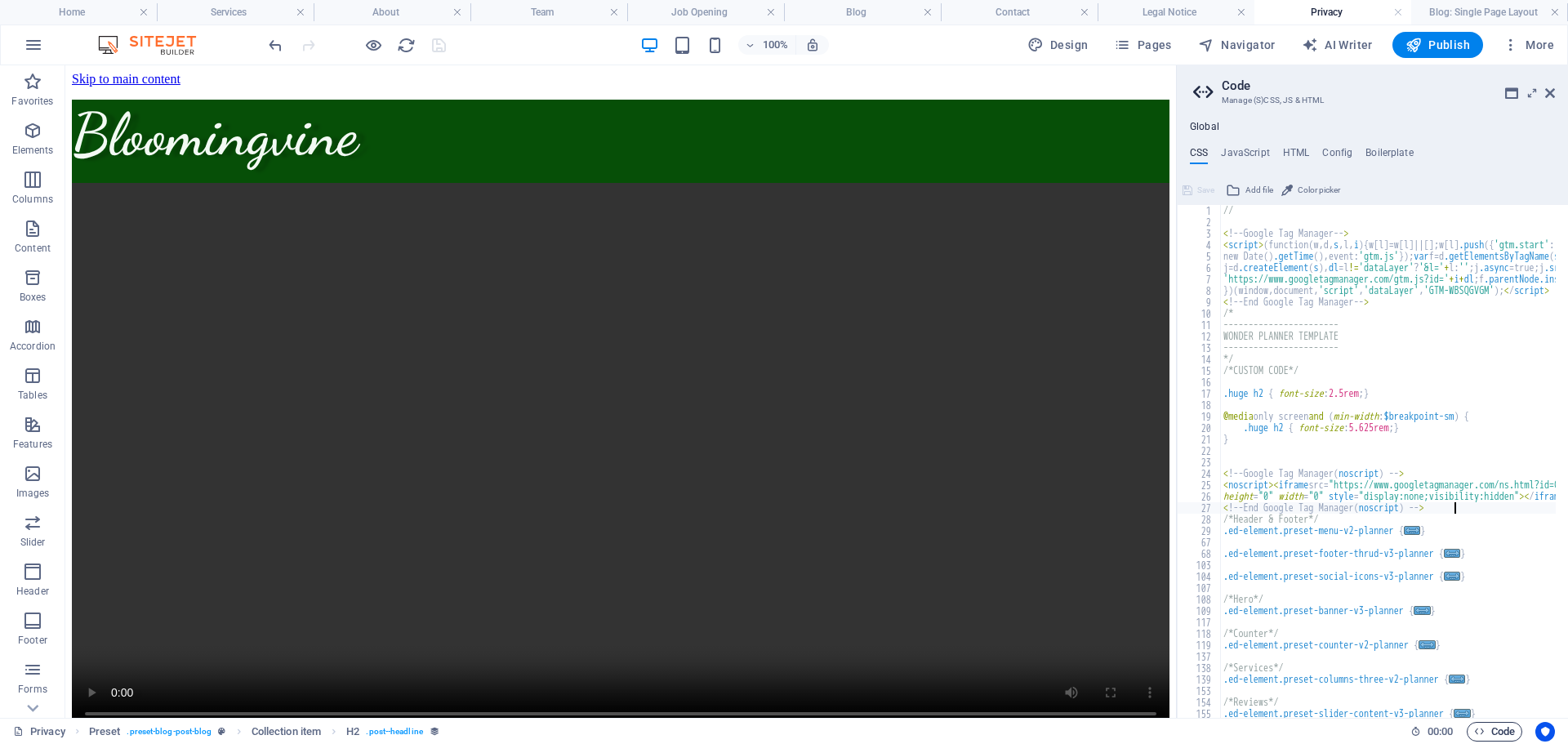 click on "Code" at bounding box center [1494, 732] 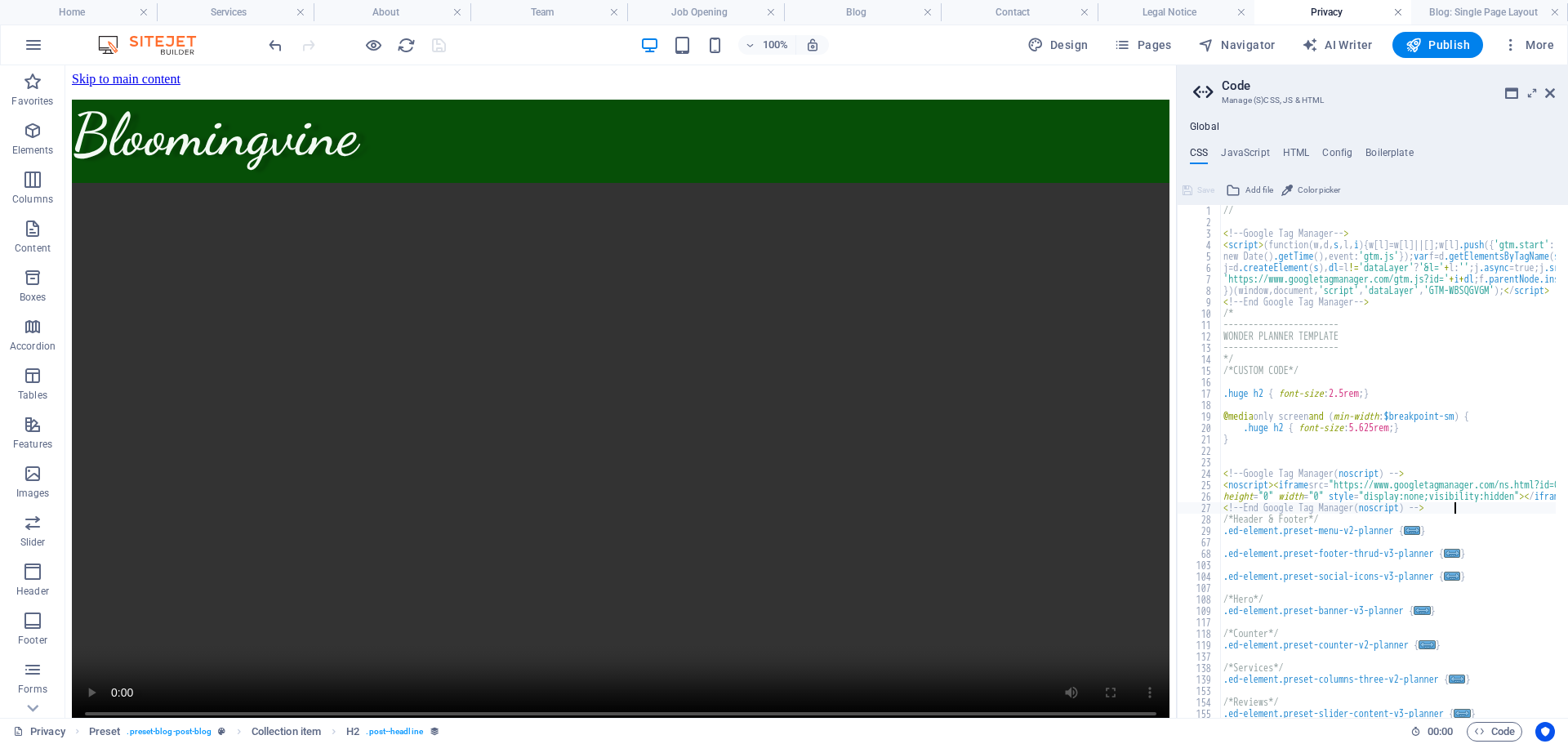 click at bounding box center [1398, 12] 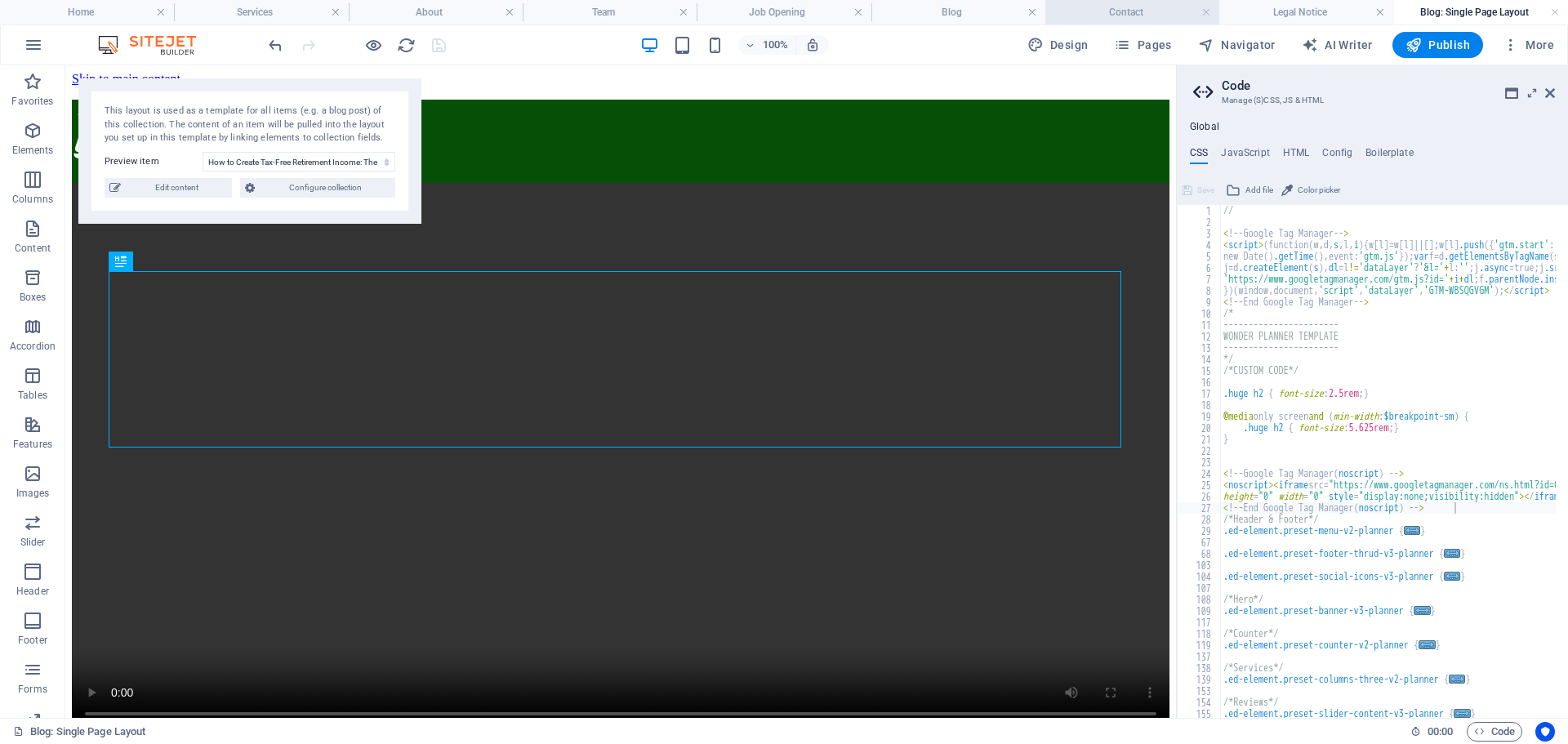 click on "Contact" at bounding box center [1132, 12] 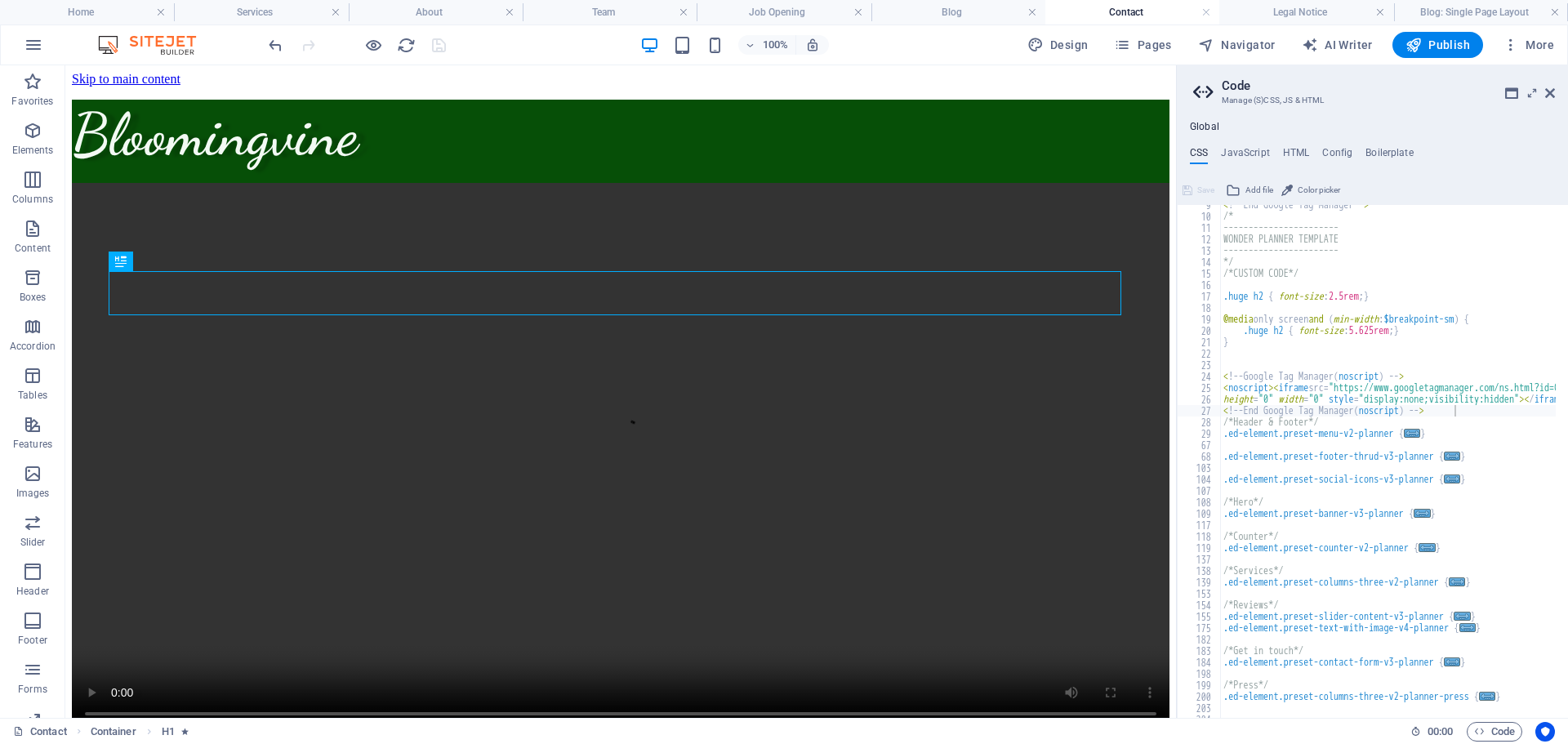 scroll, scrollTop: 0, scrollLeft: 0, axis: both 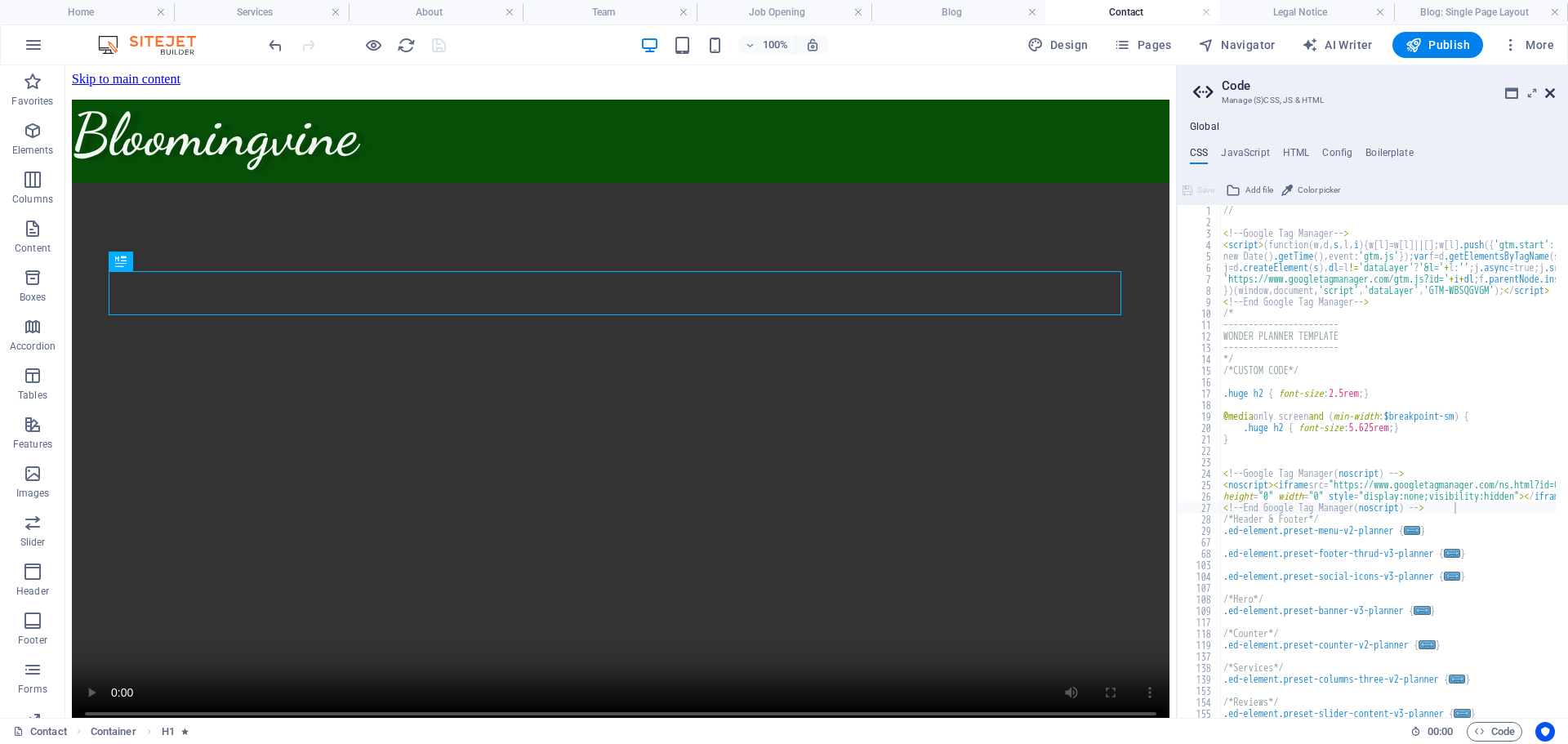 click at bounding box center [1550, 93] 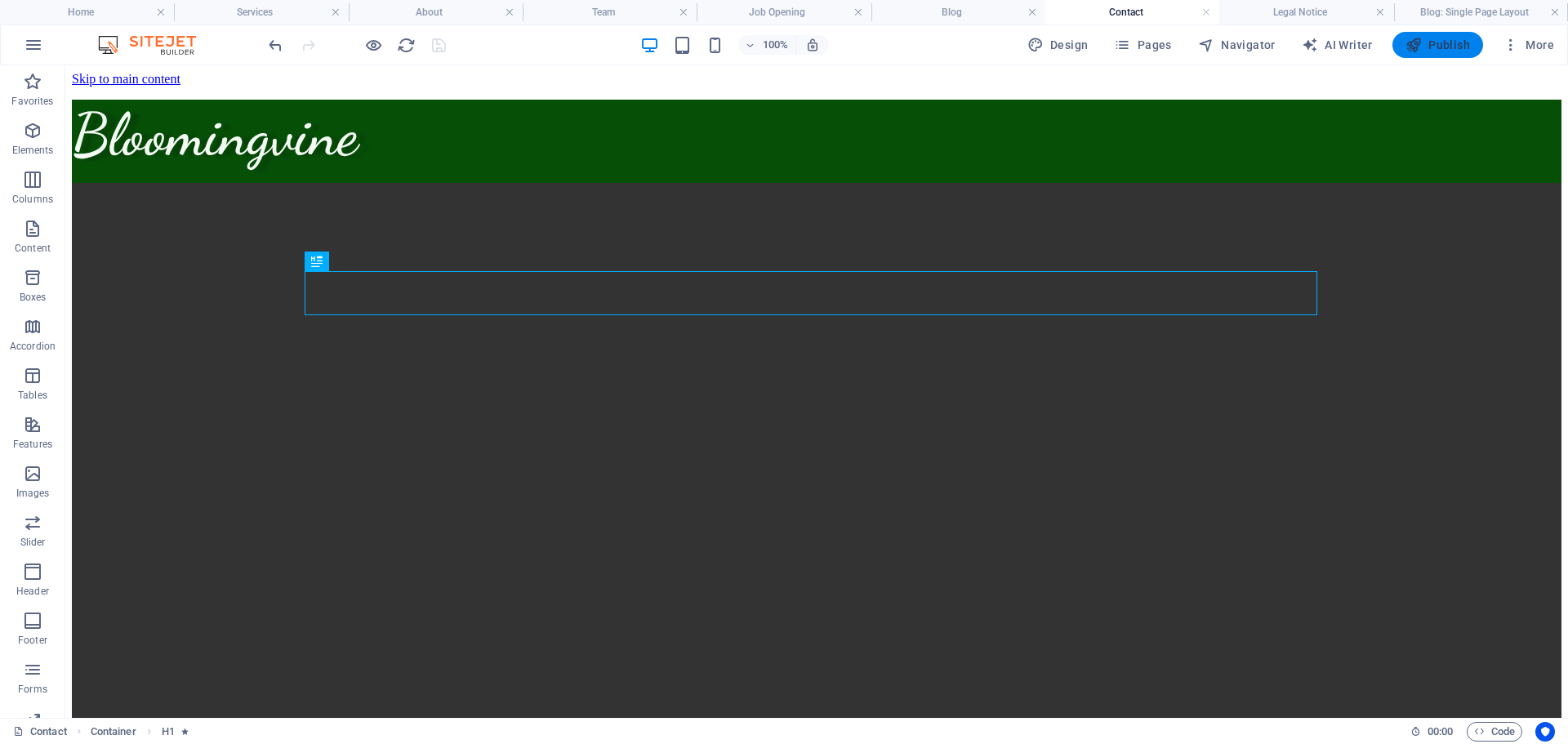 click on "Publish" at bounding box center (1437, 45) 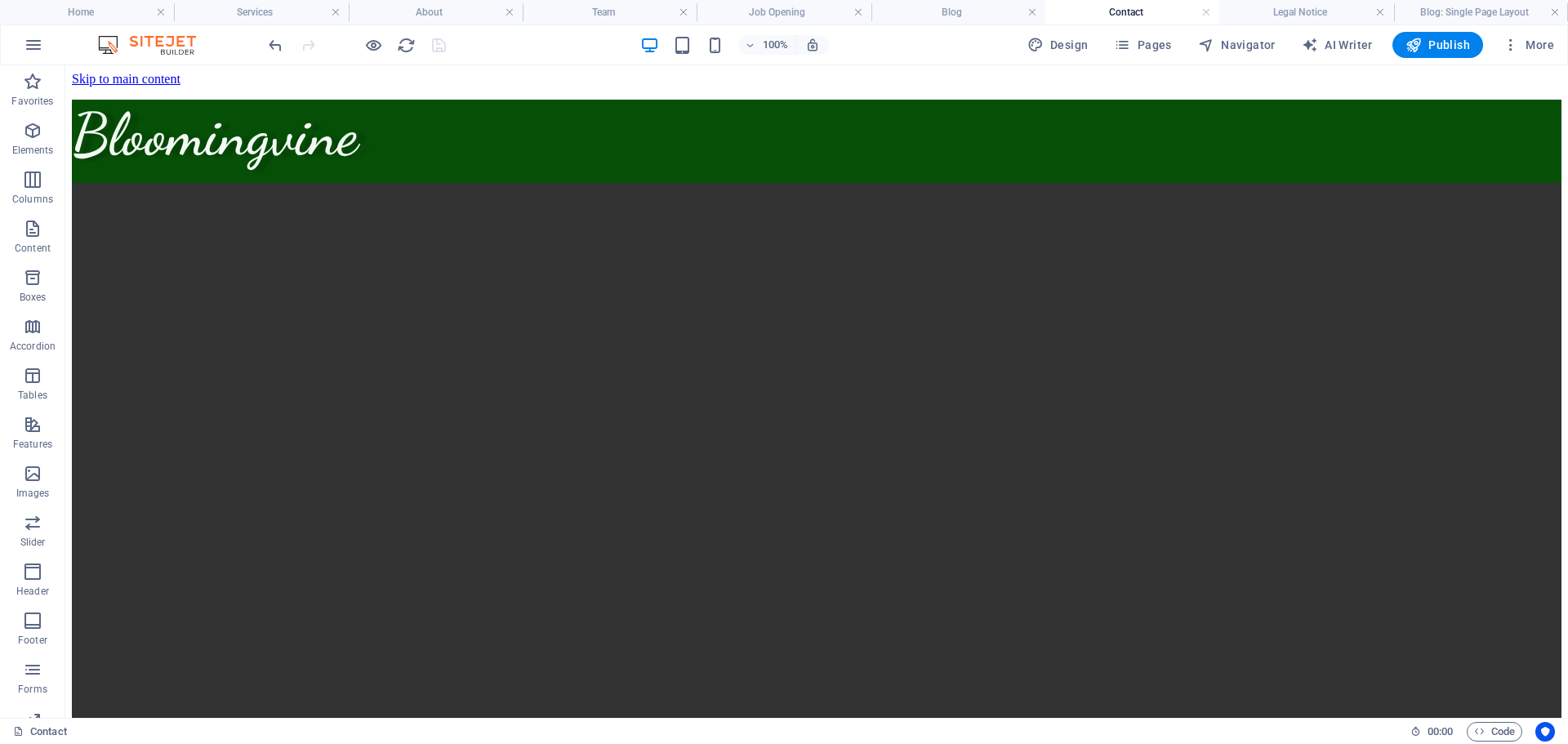 click at bounding box center [357, 45] 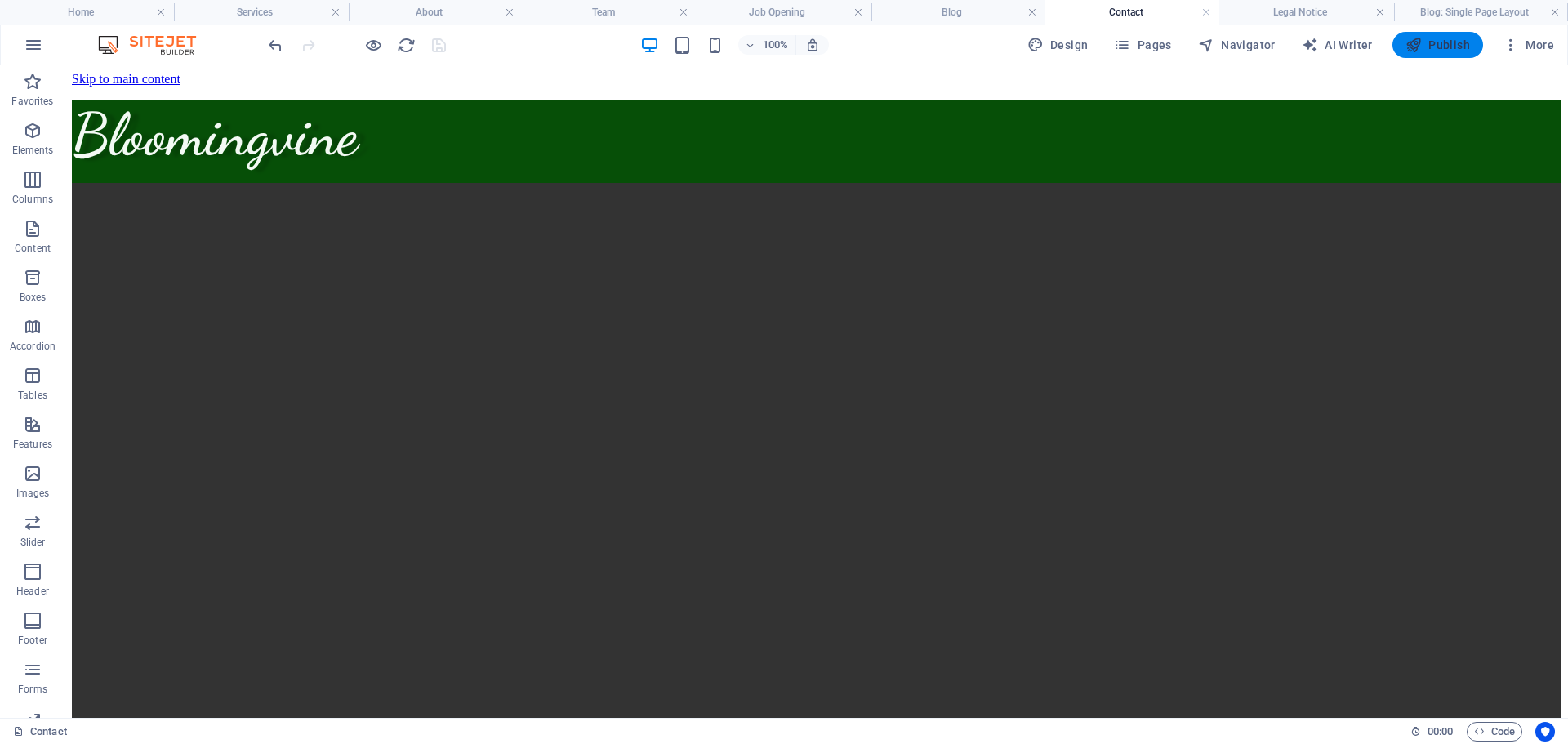 click on "Publish" at bounding box center (1437, 45) 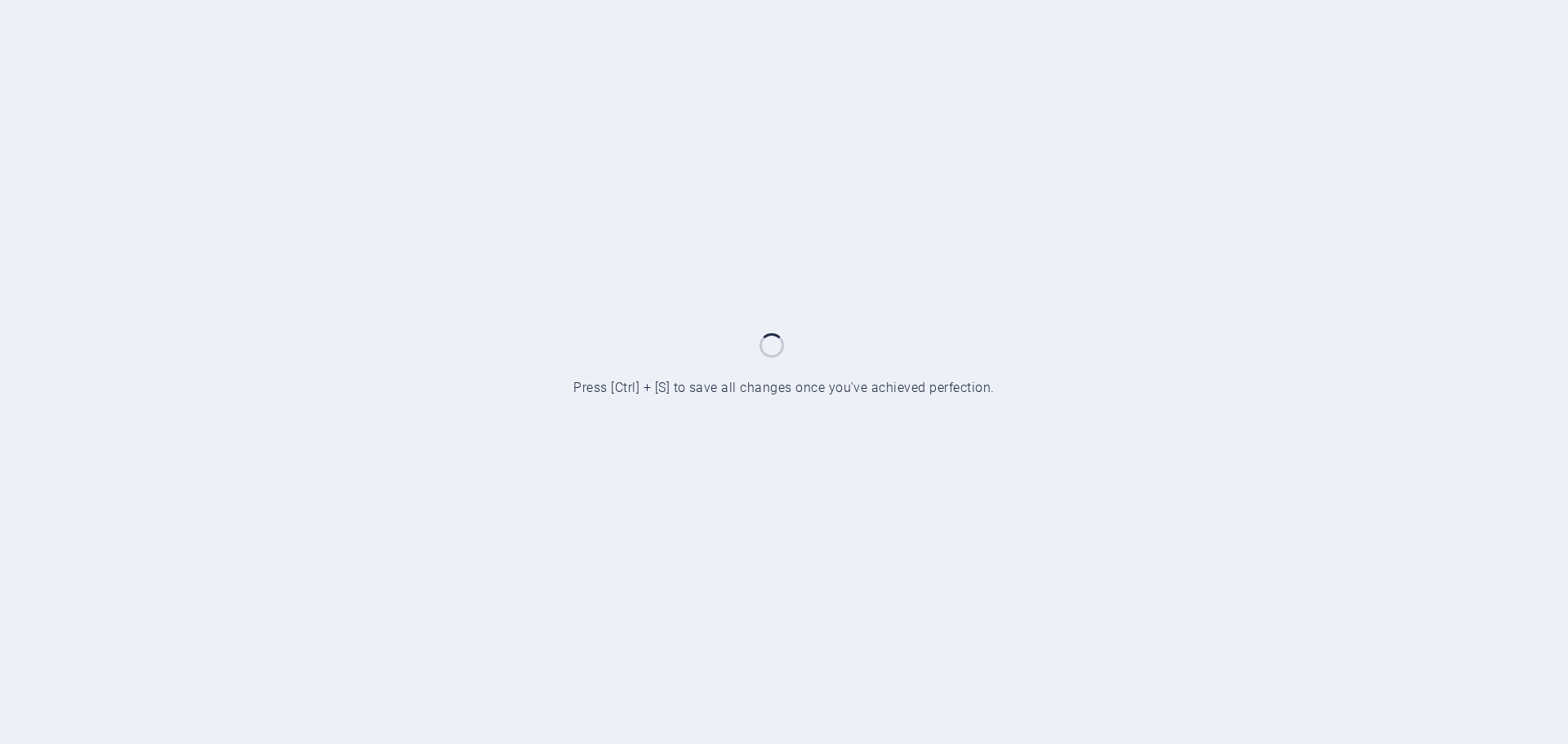 scroll, scrollTop: 0, scrollLeft: 0, axis: both 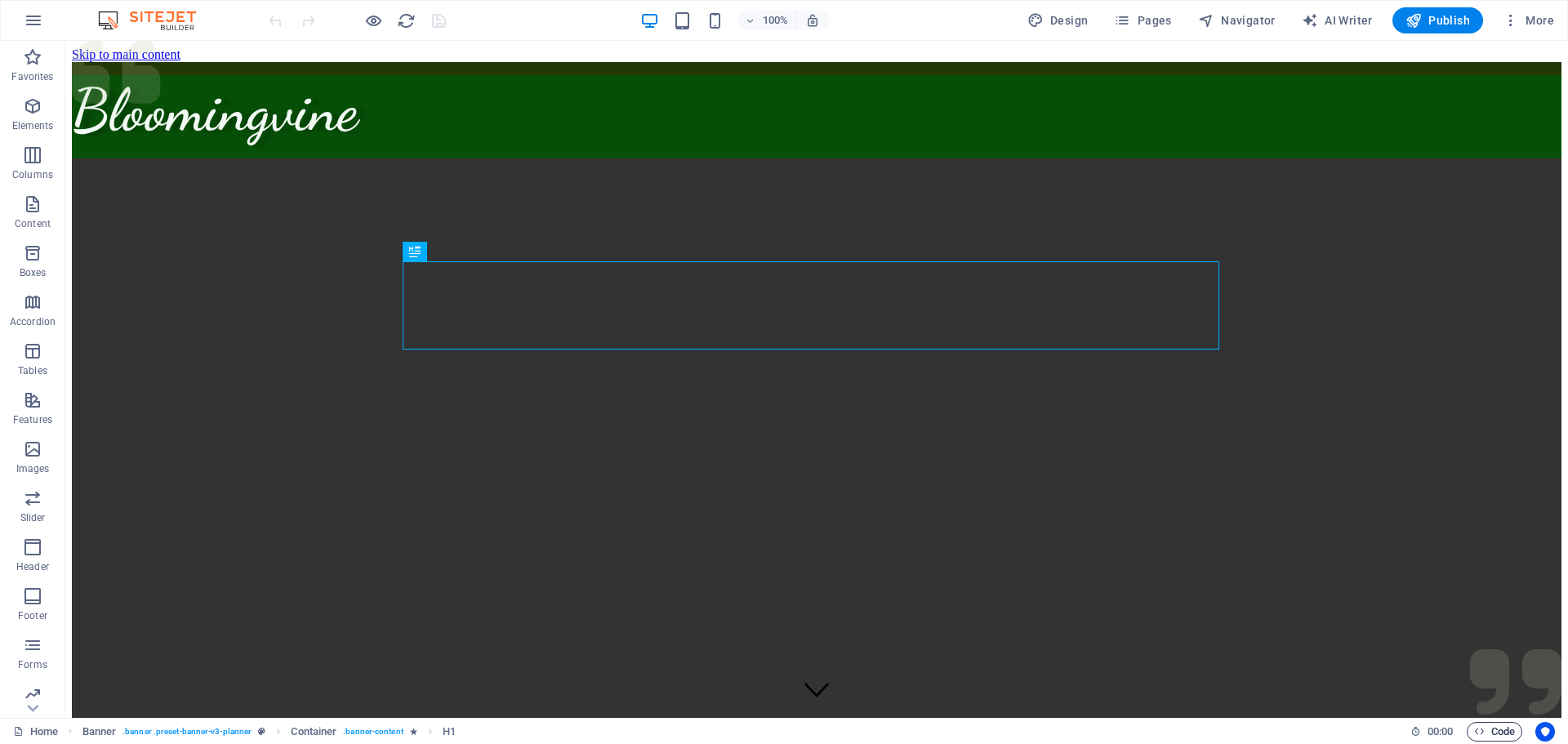 click on "Code" at bounding box center (1494, 732) 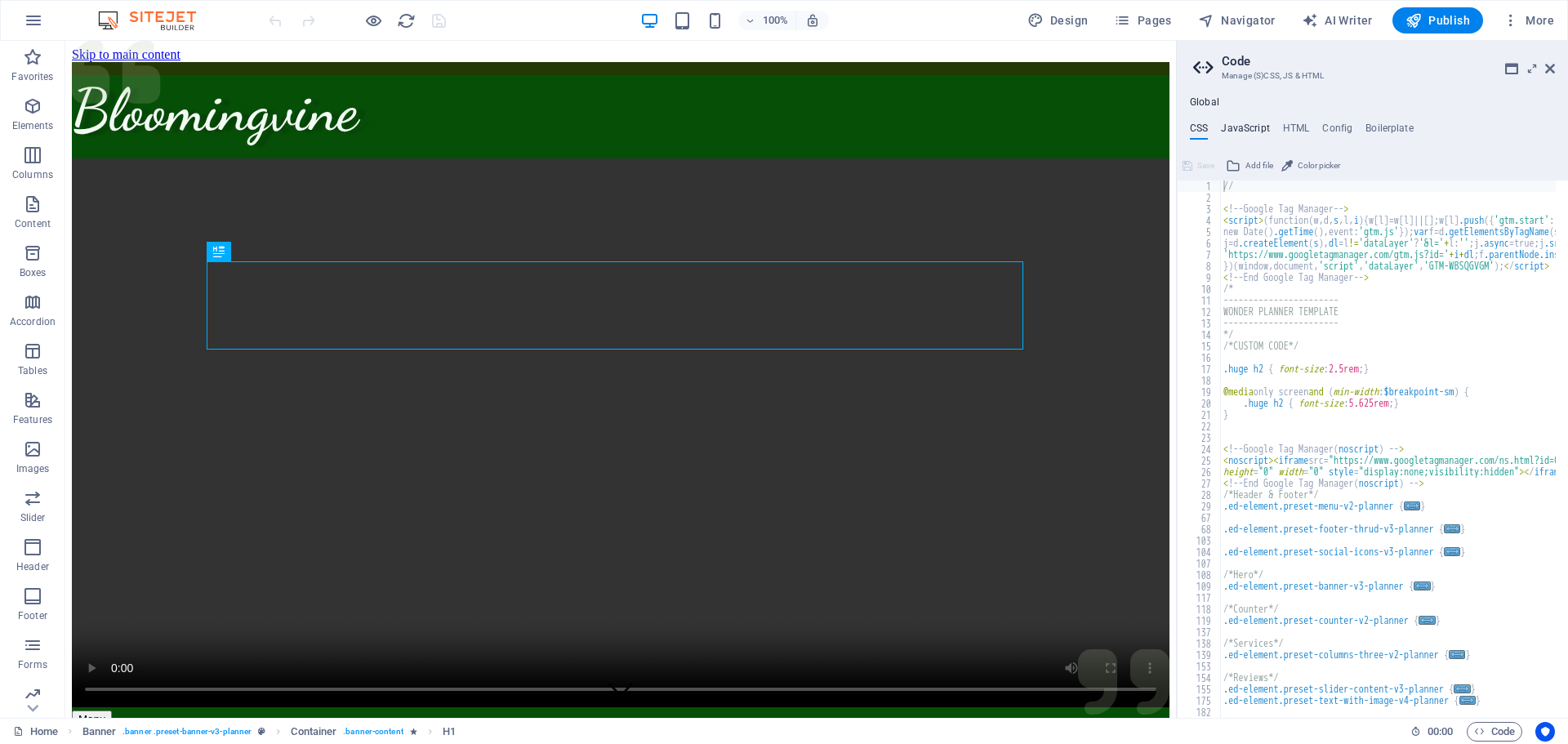 click on "JavaScript" at bounding box center (1245, 131) 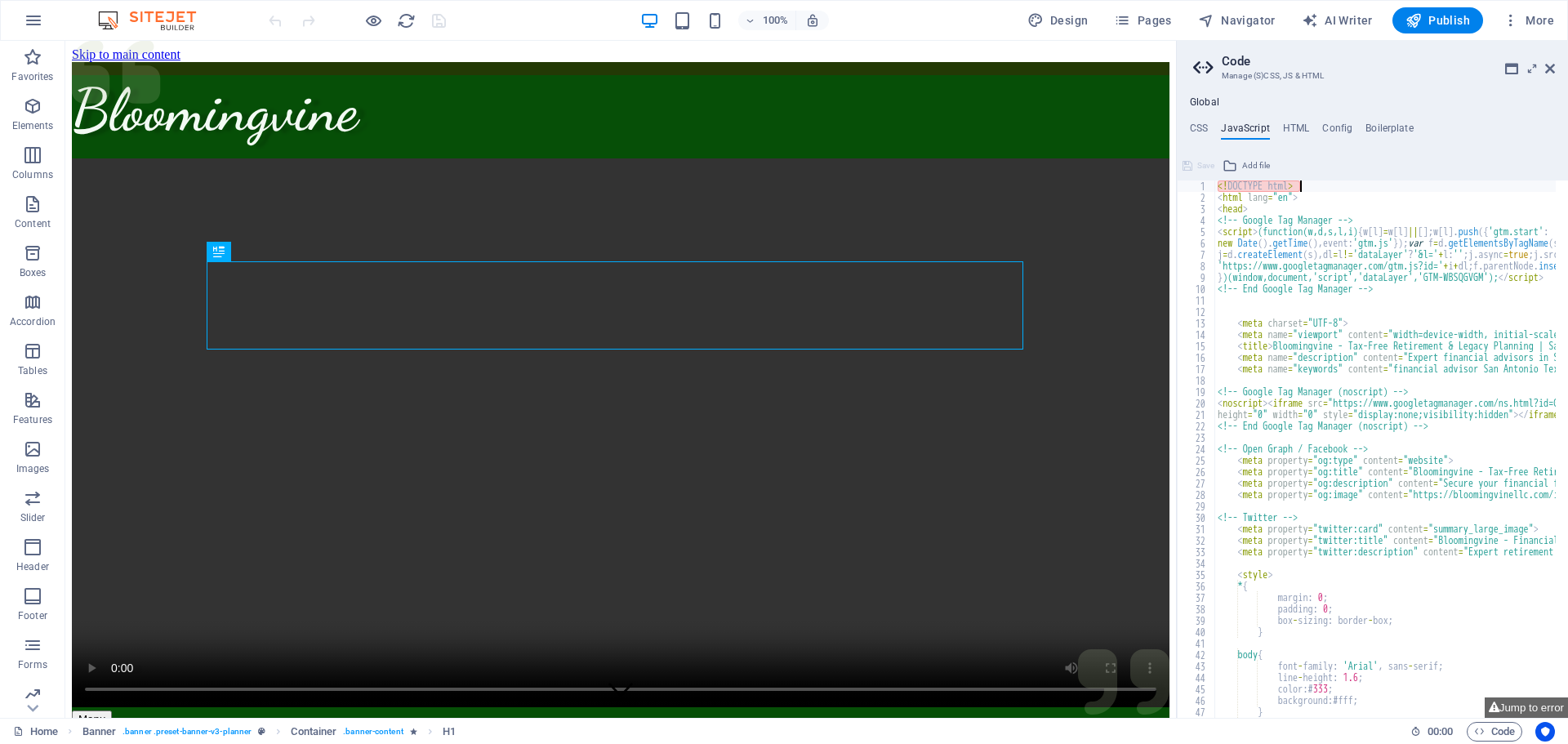 click on "<! DOCTYPE   html > < html   lang = "en" > < head > <!-- Google Tag Manager --> < script > (function(w,d,s,l,i) { w [ l ] = w [ l ] || [ ] ; w [ l ] . push ({ 'gtm.start' : new   Date ( ) . getTime ( ) , event : 'gtm.js' }) ; var   f = d . getElementsByTagName ( s ) [ 0 ] , j = d . createElement ( s ) , dl = l != 'dataLayer' ? '&l=' + l : '' ; j . async = true ; j . src = 'https://www.googletagmanager.com/gtm.js?id=' + i + dl ; f . parentNode . insertBefore ( j , f ) ; } )(window,document,'script','dataLayer','GTM-WBSQGVGM'); </ script > <!-- End Google Tag Manager -->      < meta   charset = "UTF-8" >      < meta   name = "viewport"   content = "width=device-width, initial-scale=1.0" >      < title > Bloomingvine - Tax-Free Retirement & Legacy Planning | San Antonio Texas Financial Advisors </ title >      < meta   name = "description"   content = >      < meta   name = "keywords"   content = >          <!-- Google Tag Manager (noscript) --> < noscript > < iframe   src = height = "0"   width = "0"   style =" at bounding box center (2452, 454) 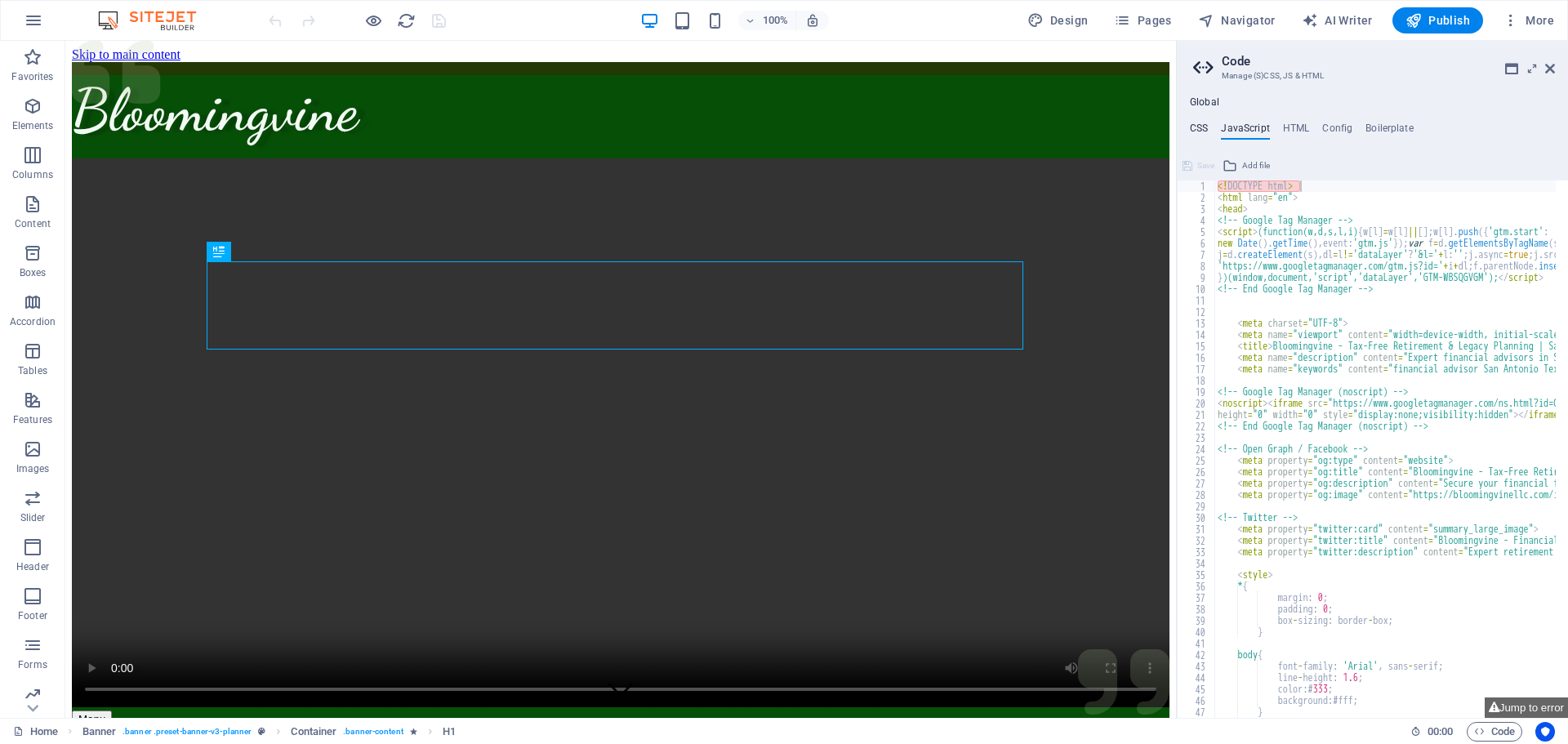 click on "CSS" at bounding box center (1199, 131) 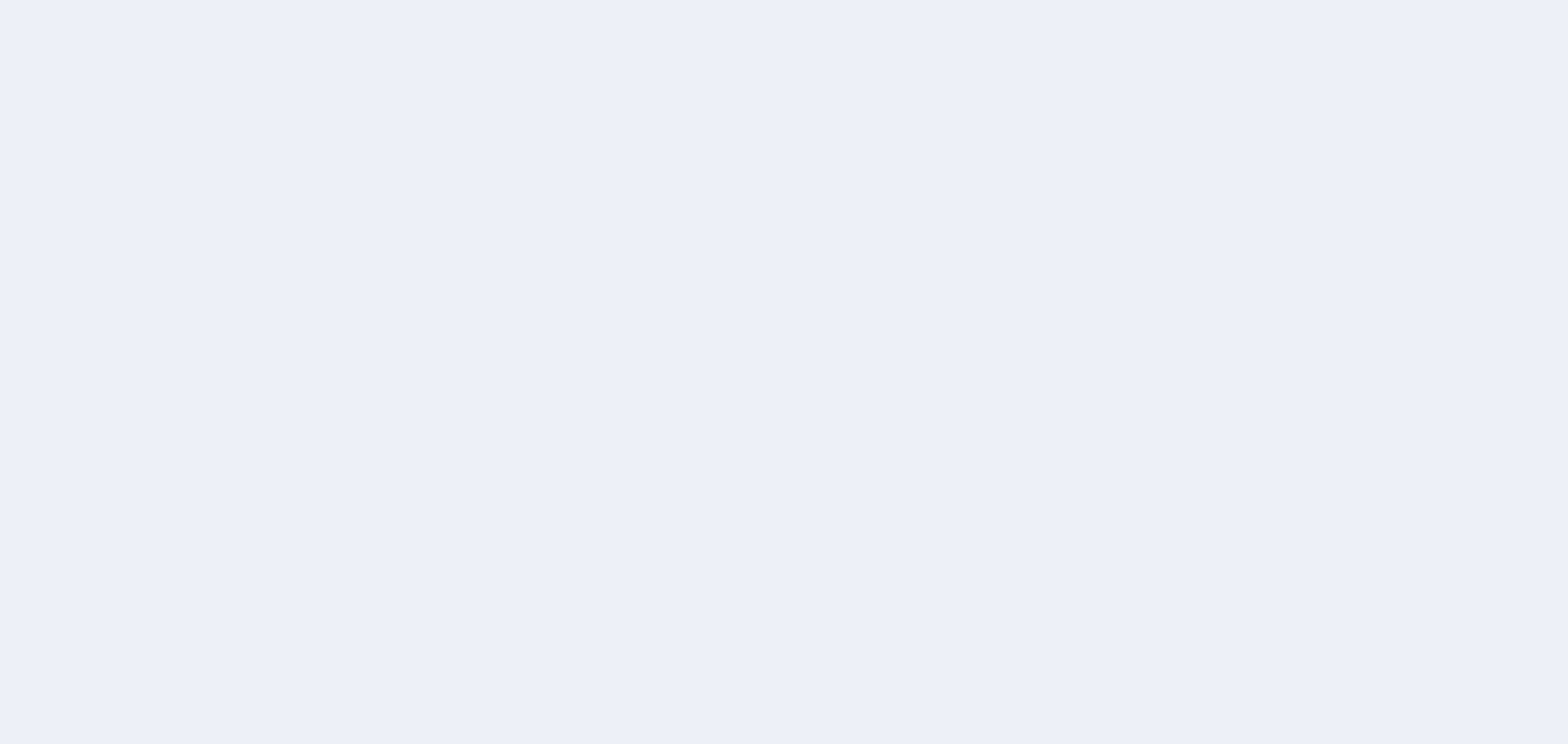 scroll, scrollTop: 0, scrollLeft: 0, axis: both 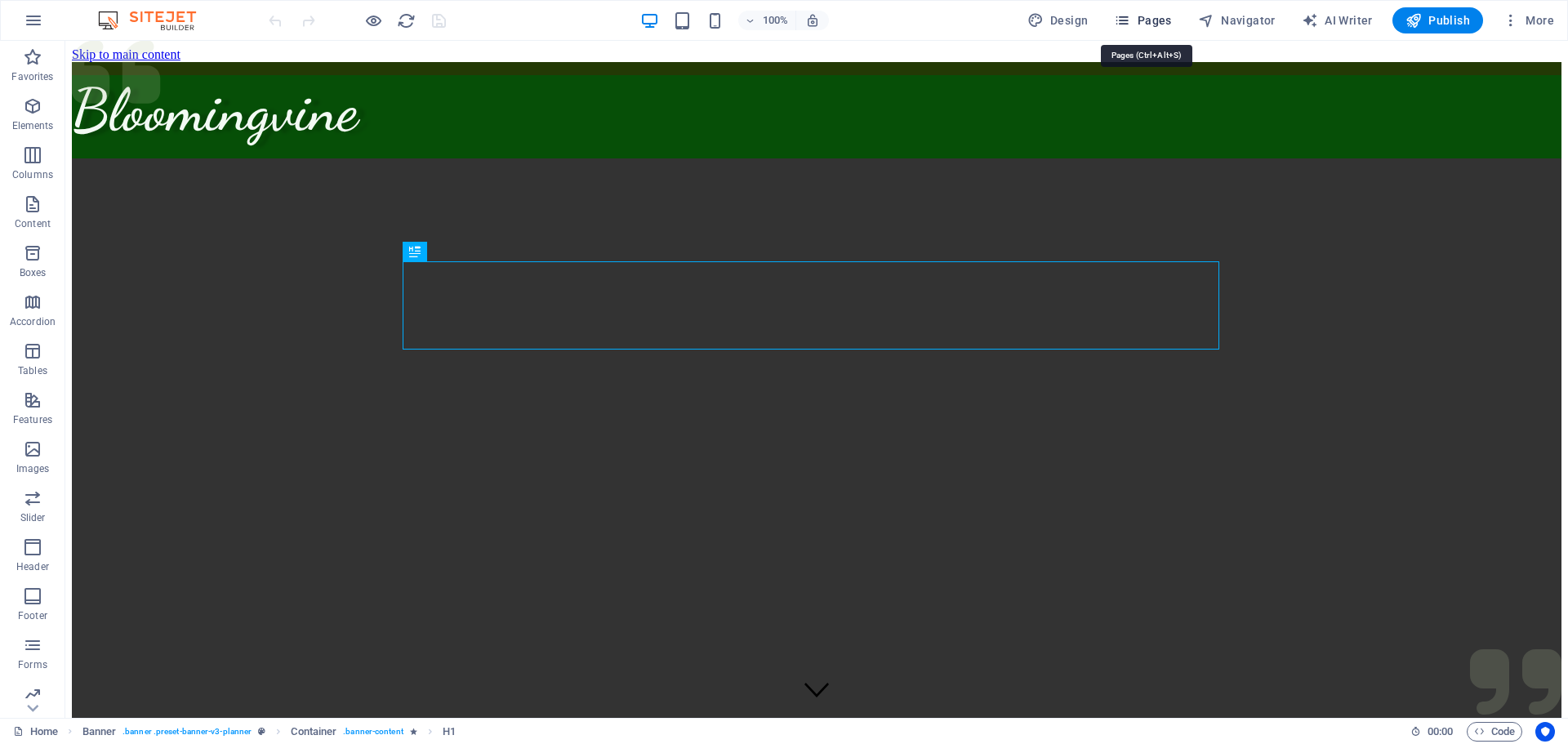 click on "Pages" at bounding box center (1143, 20) 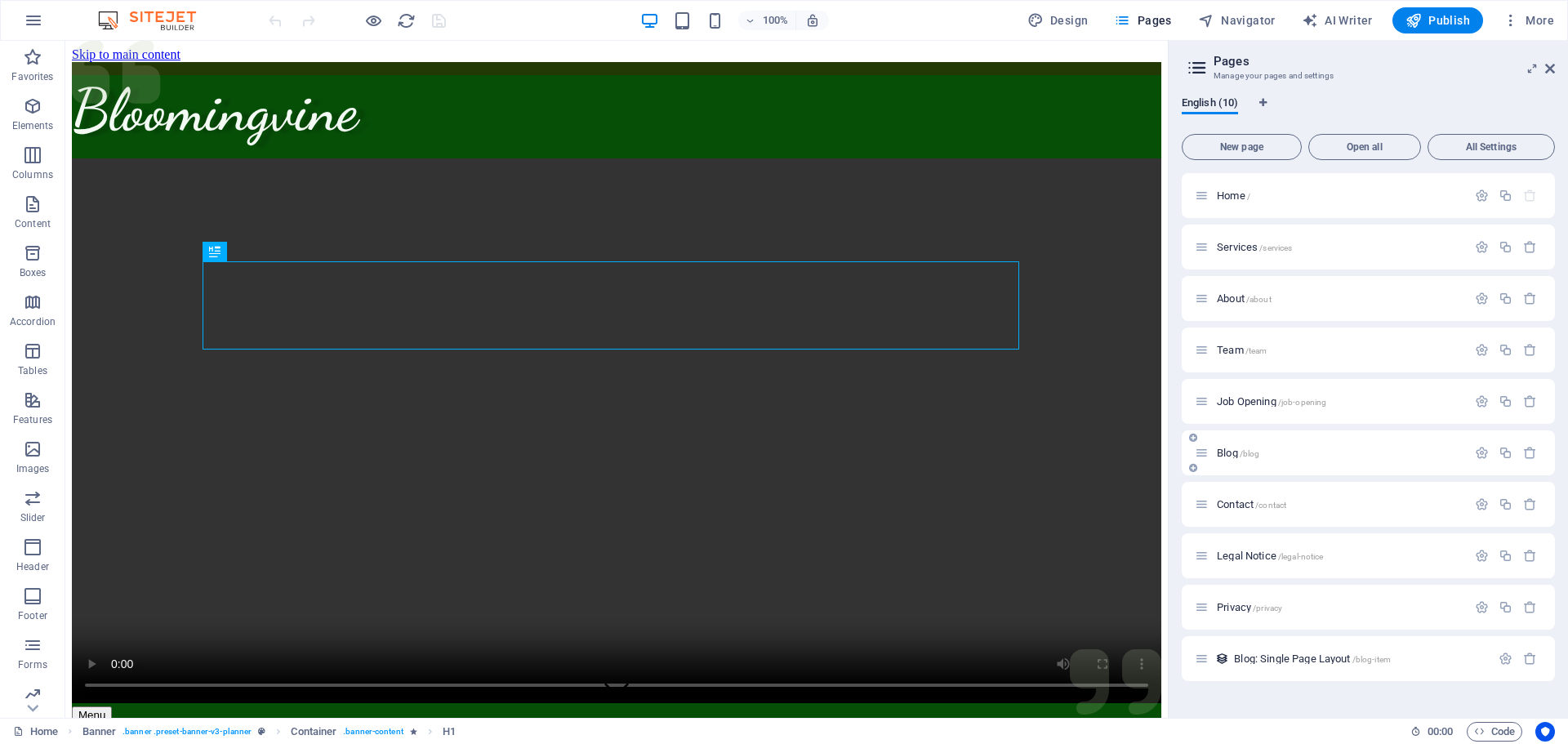 click on "Blog /blog" at bounding box center (1238, 452) 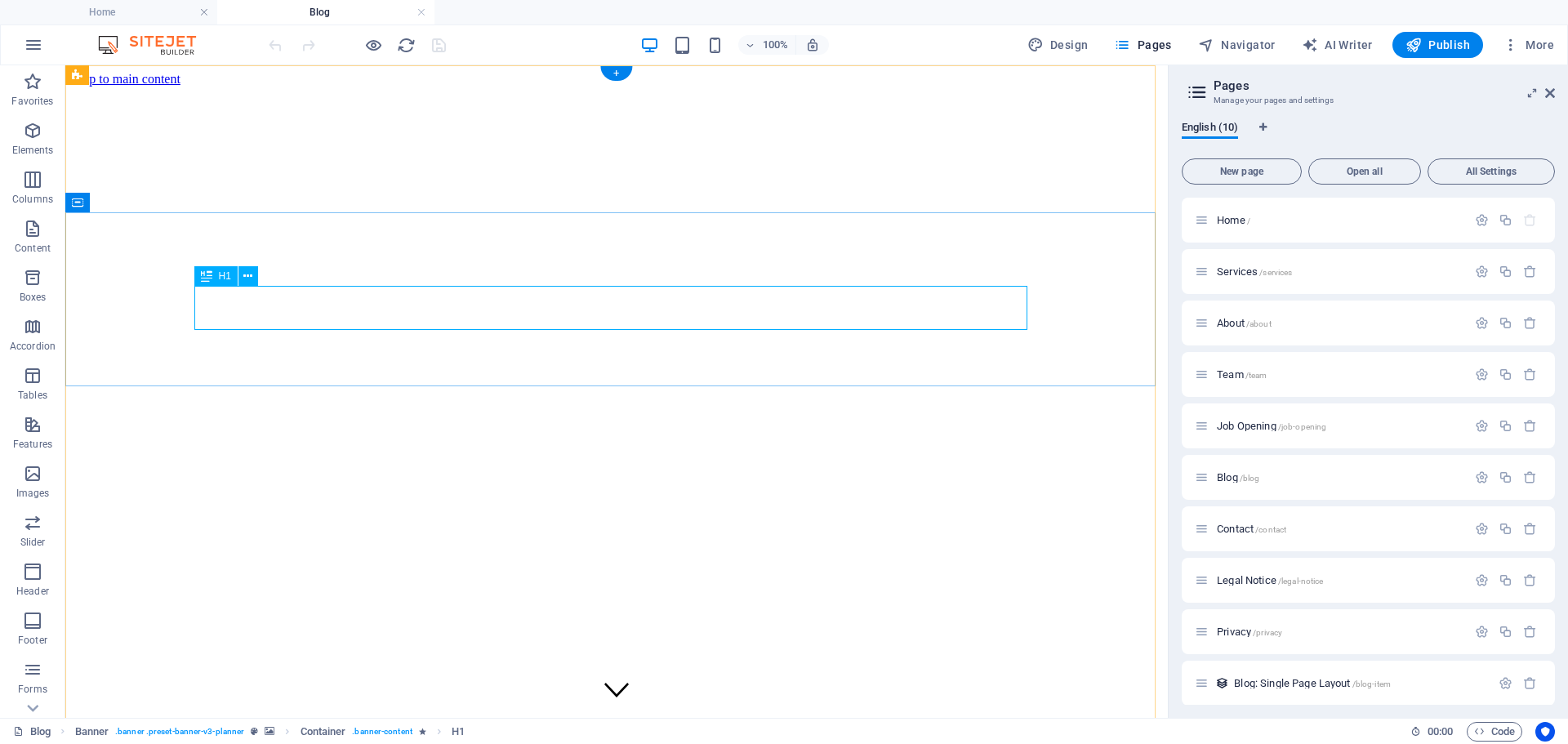 scroll, scrollTop: 0, scrollLeft: 0, axis: both 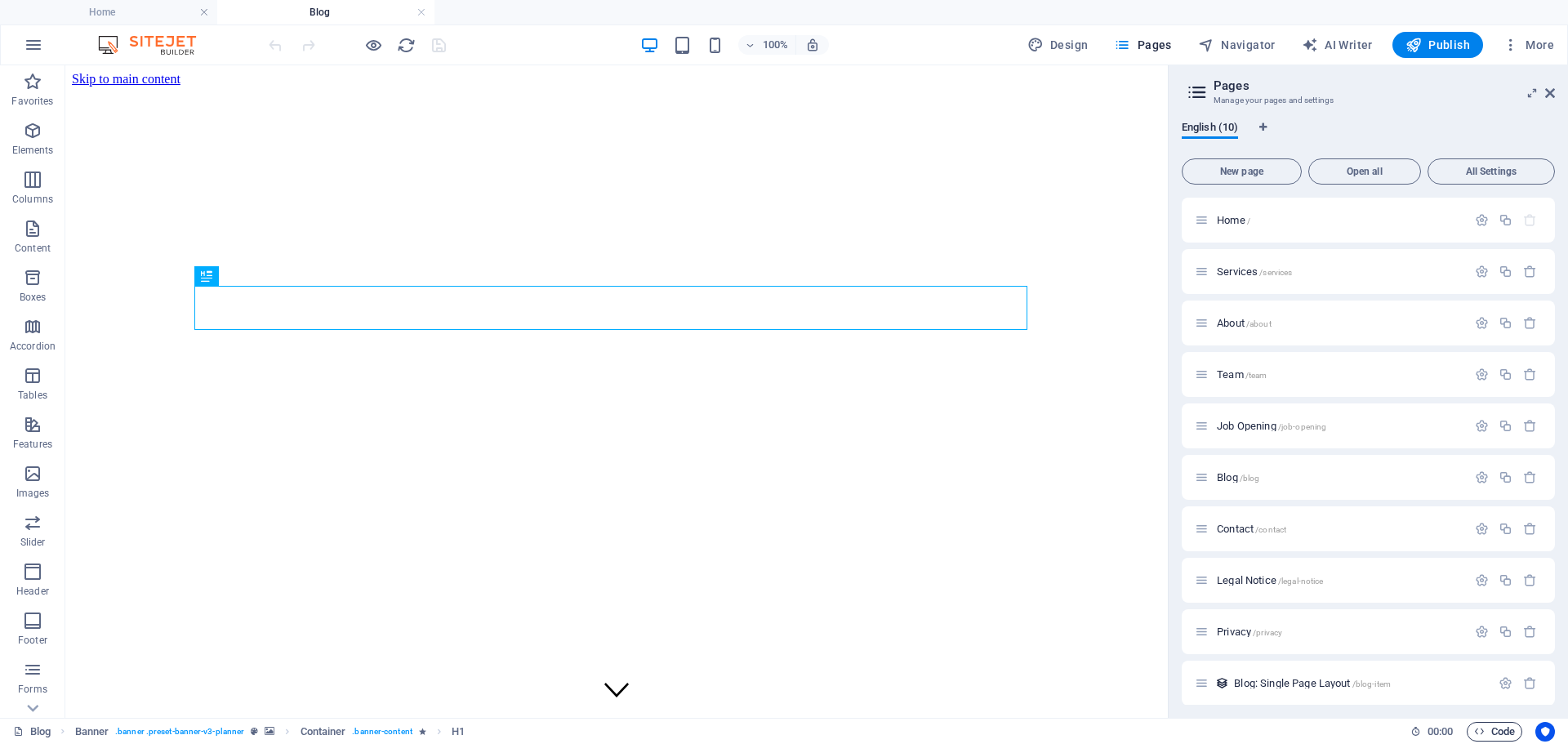 click on "Code" at bounding box center [1494, 732] 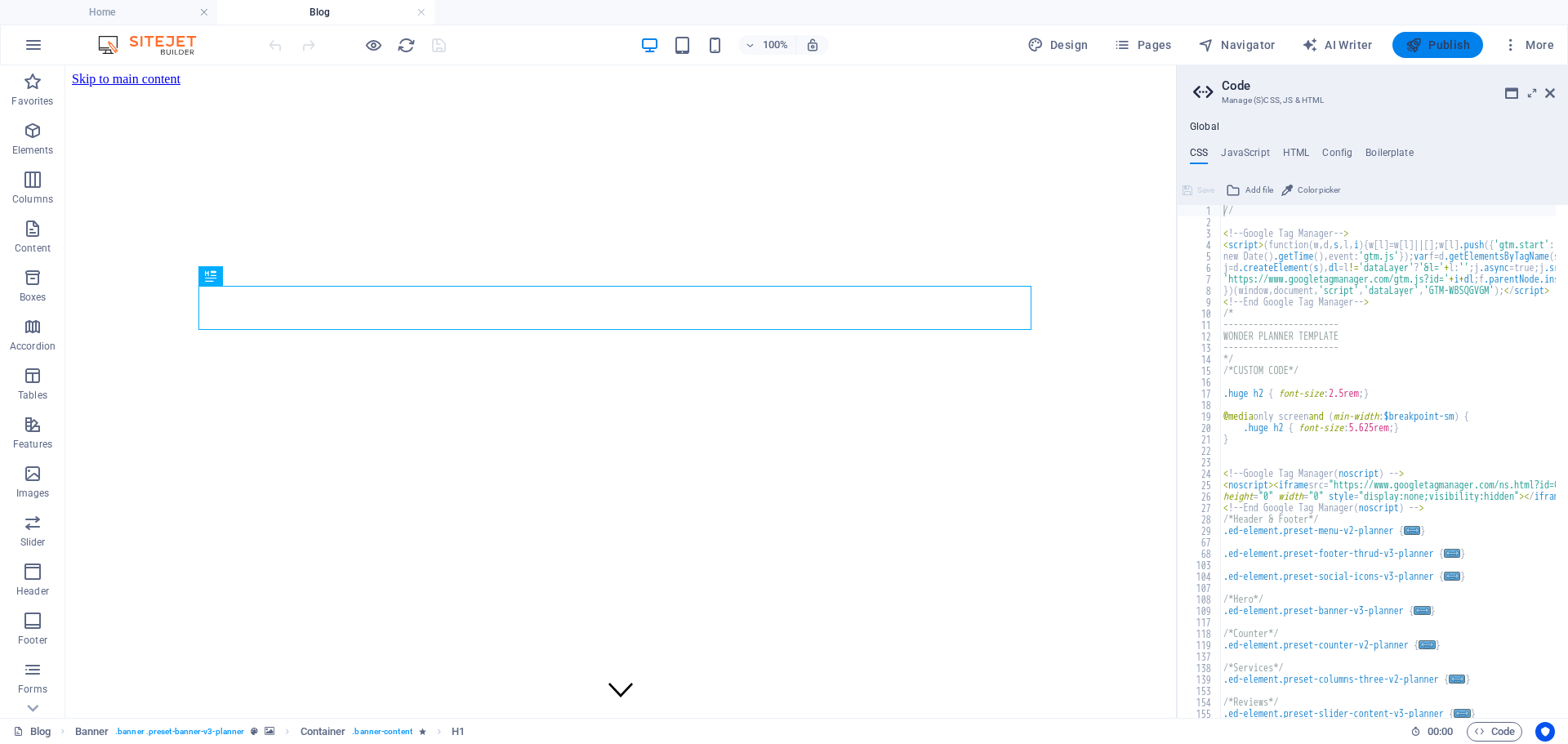 click on "Publish" at bounding box center [1437, 45] 